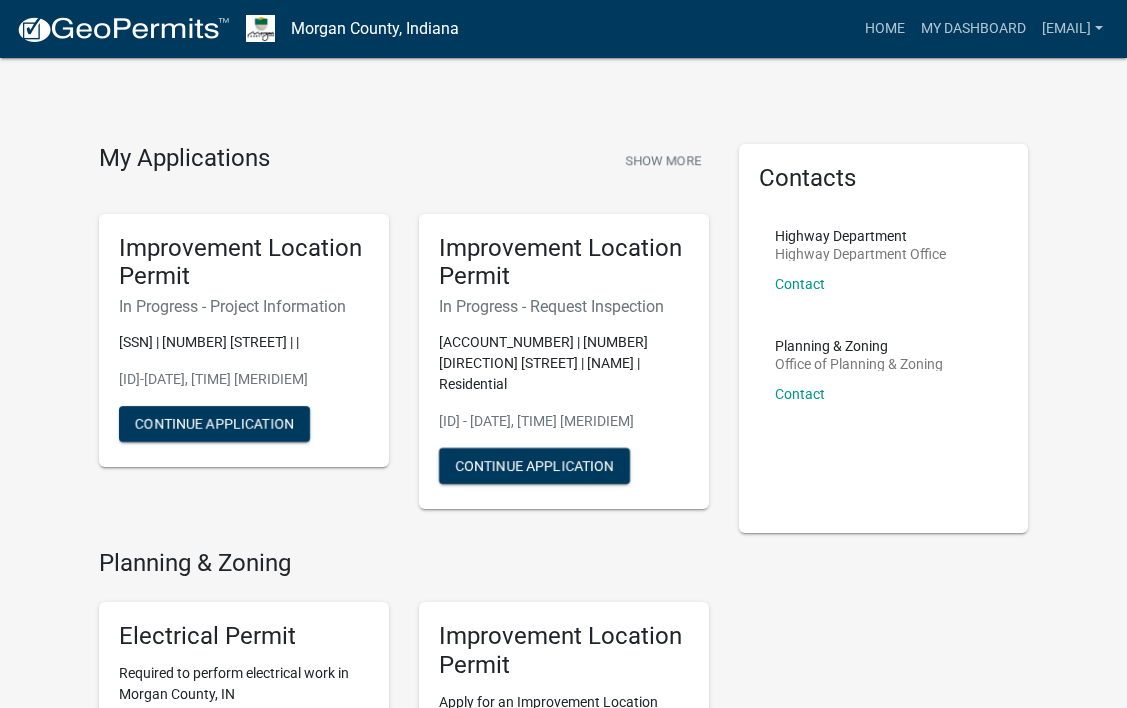 scroll, scrollTop: 0, scrollLeft: 0, axis: both 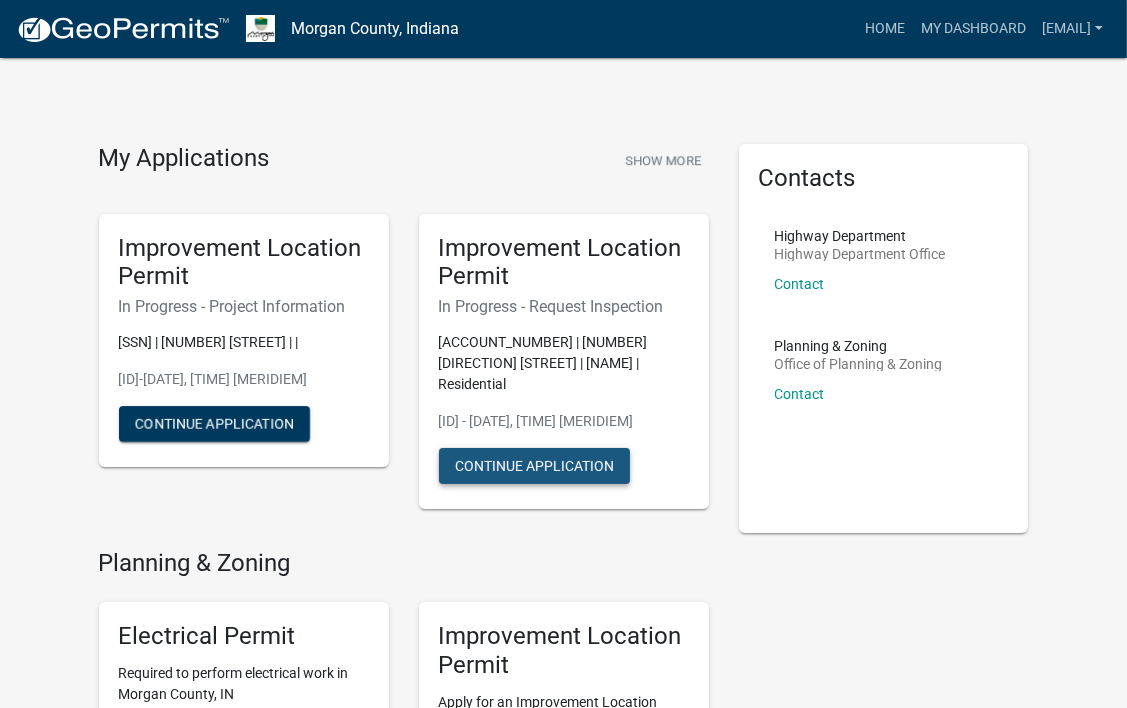 click on "Continue Application" 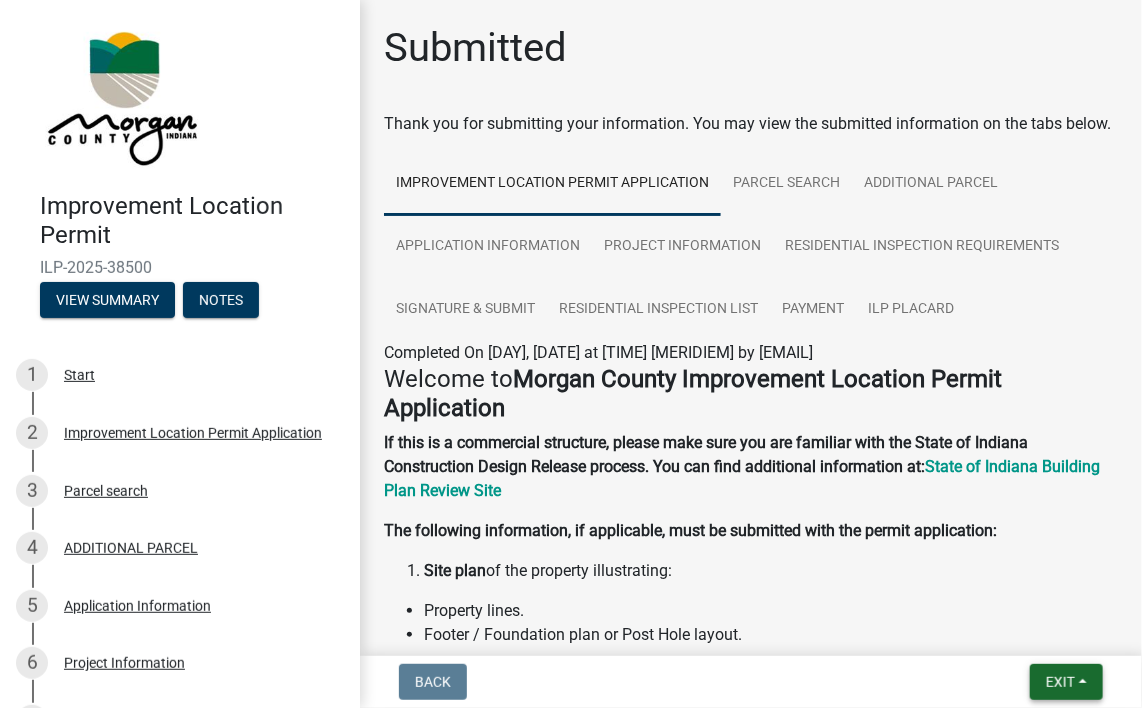 drag, startPoint x: 1064, startPoint y: 696, endPoint x: 1042, endPoint y: 684, distance: 25.059929 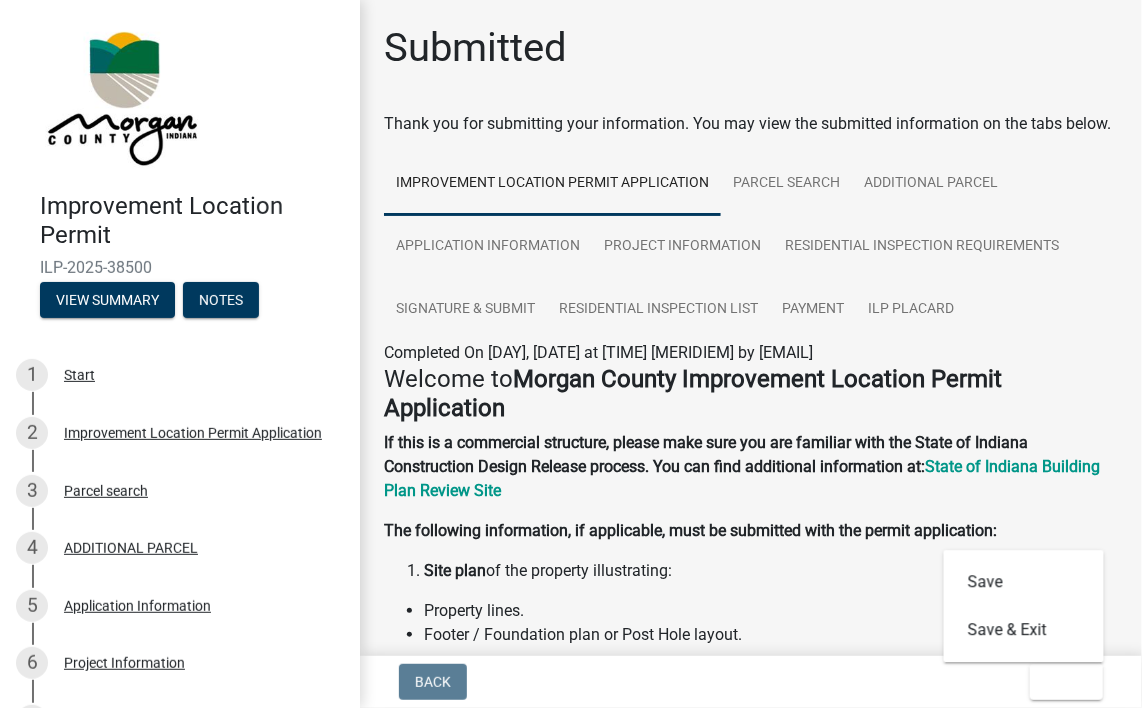 click on "Property lines." 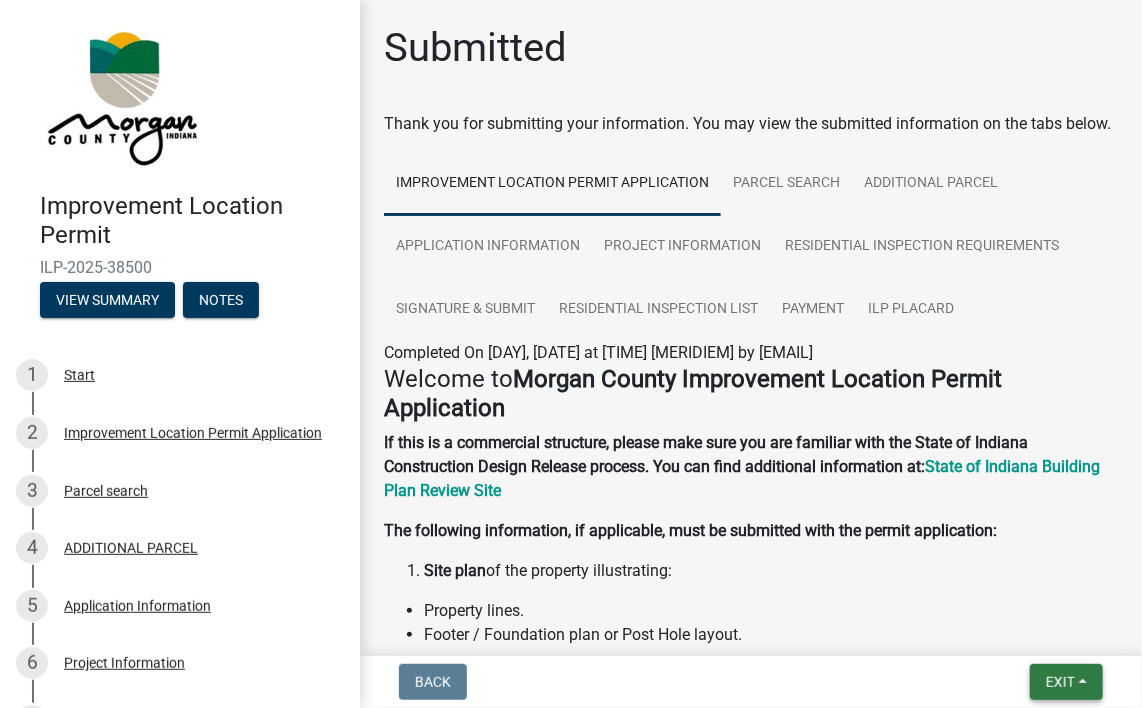 click on "Exit" at bounding box center [1060, 682] 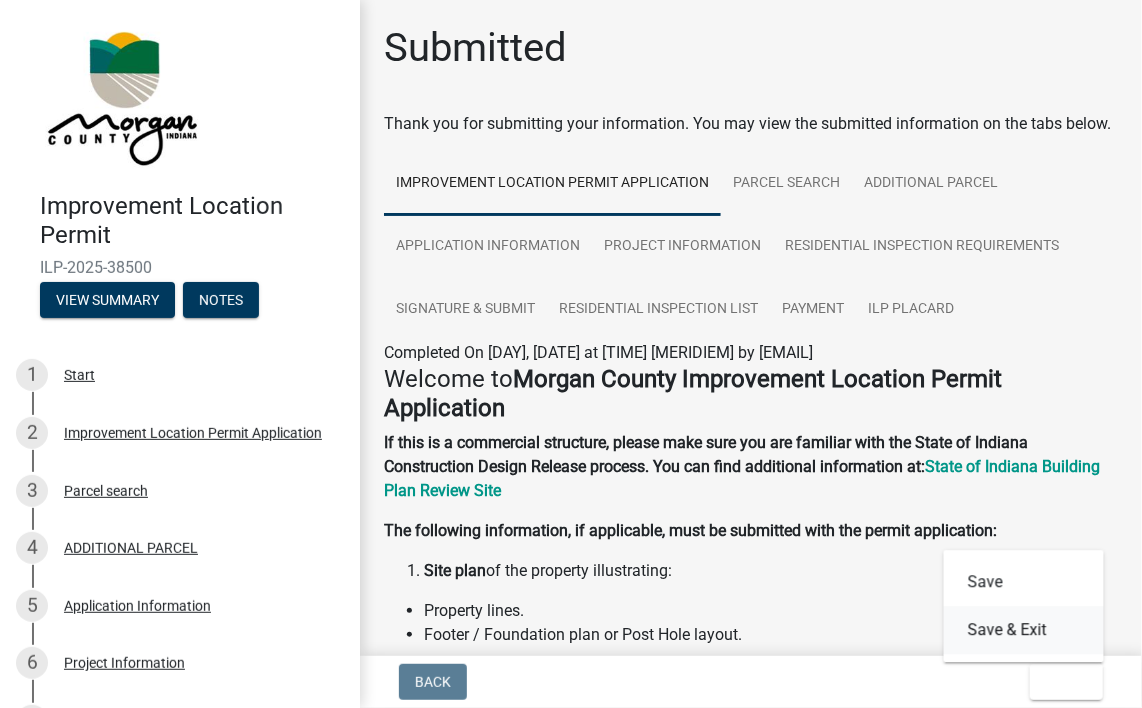 click on "Save & Exit" at bounding box center (1024, 630) 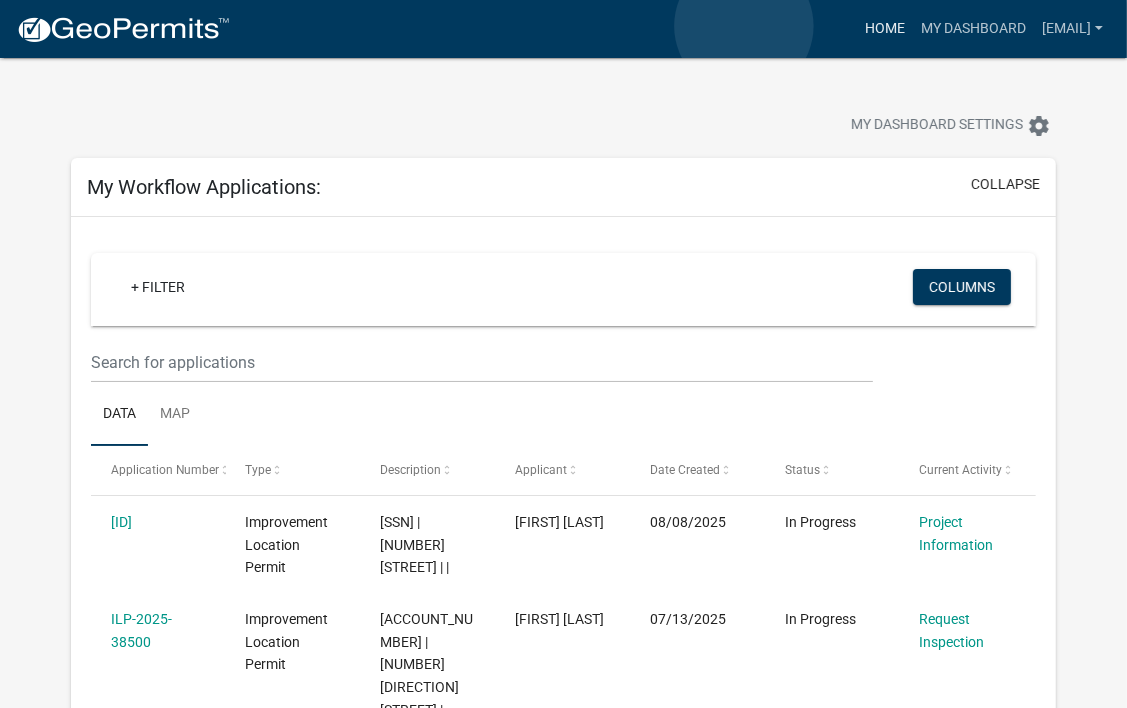 click on "Home" at bounding box center (885, 29) 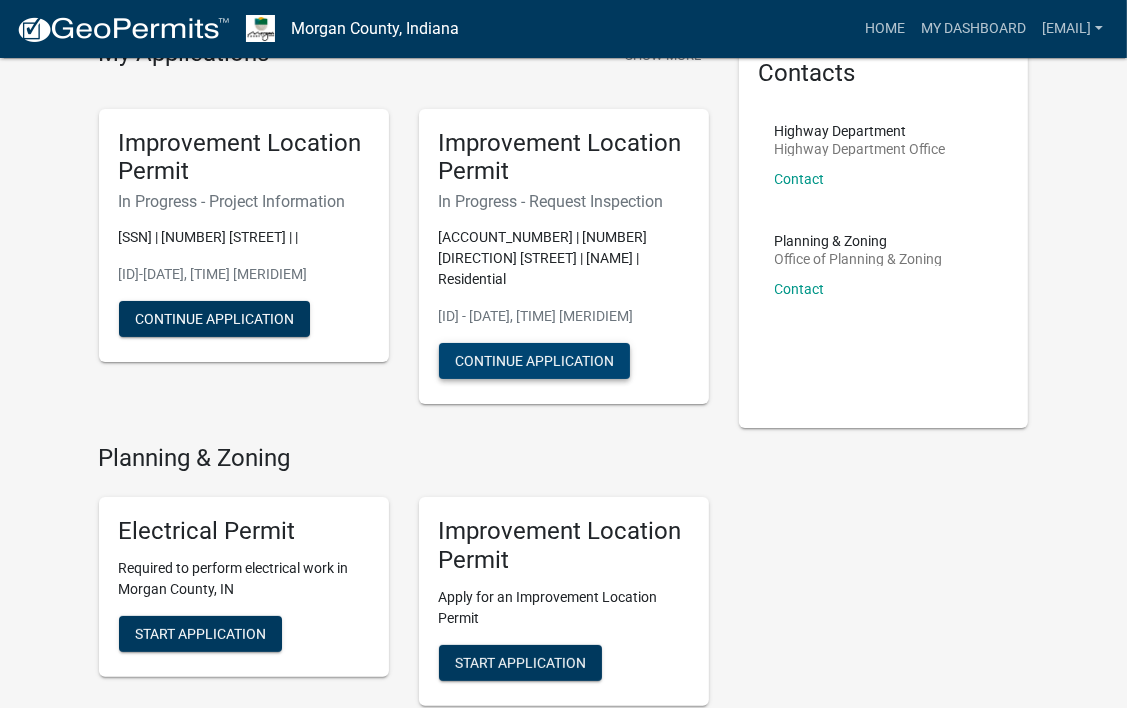 scroll, scrollTop: 106, scrollLeft: 0, axis: vertical 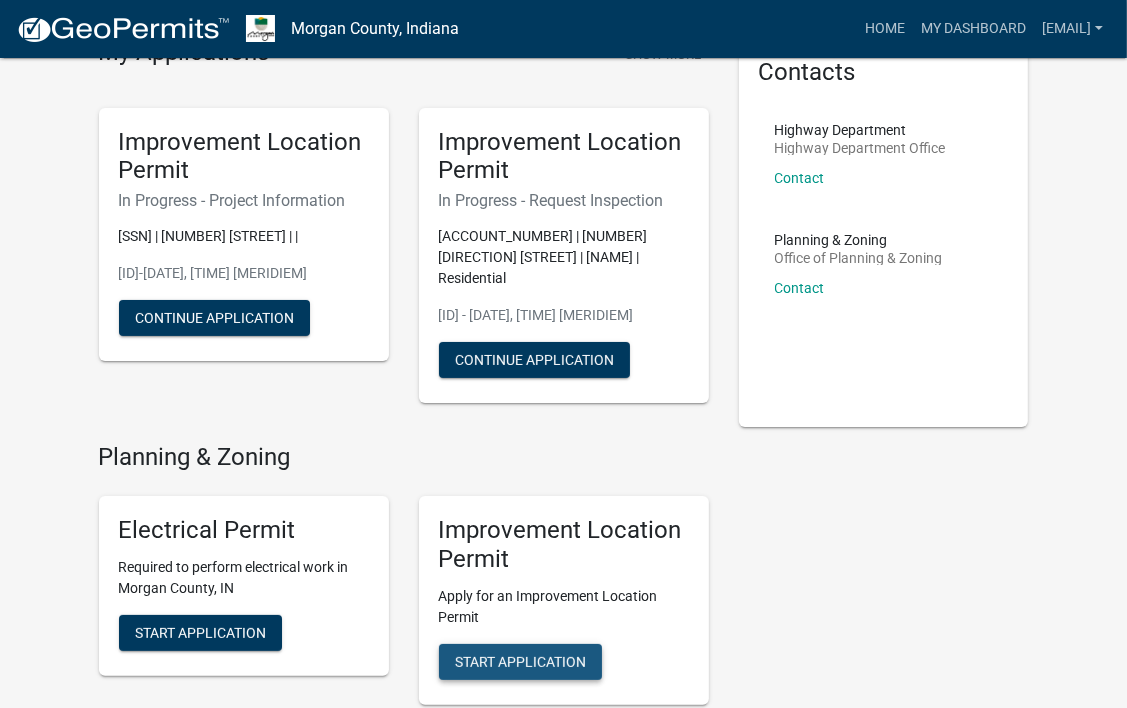 click on "Start Application" at bounding box center [520, 661] 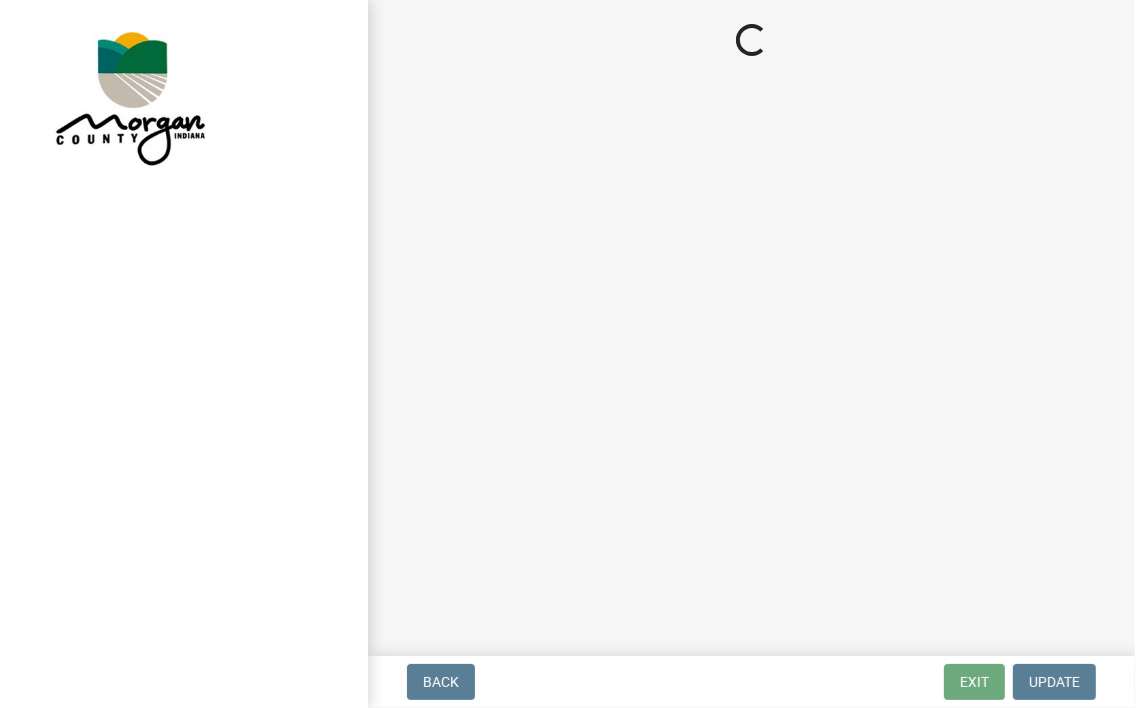 scroll, scrollTop: 0, scrollLeft: 0, axis: both 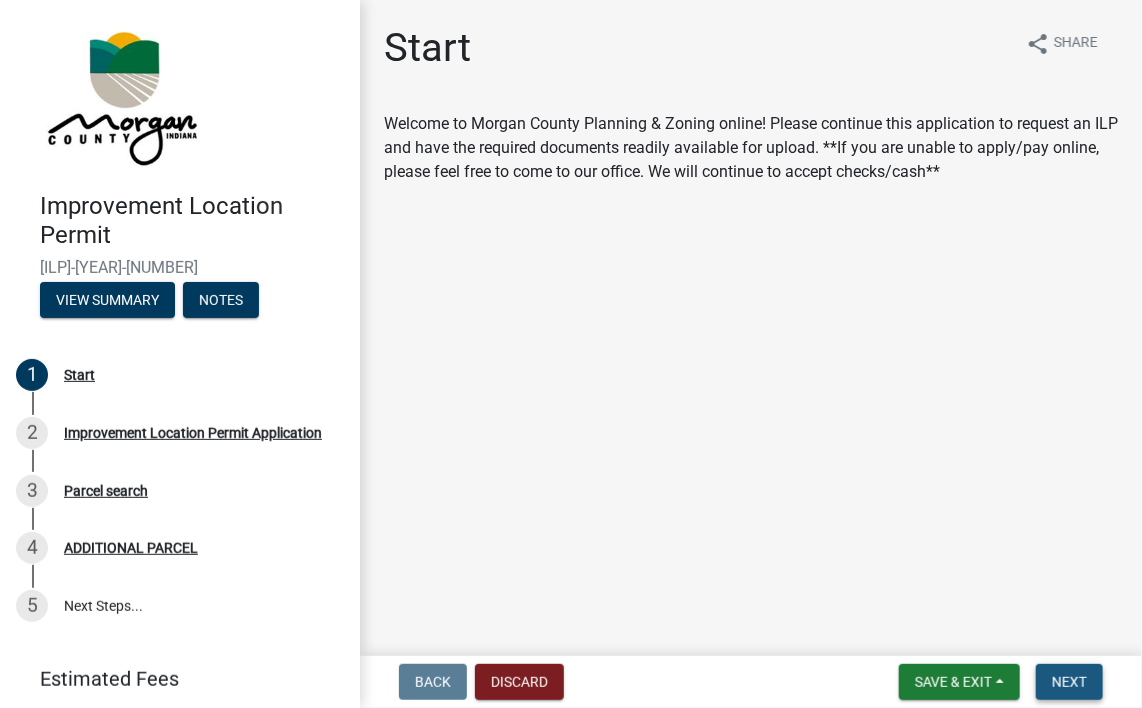 click on "Next" at bounding box center (1069, 682) 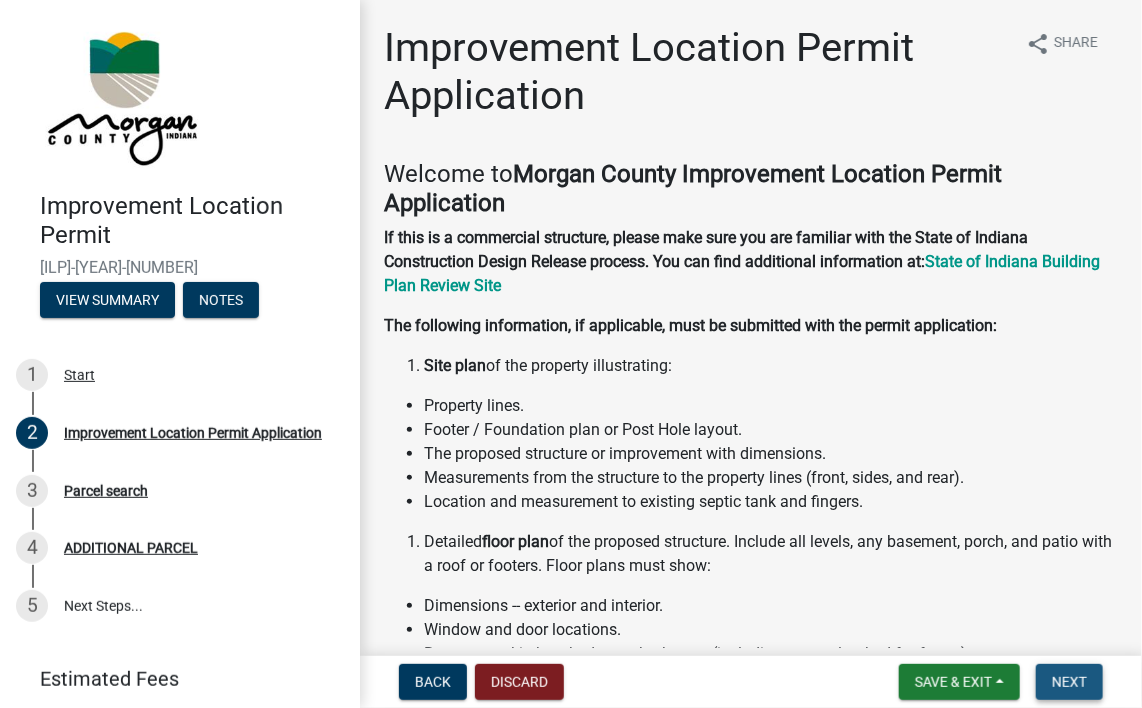 click on "Next" at bounding box center (1069, 682) 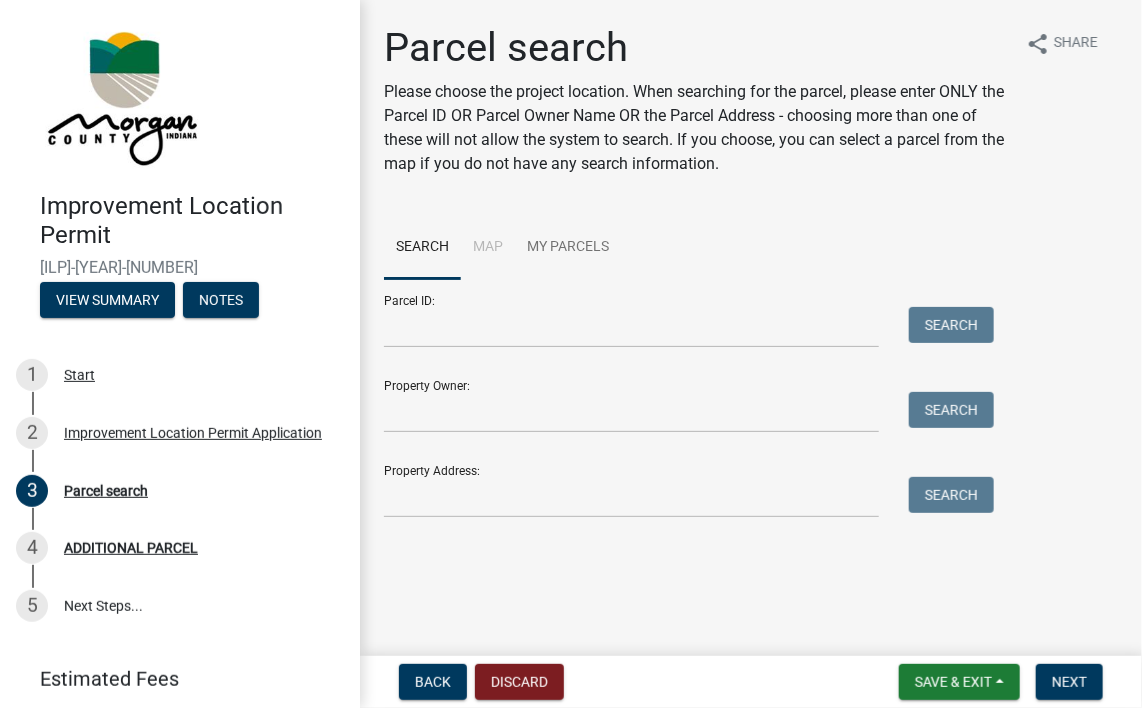 click on "Parcel search Please choose the project location. When searching for the parcel, please enter ONLY the Parcel ID OR Parcel Owner Name OR the Parcel Address - choosing more than one of these will not allow the system to search. If you choose, you can select a parcel from the map if you do not have any search information. share Share Search Map My Parcels  Parcel ID:   Search   Property Owner:   Search   Property Address:   Search" 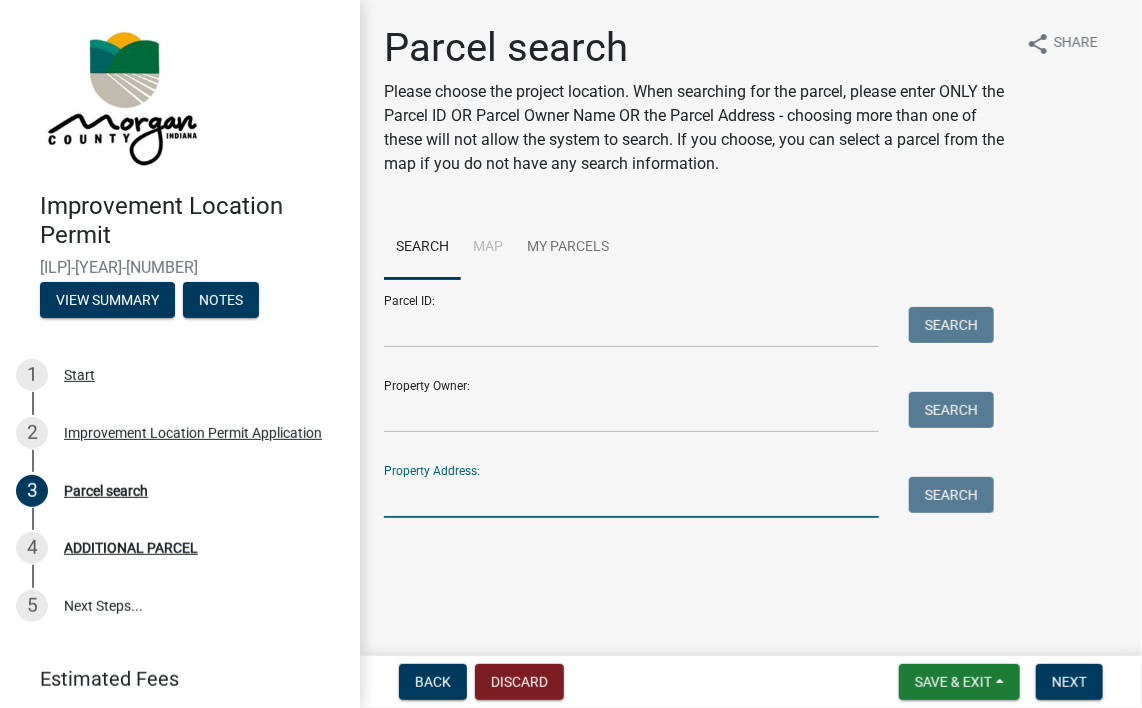 click on "Property Address:" at bounding box center [631, 497] 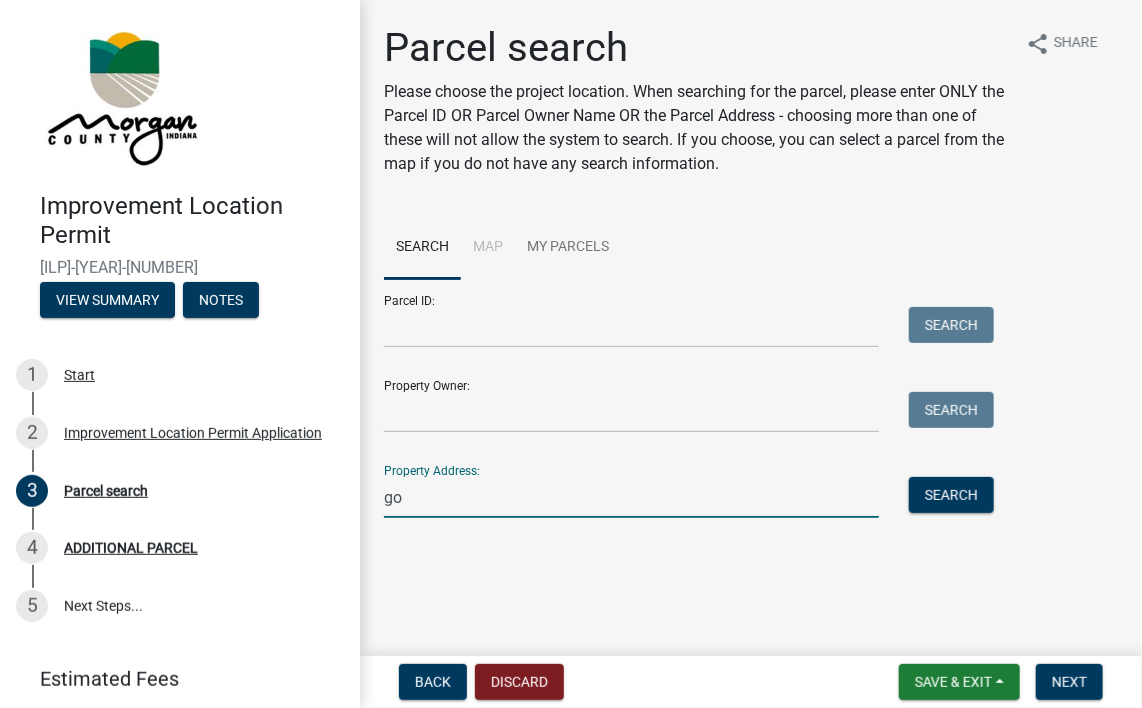 type on "g" 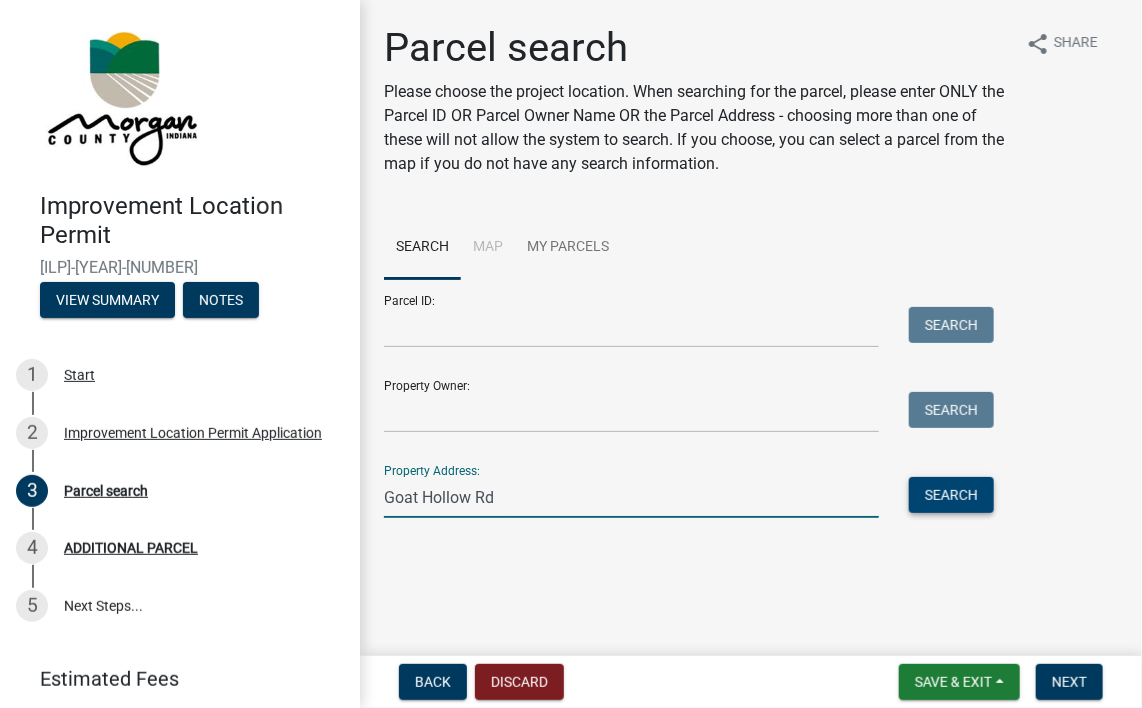 type on "Goat Hollow Rd" 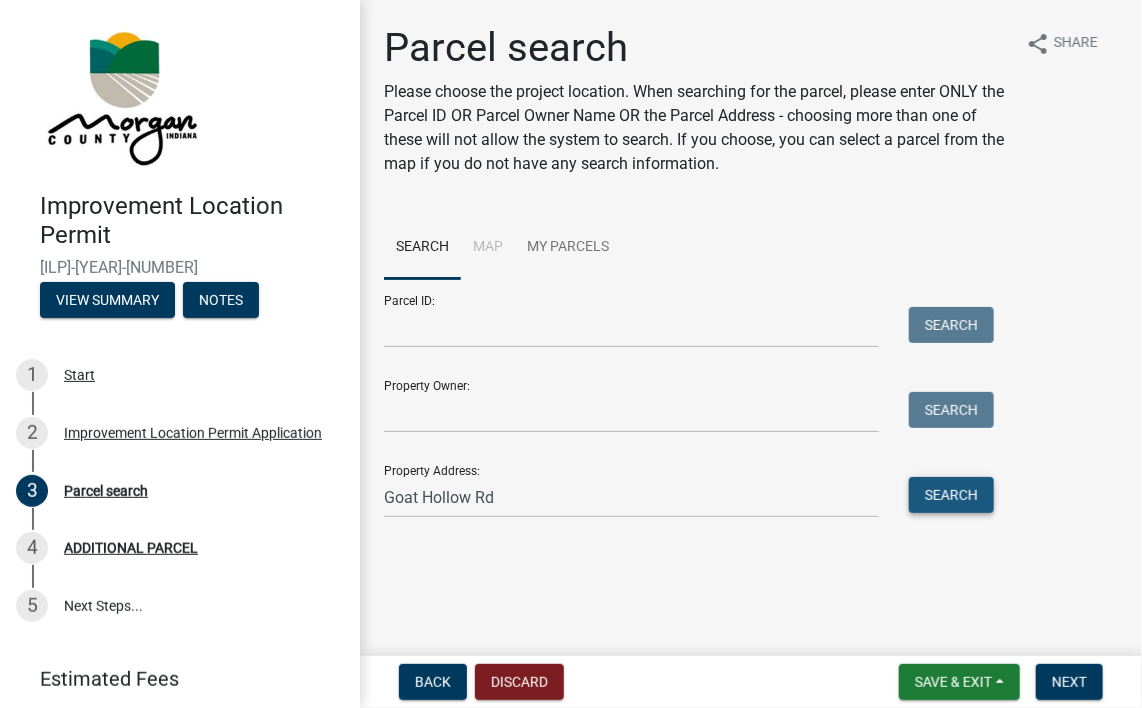 click on "Search" at bounding box center [951, 495] 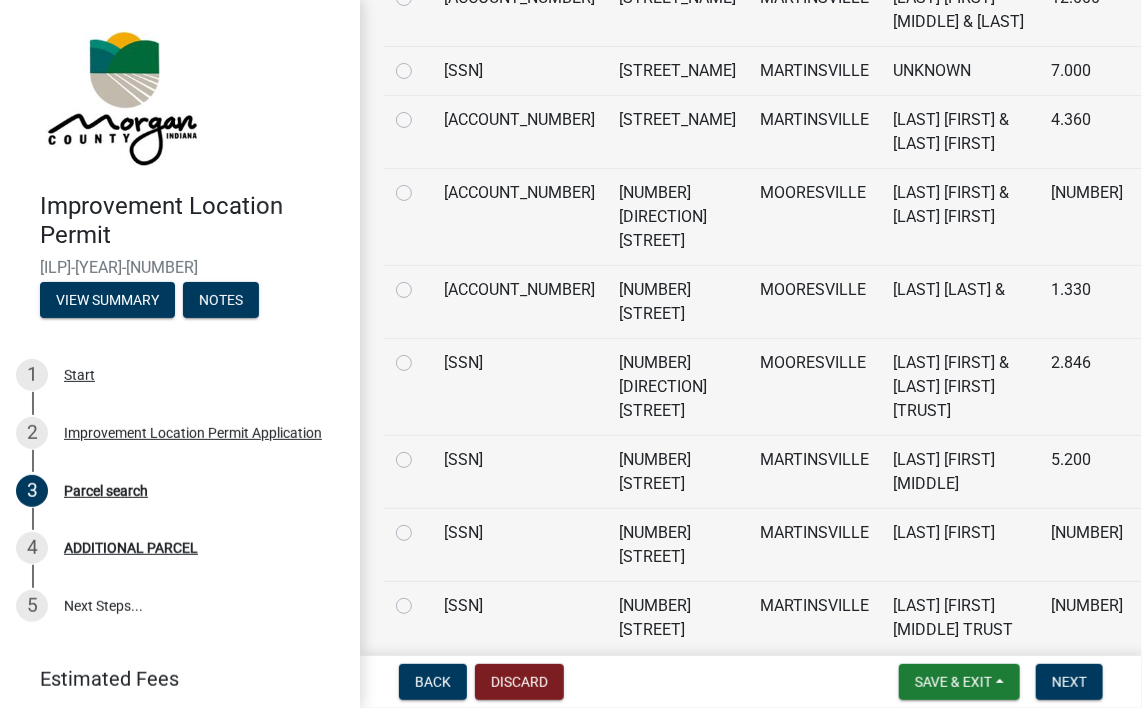 scroll, scrollTop: 827, scrollLeft: 0, axis: vertical 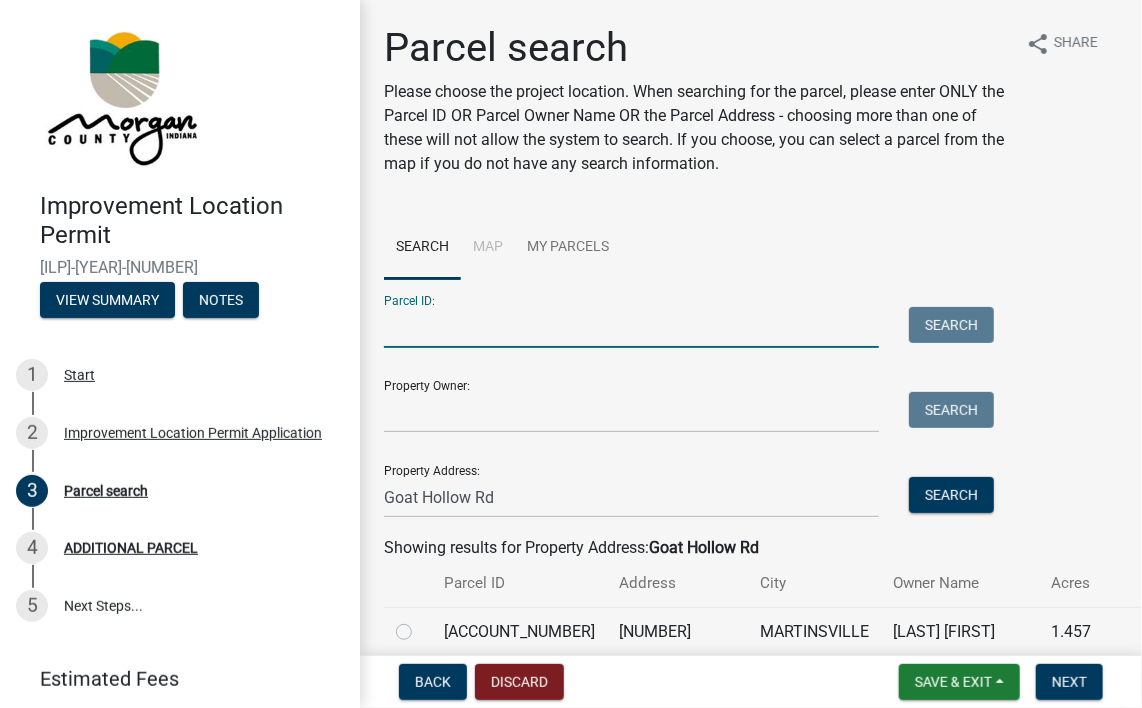 click on "Parcel ID:" at bounding box center (631, 327) 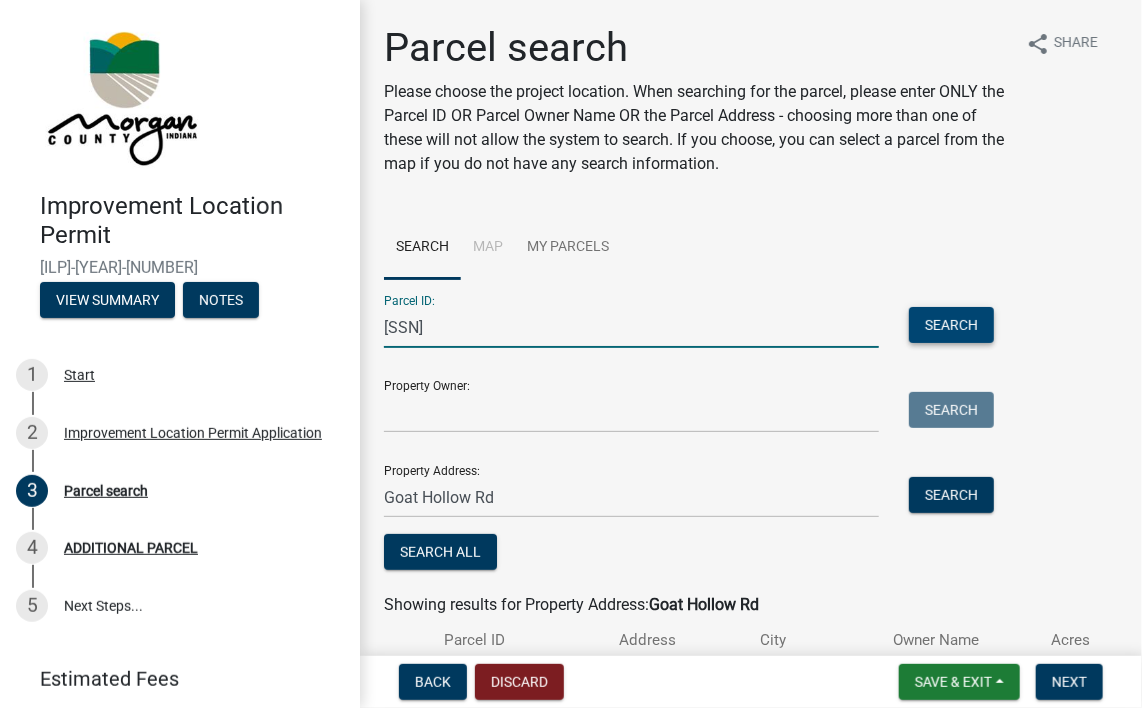 type on "[SSN]" 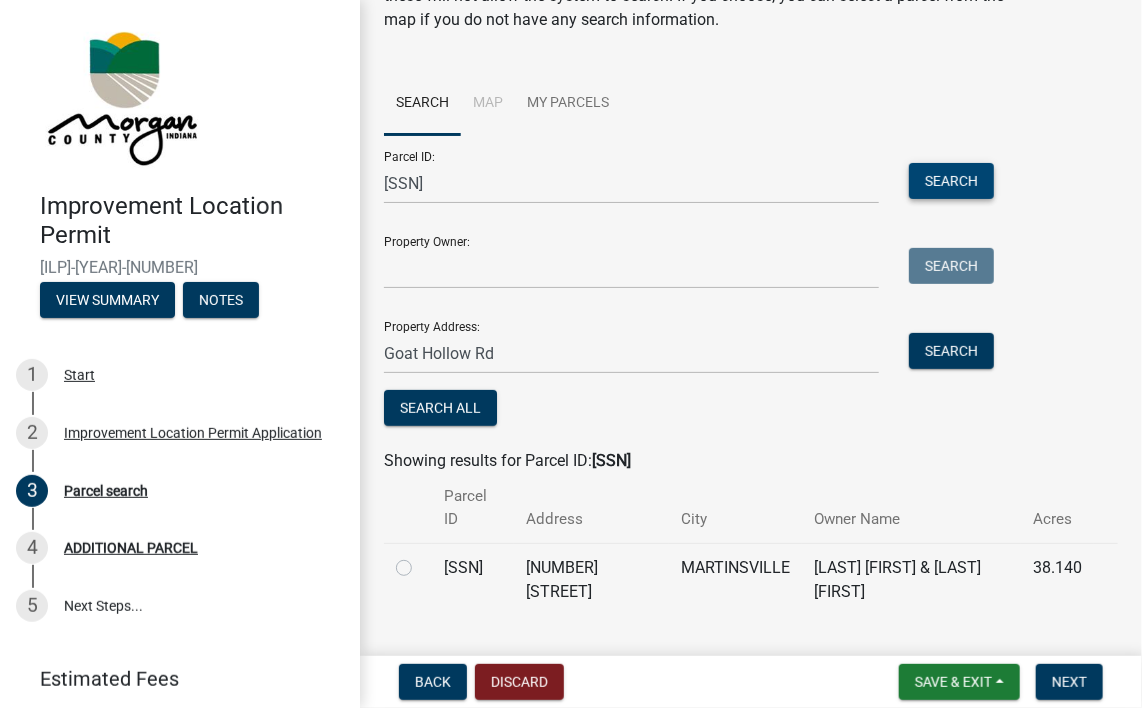 scroll, scrollTop: 167, scrollLeft: 0, axis: vertical 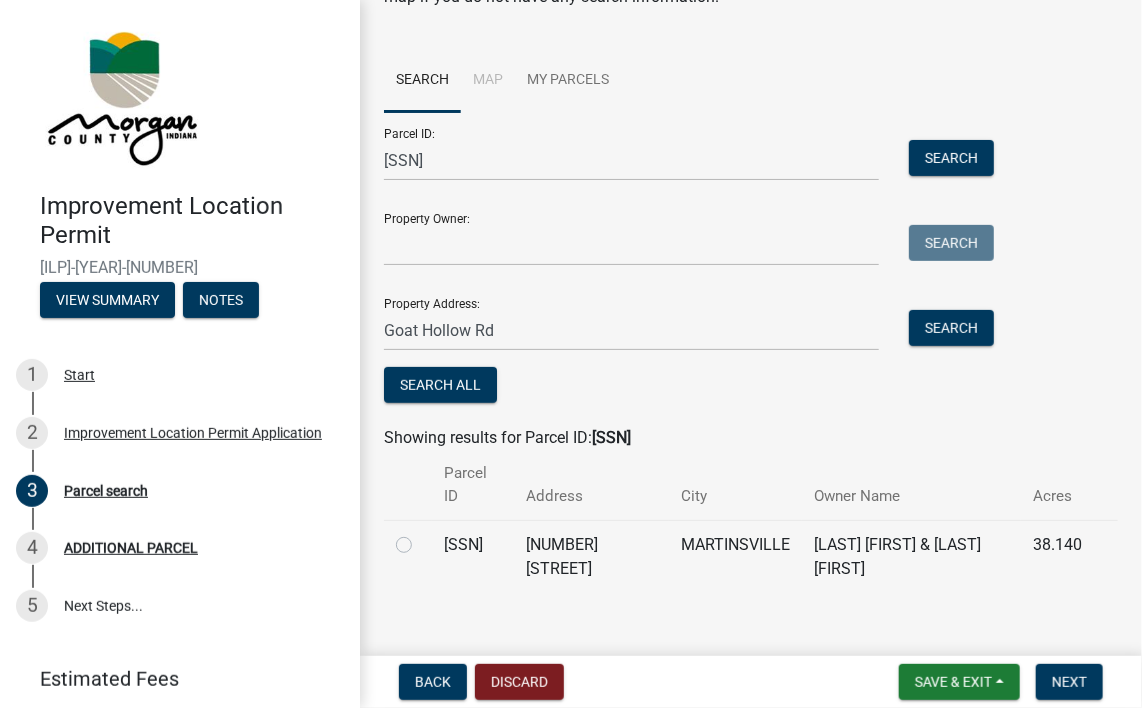 click 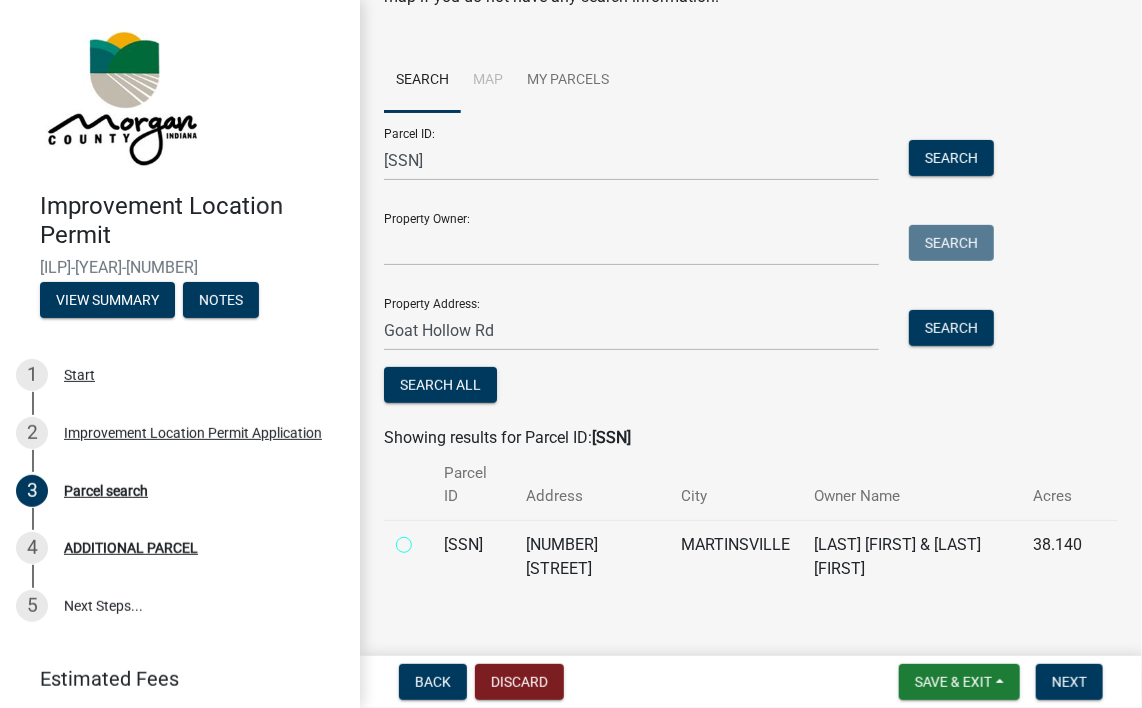 radio on "true" 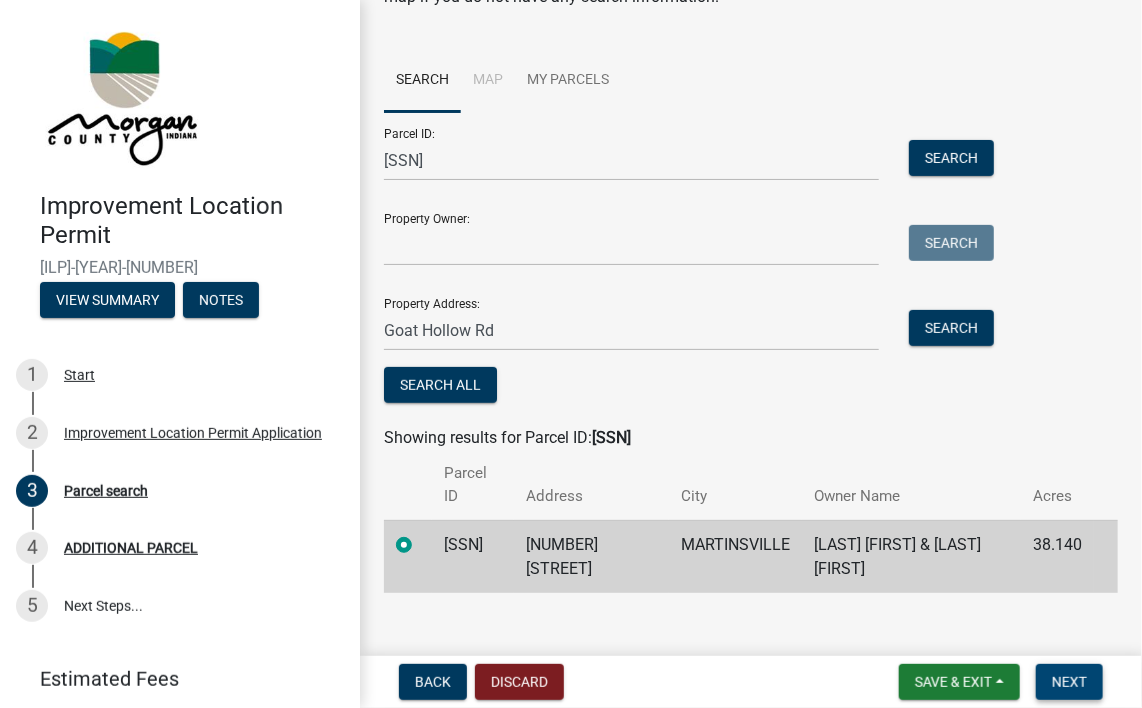 click on "Next" at bounding box center [1069, 682] 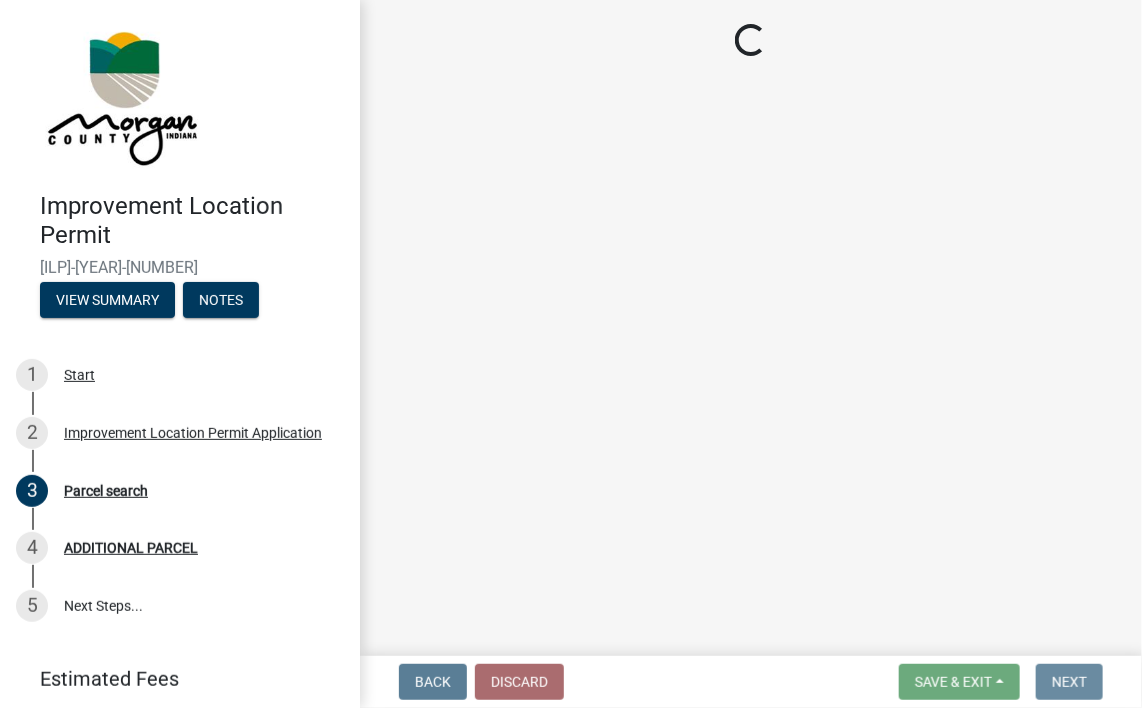 scroll, scrollTop: 0, scrollLeft: 0, axis: both 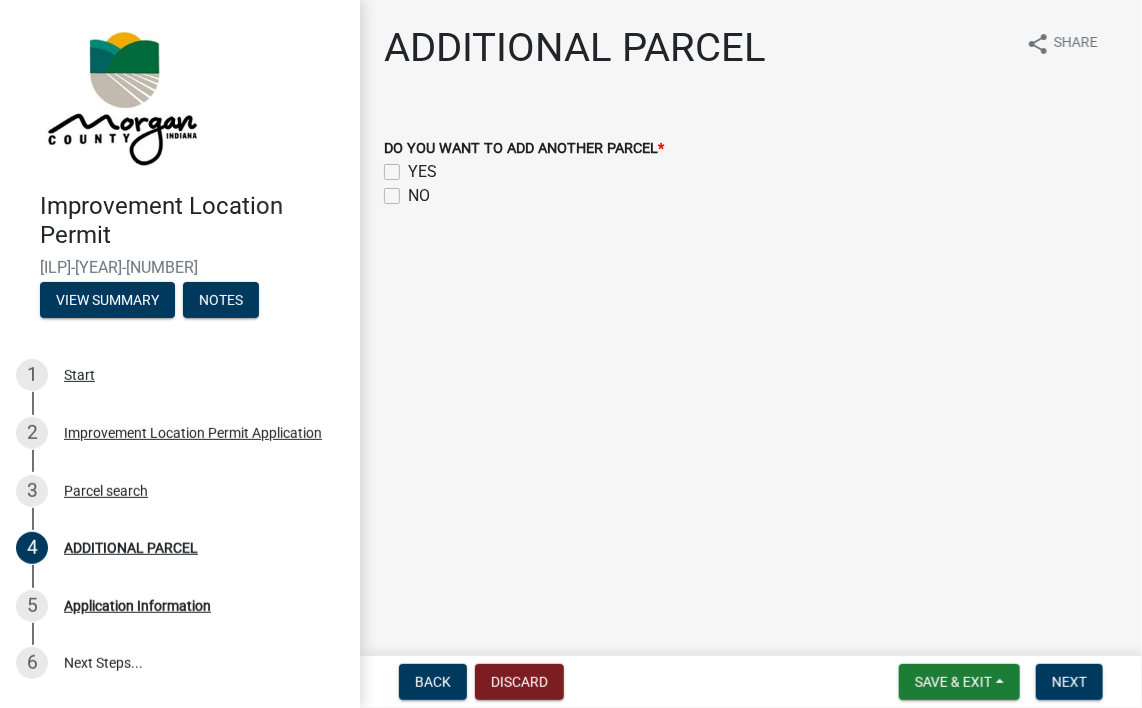 click on "NO" 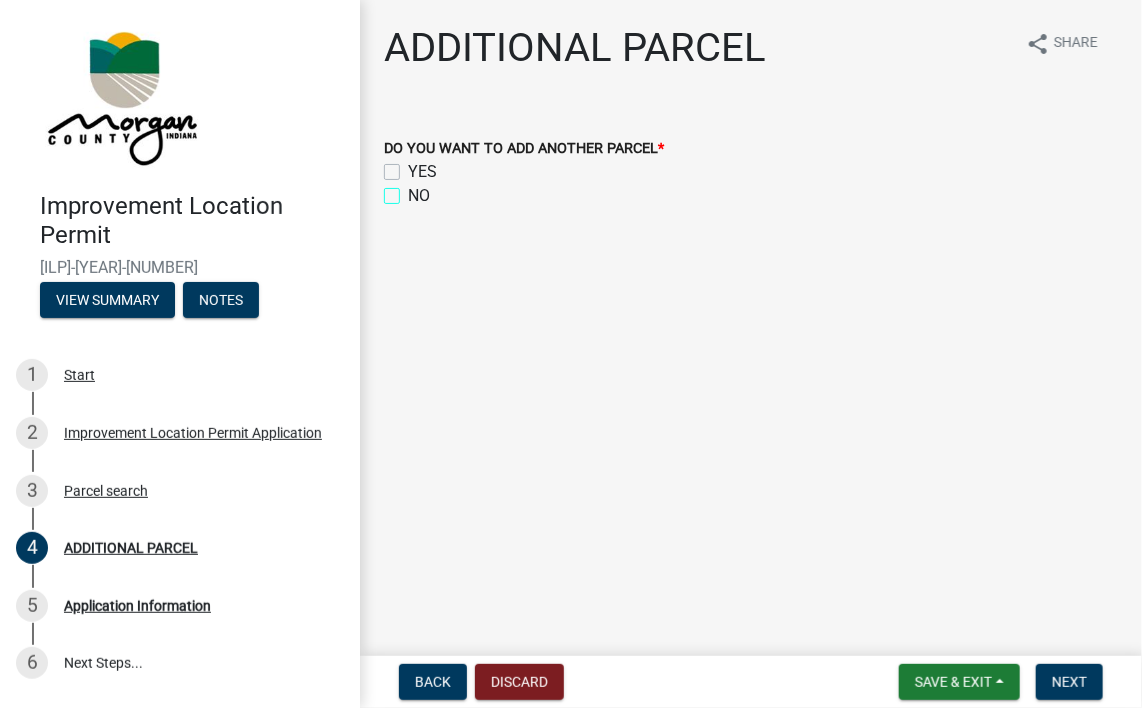 checkbox on "true" 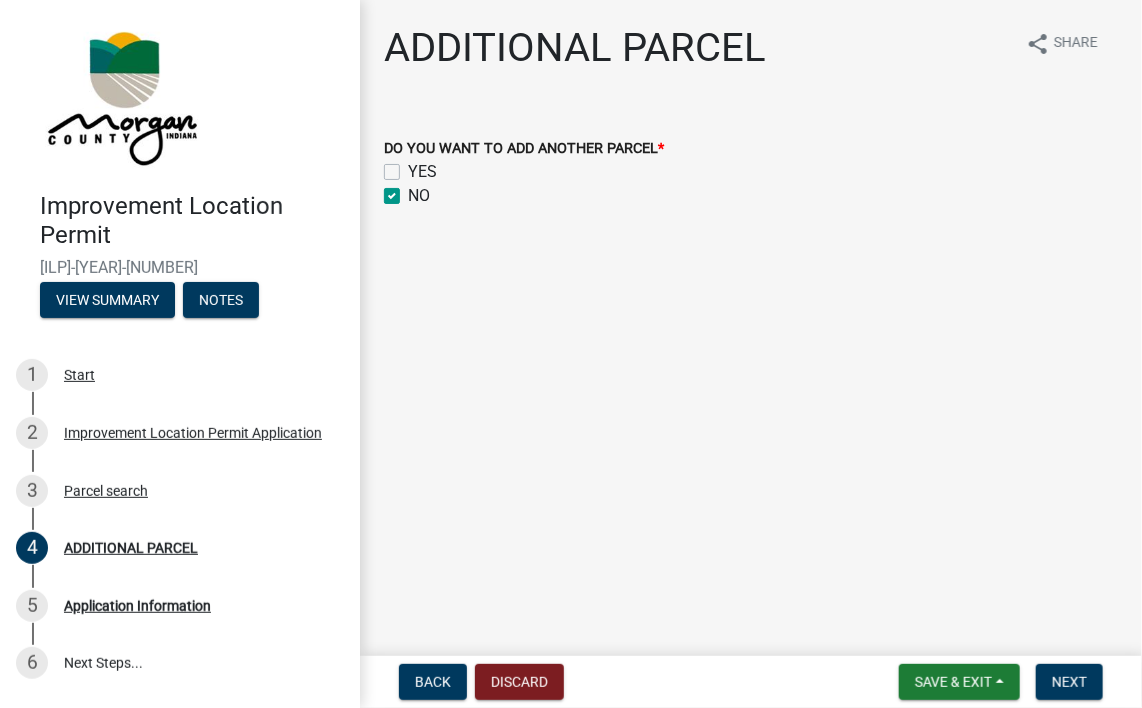 checkbox on "false" 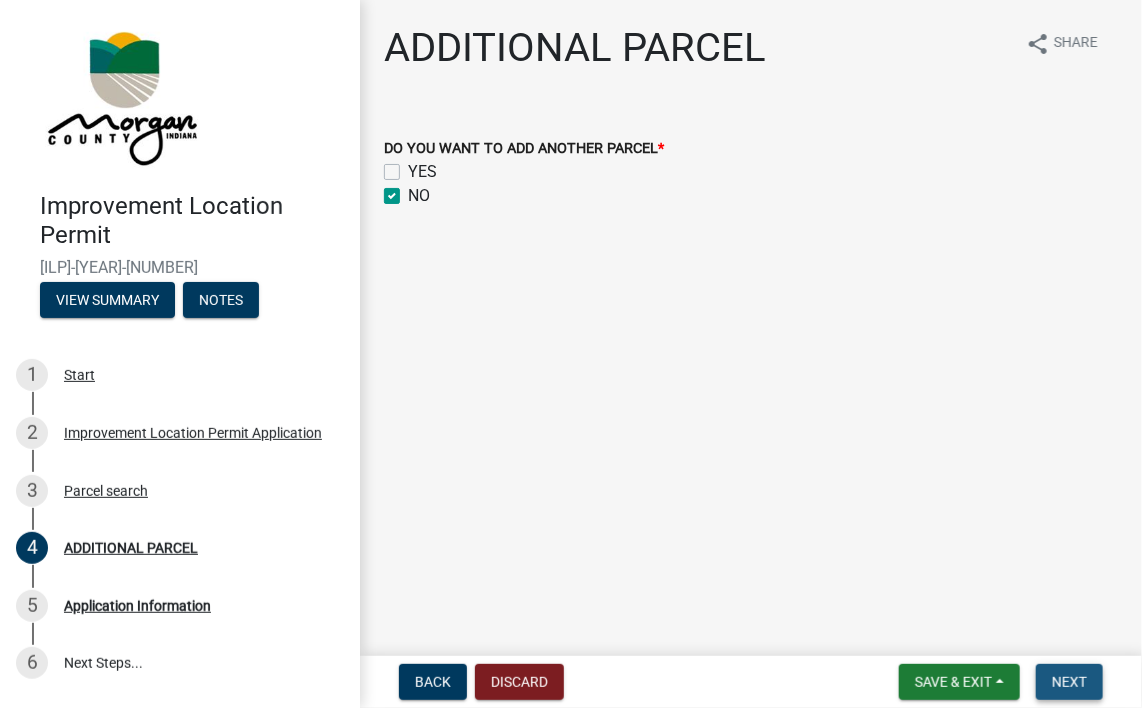 click on "Next" at bounding box center [1069, 682] 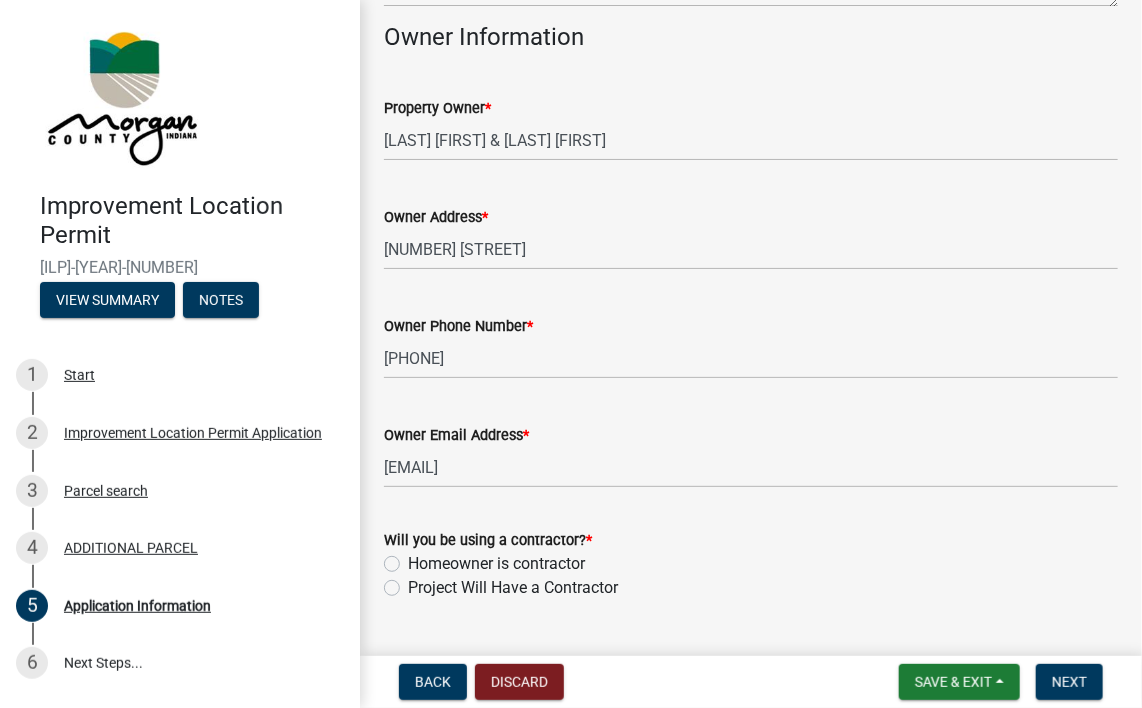 scroll, scrollTop: 1022, scrollLeft: 0, axis: vertical 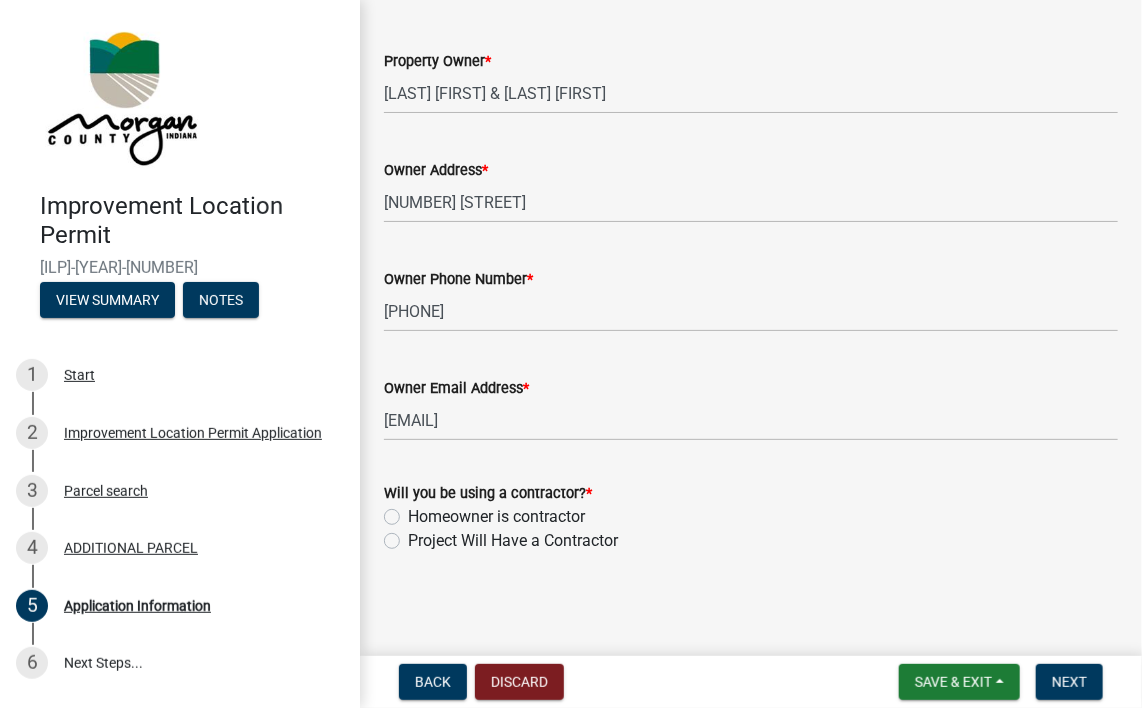 click on "Homeowner is contractor" 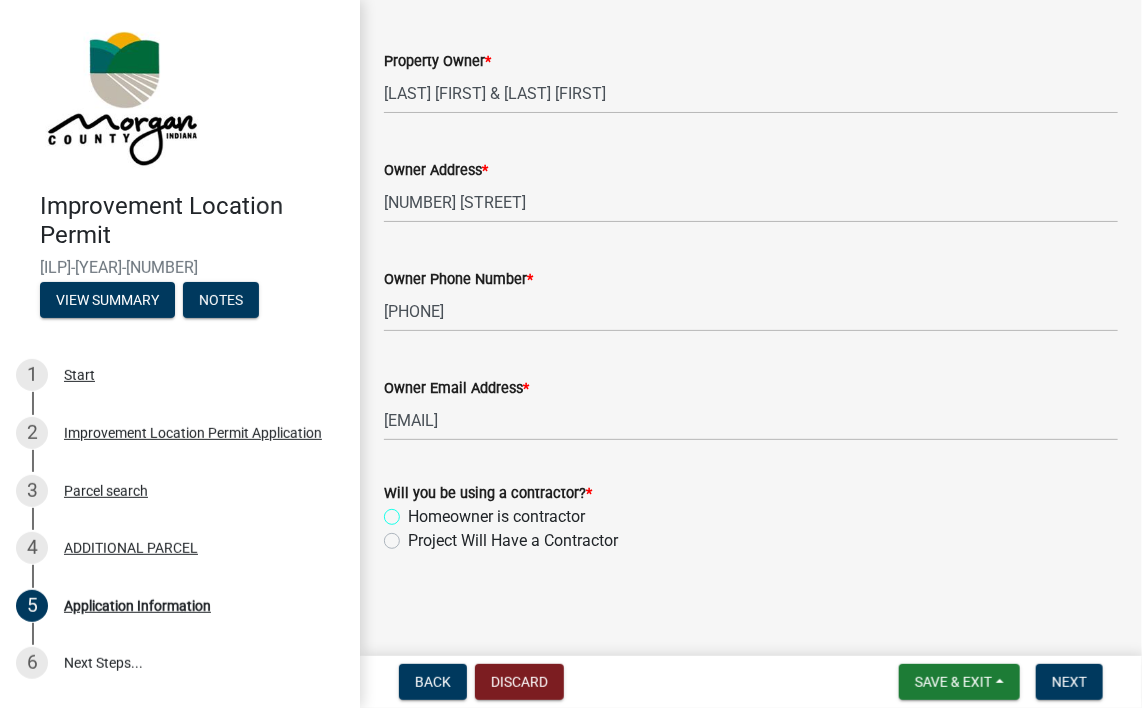 click on "Homeowner is contractor" at bounding box center (414, 511) 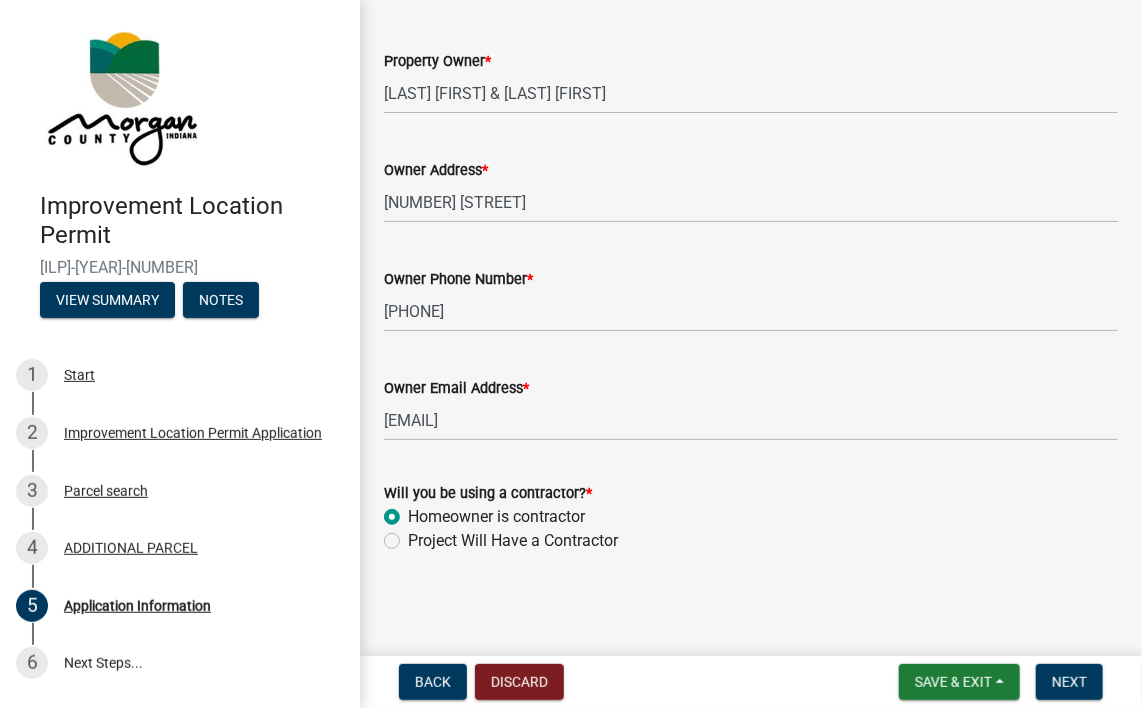 radio on "true" 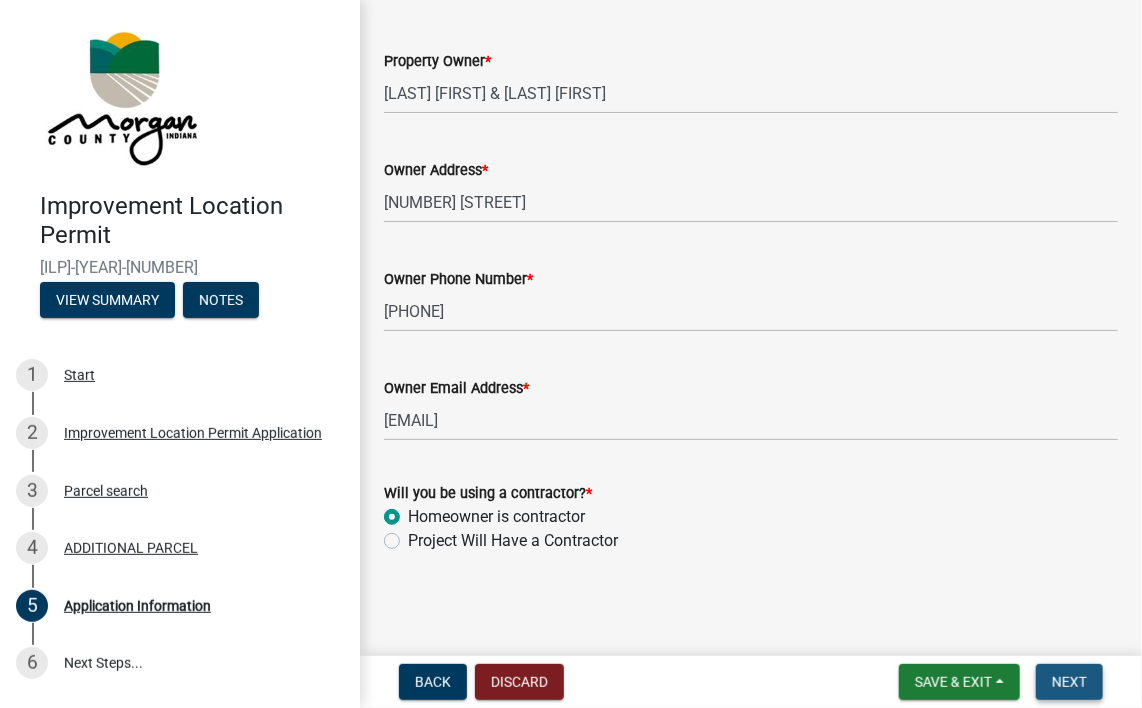 click on "Next" at bounding box center (1069, 682) 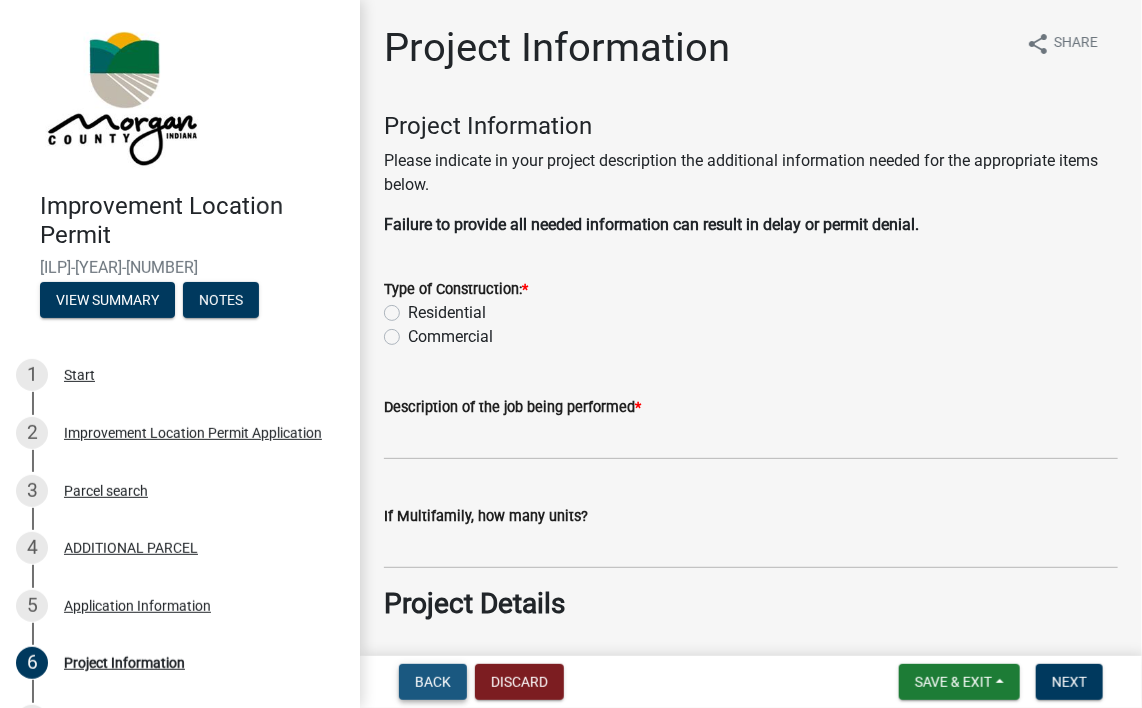 click on "Back" at bounding box center [433, 682] 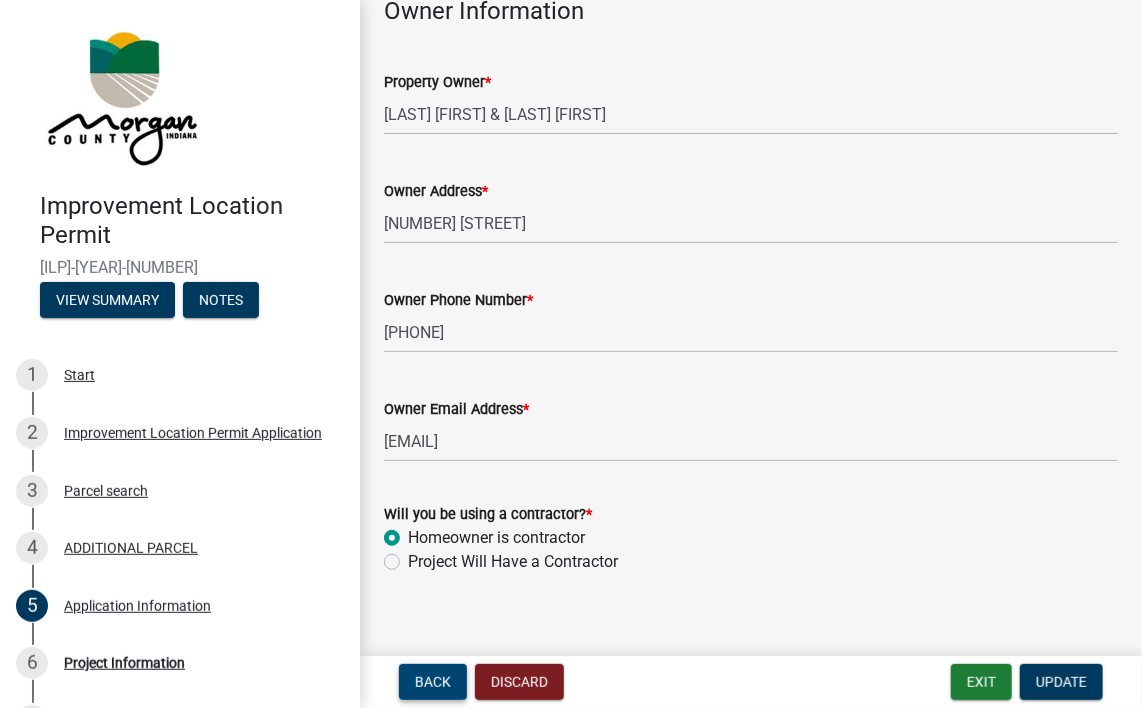 scroll, scrollTop: 1022, scrollLeft: 0, axis: vertical 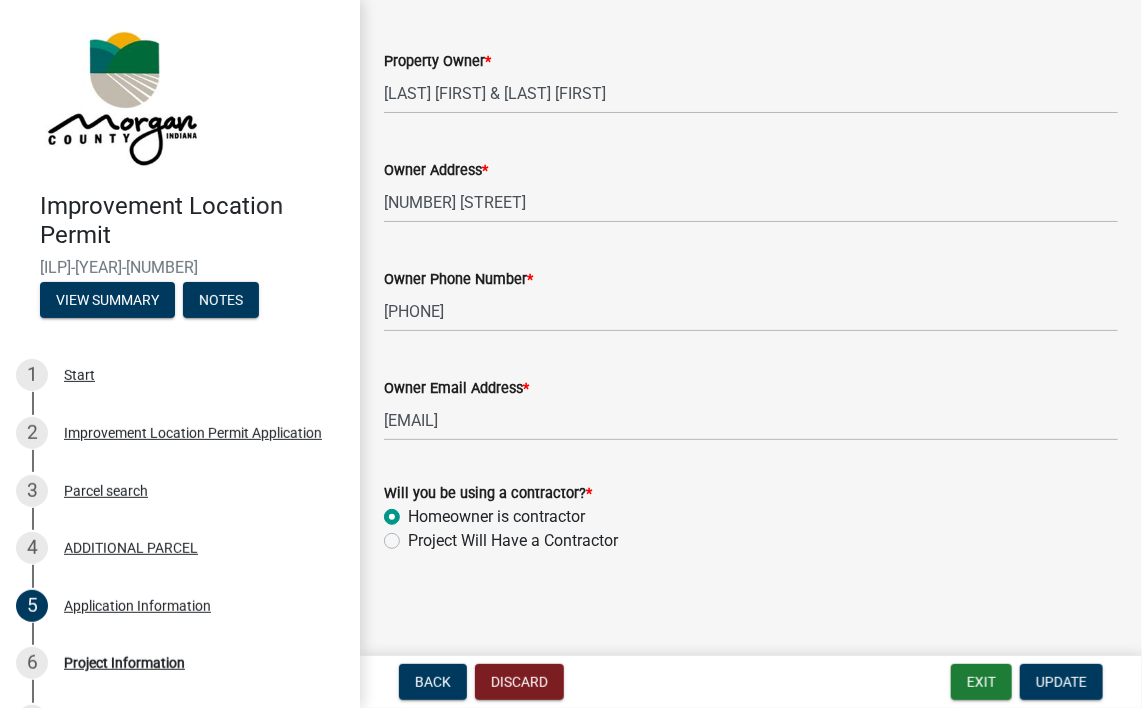 click on "Project Will Have a Contractor" 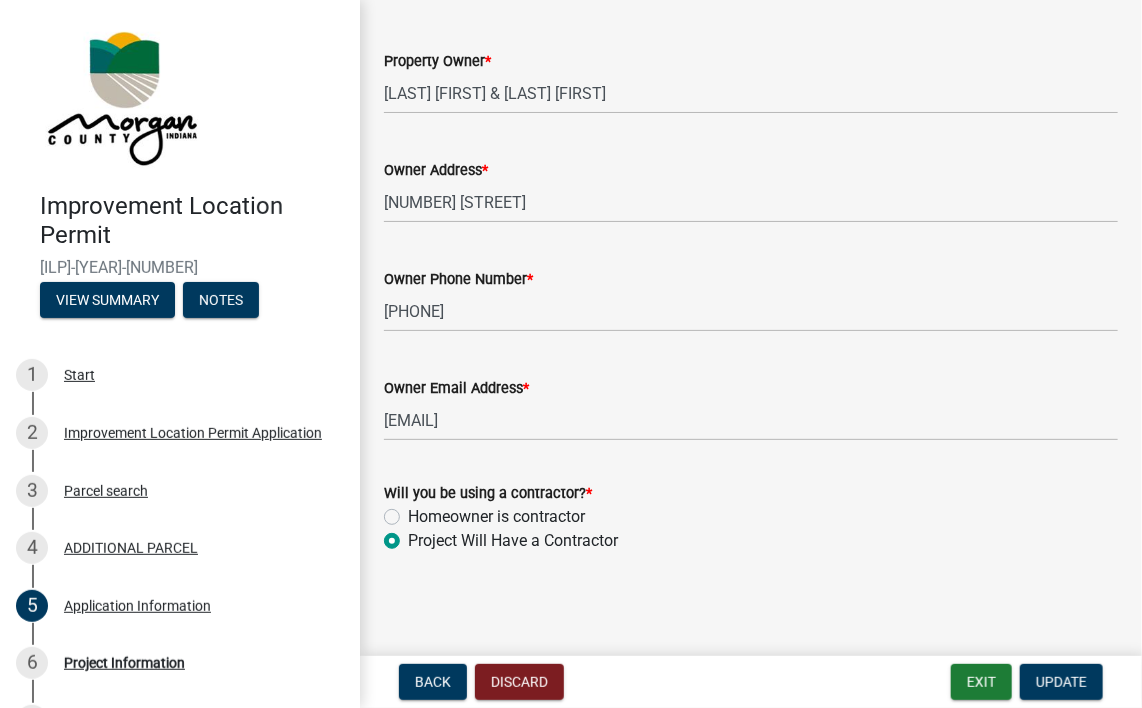 radio on "true" 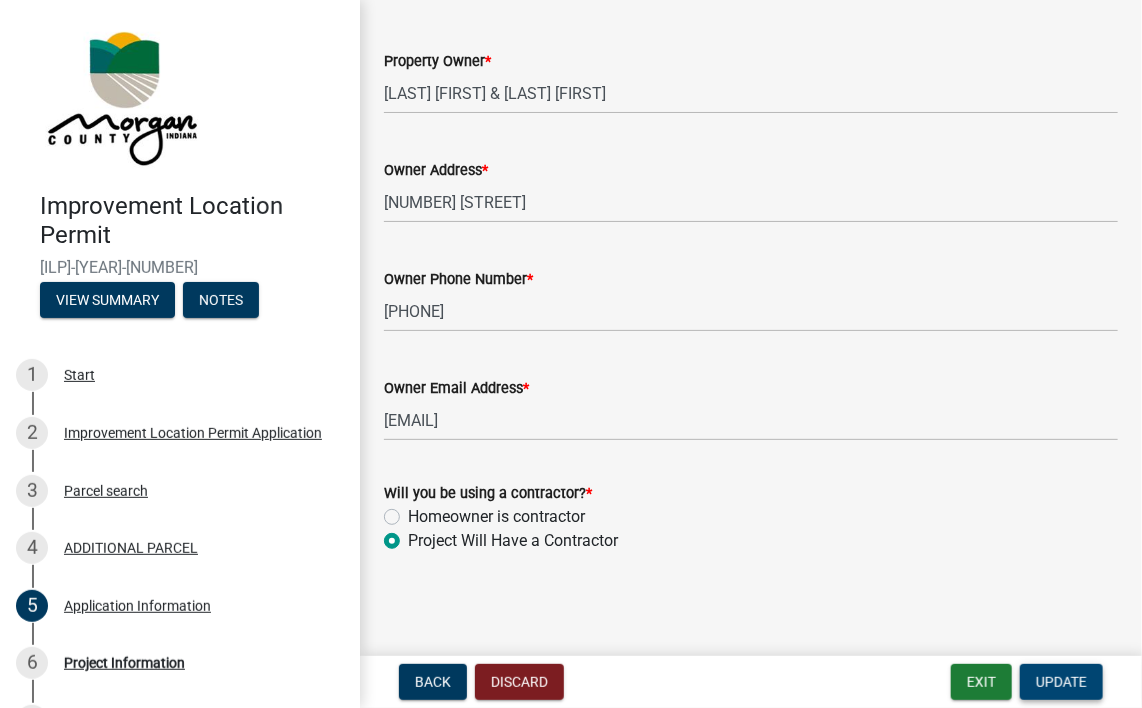 click on "Update" at bounding box center [1061, 682] 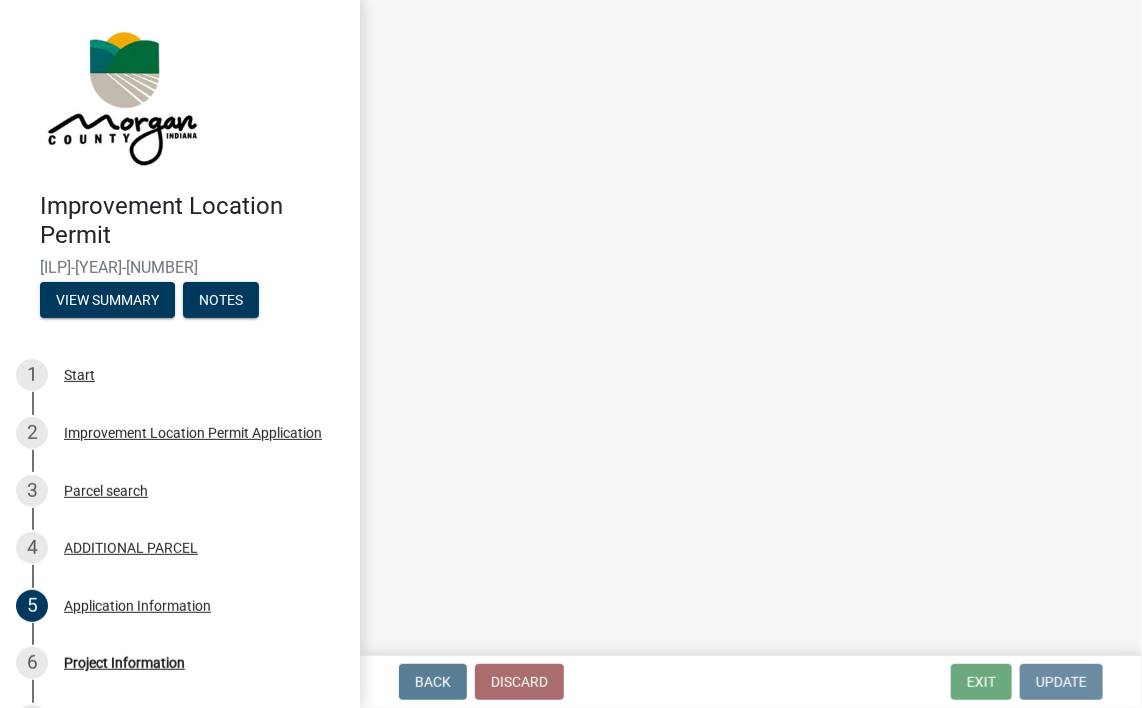 scroll, scrollTop: 0, scrollLeft: 0, axis: both 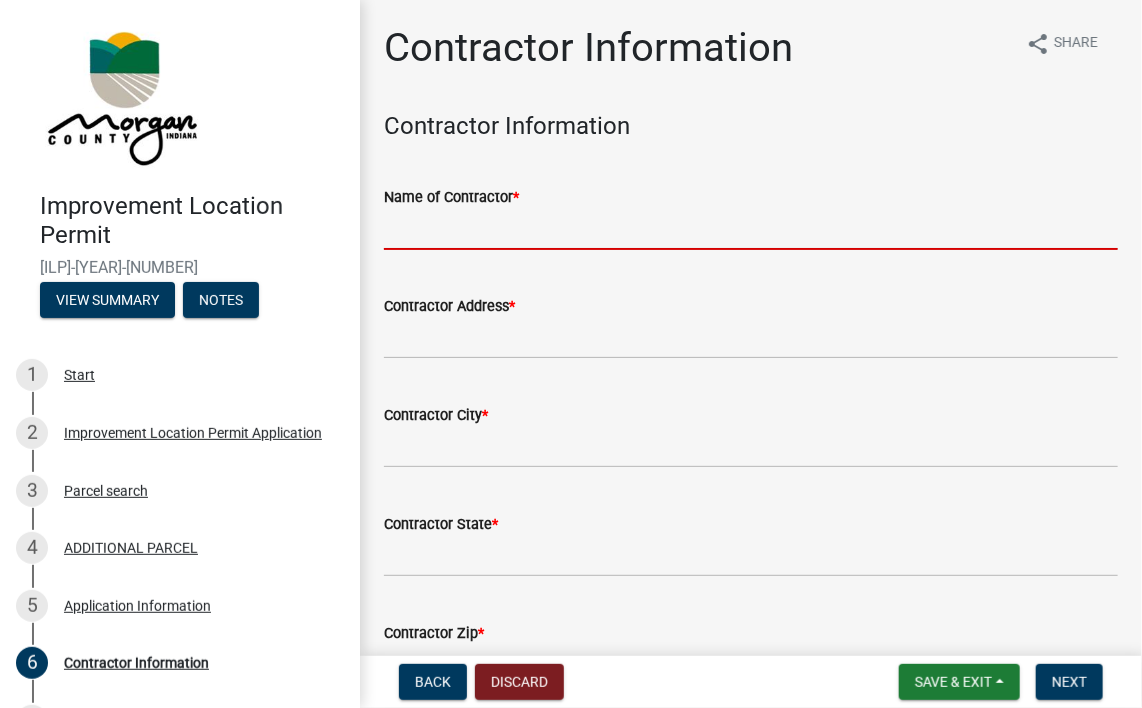 click on "Name of Contractor  *" at bounding box center (751, 229) 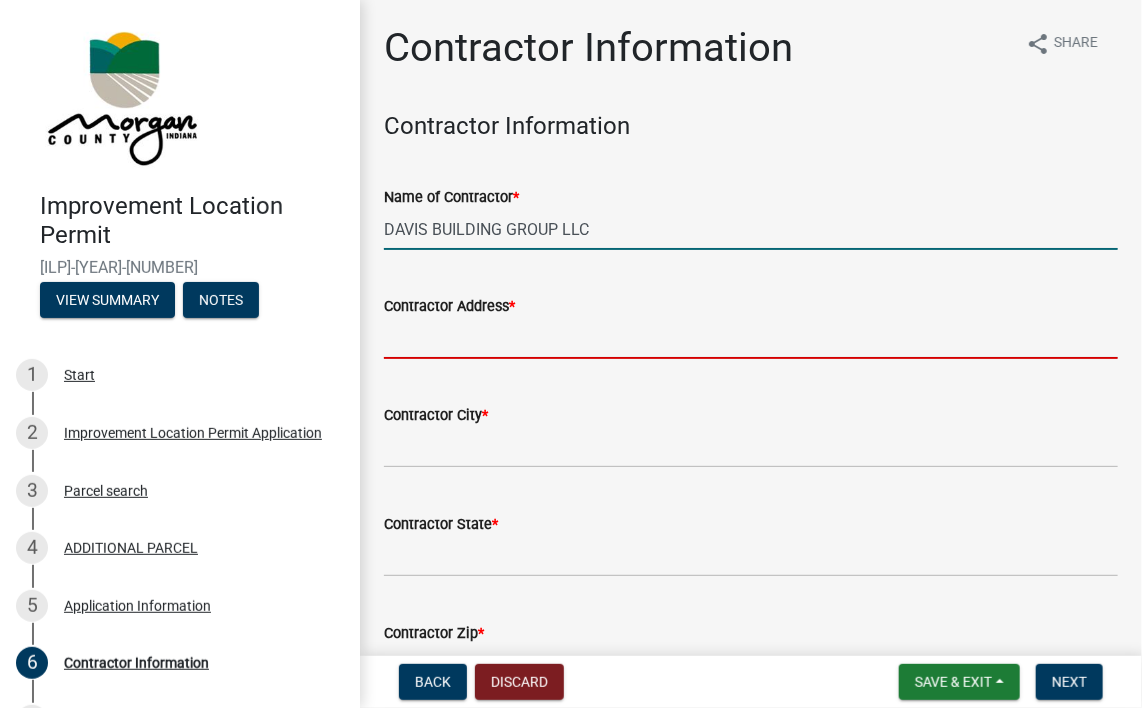 type on "[NUMBER] [STREET]" 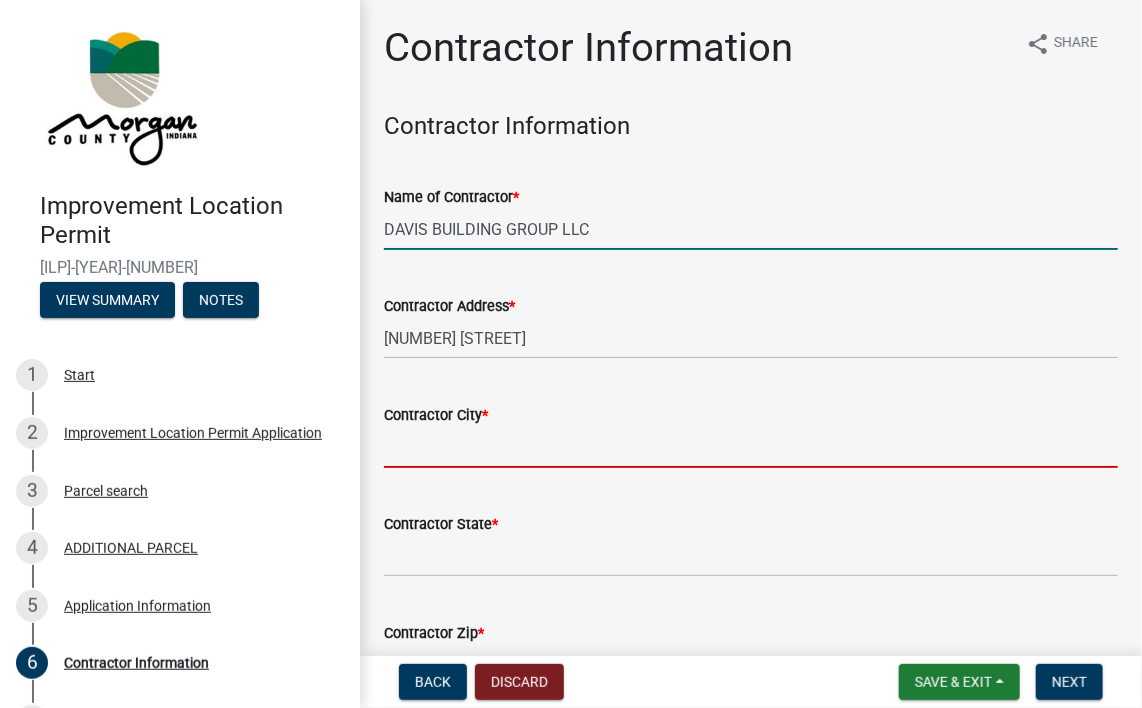 type on "Indianapolis" 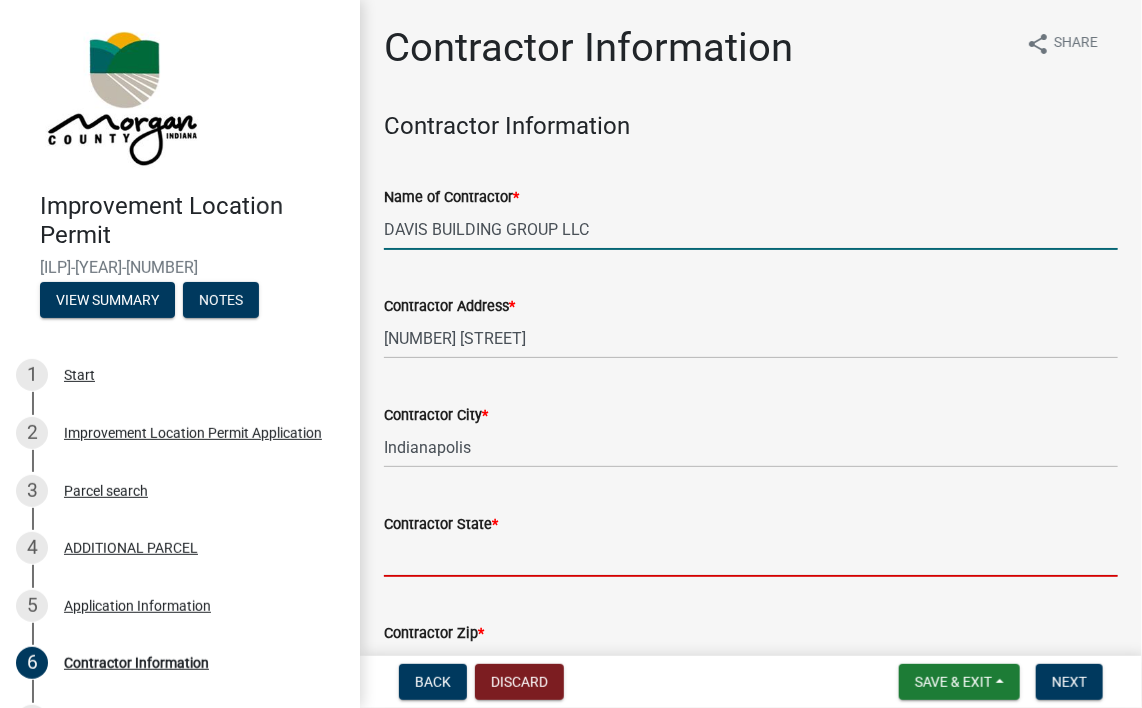 type on "IN" 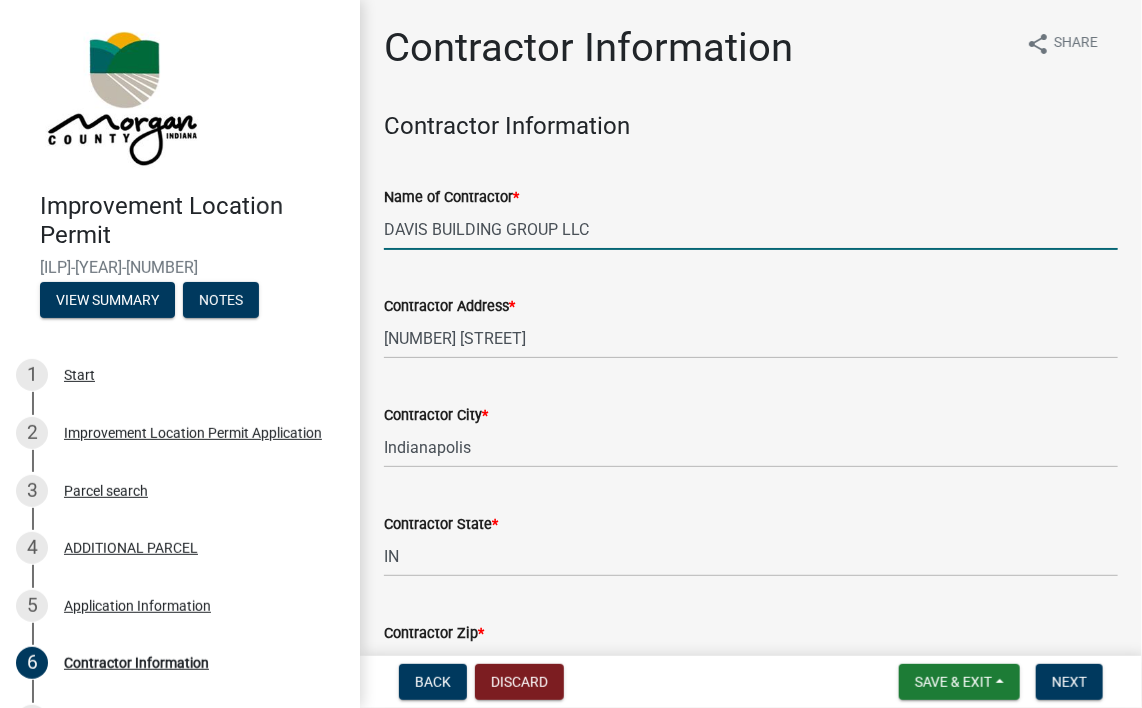 type on "[POSTAL_CODE]" 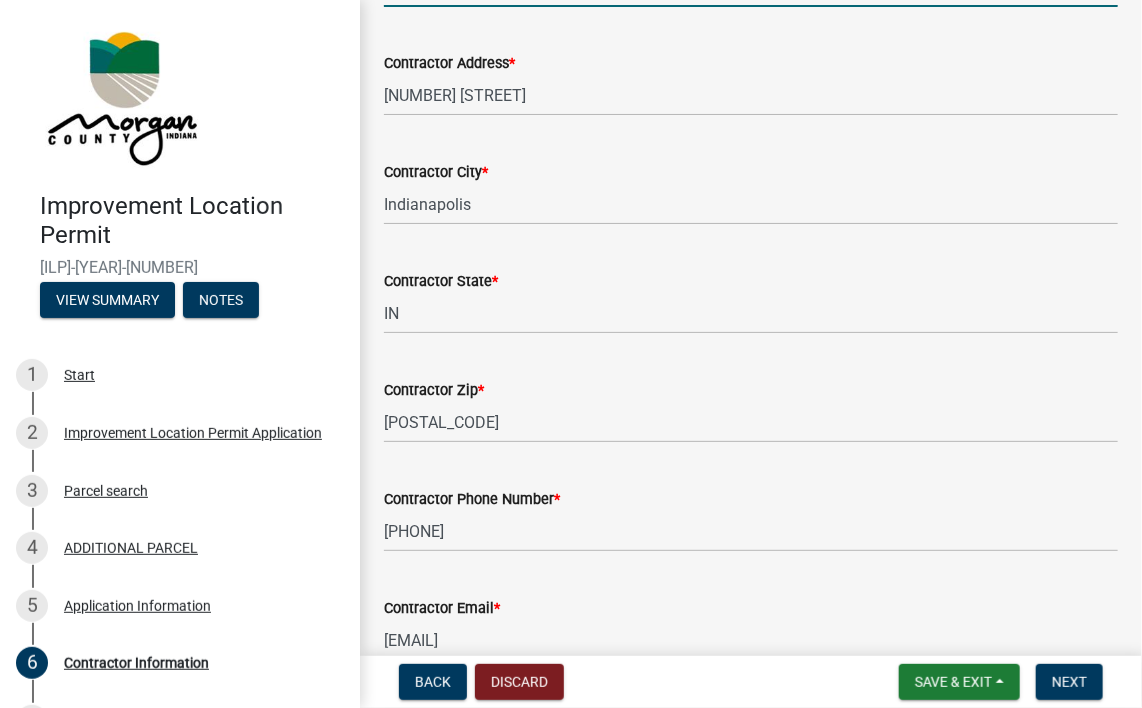 scroll, scrollTop: 349, scrollLeft: 0, axis: vertical 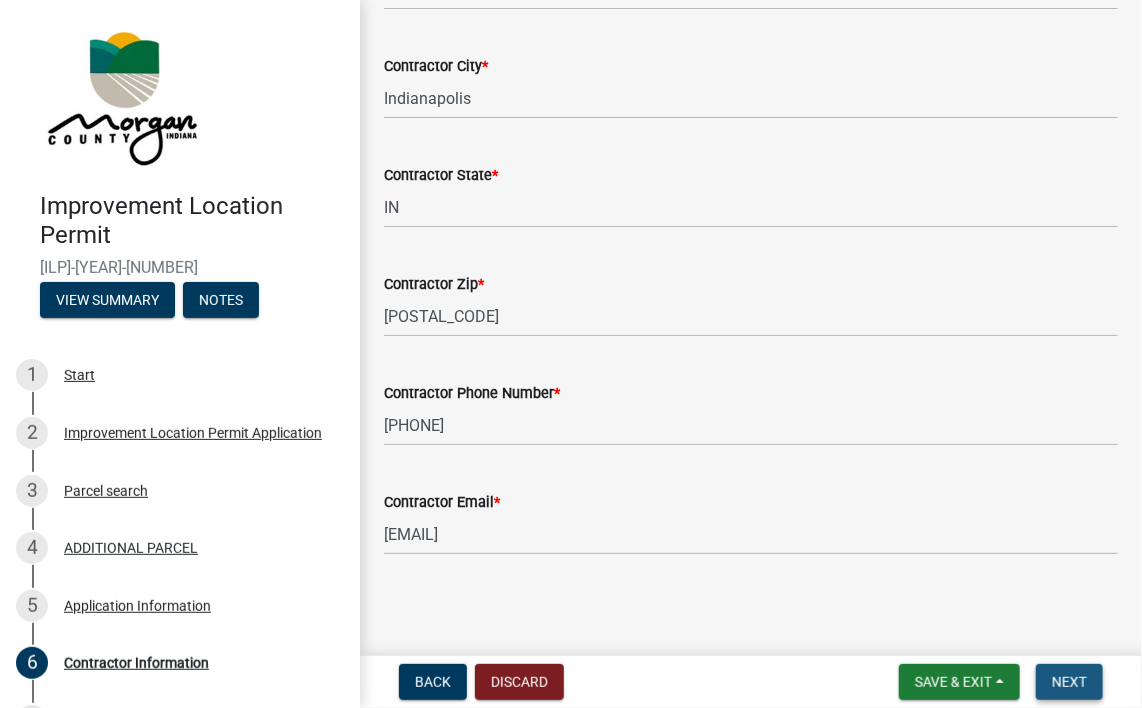 click on "Next" at bounding box center [1069, 682] 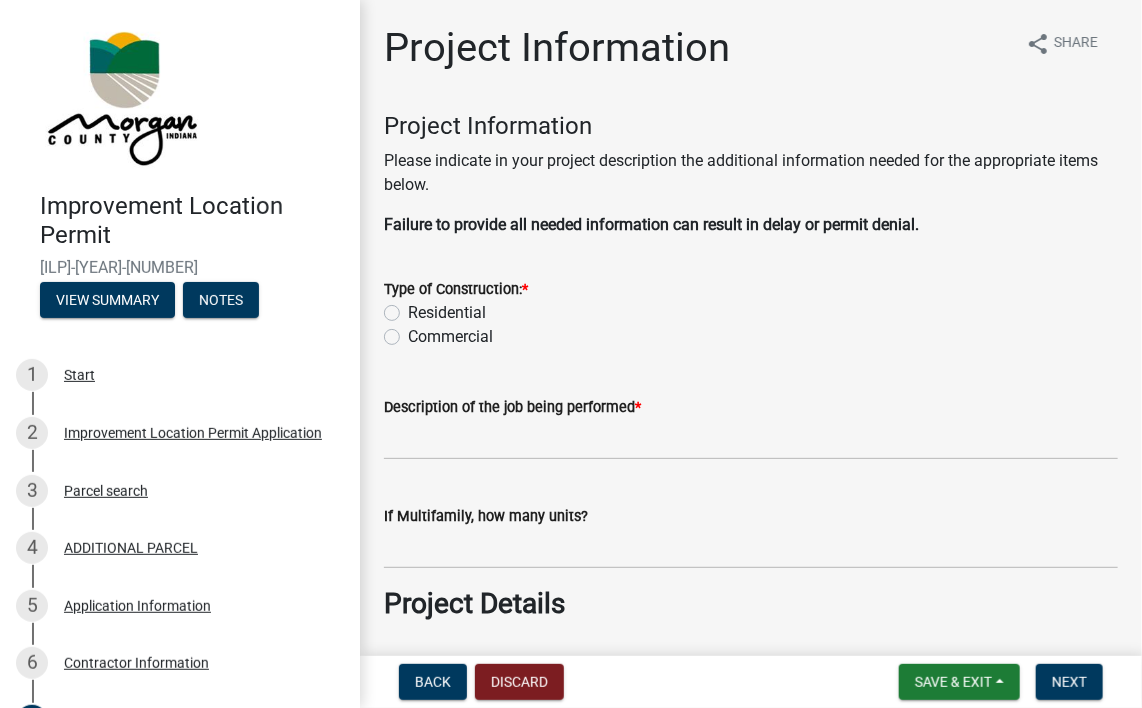 click on "Residential" 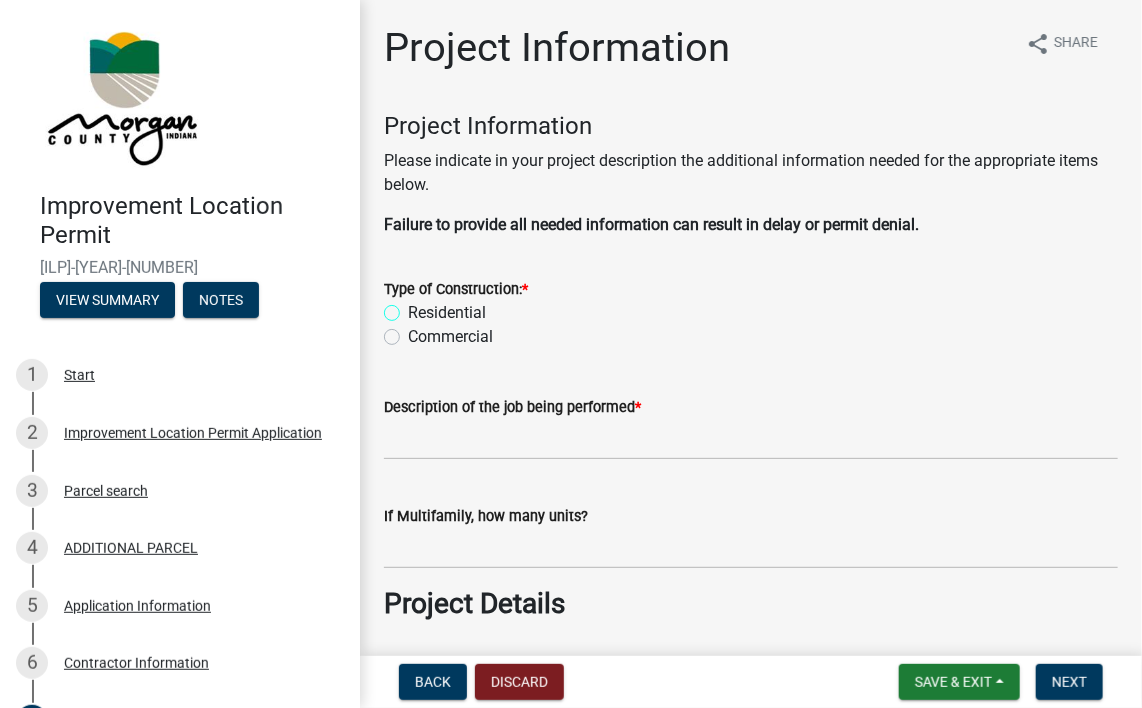 click on "Residential" at bounding box center [414, 307] 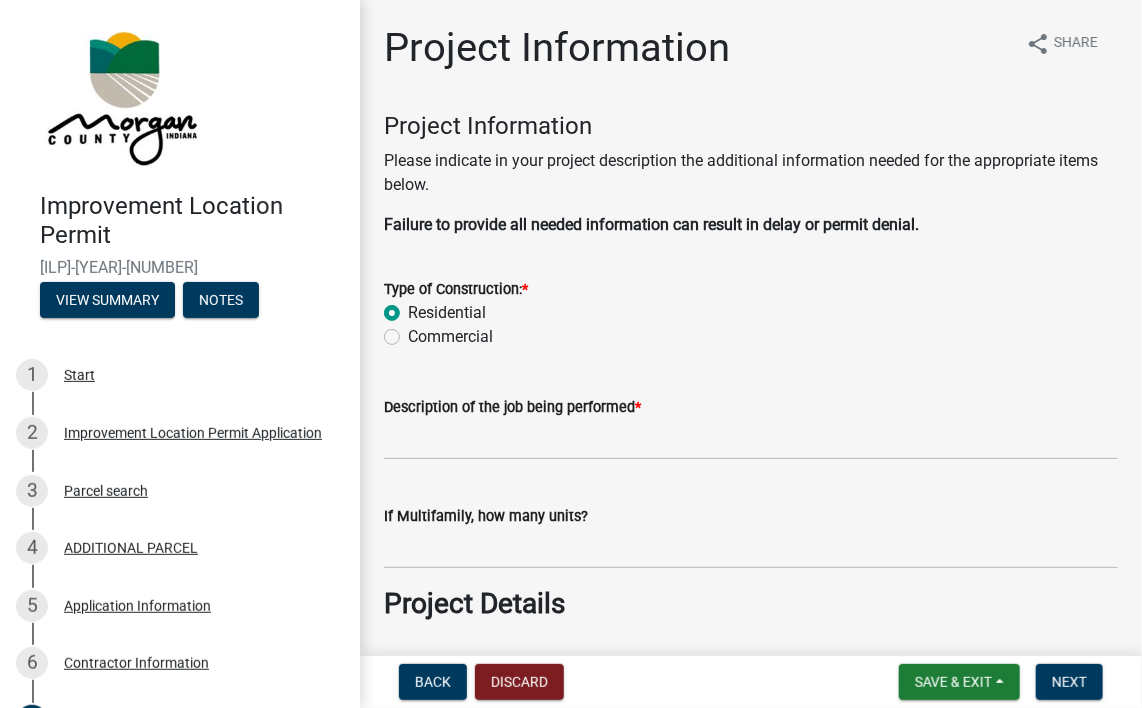 radio on "true" 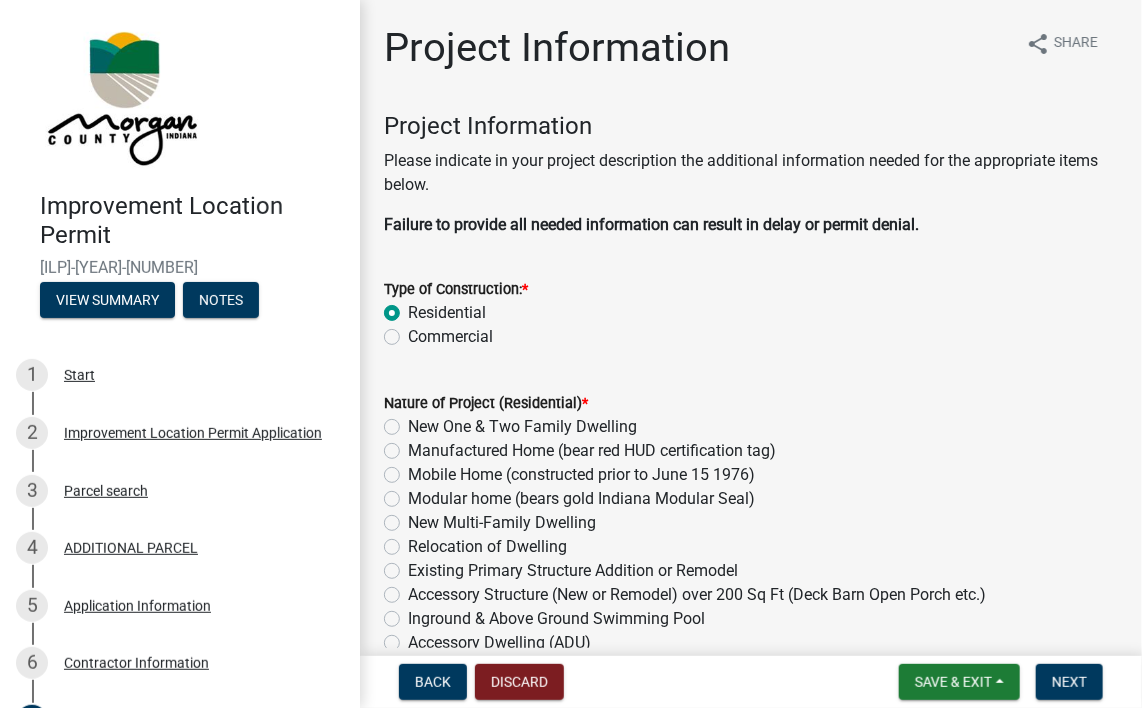 click on "New One & Two Family Dwelling" 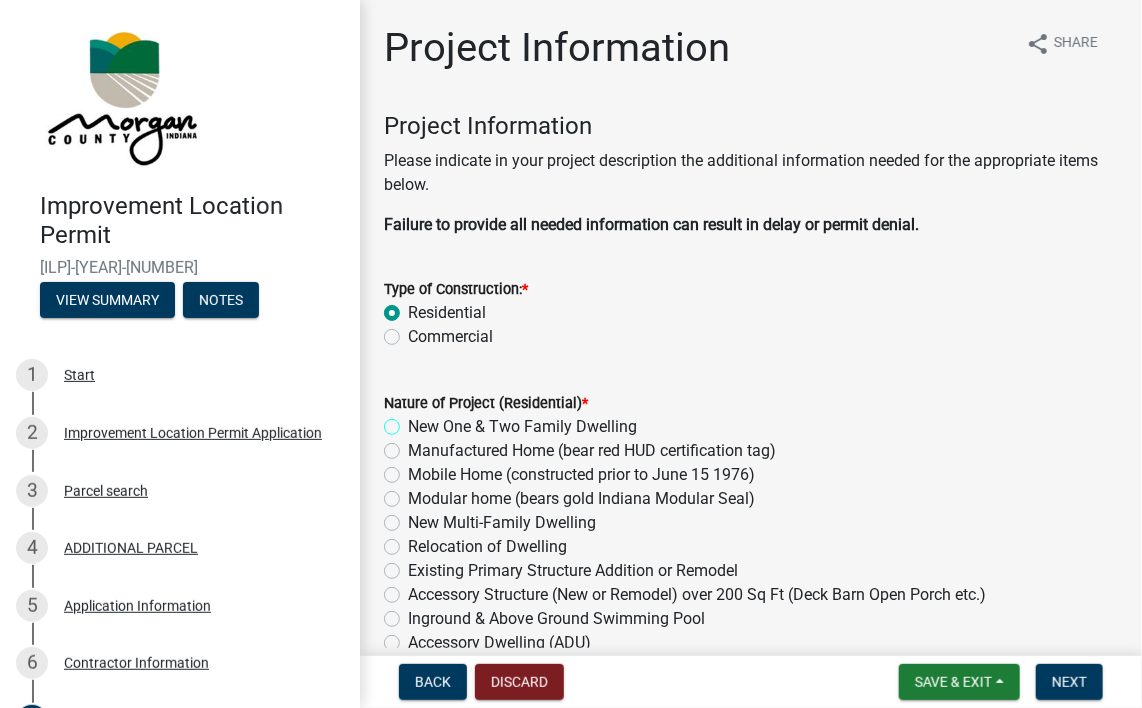 click on "New One & Two Family Dwelling" at bounding box center [414, 421] 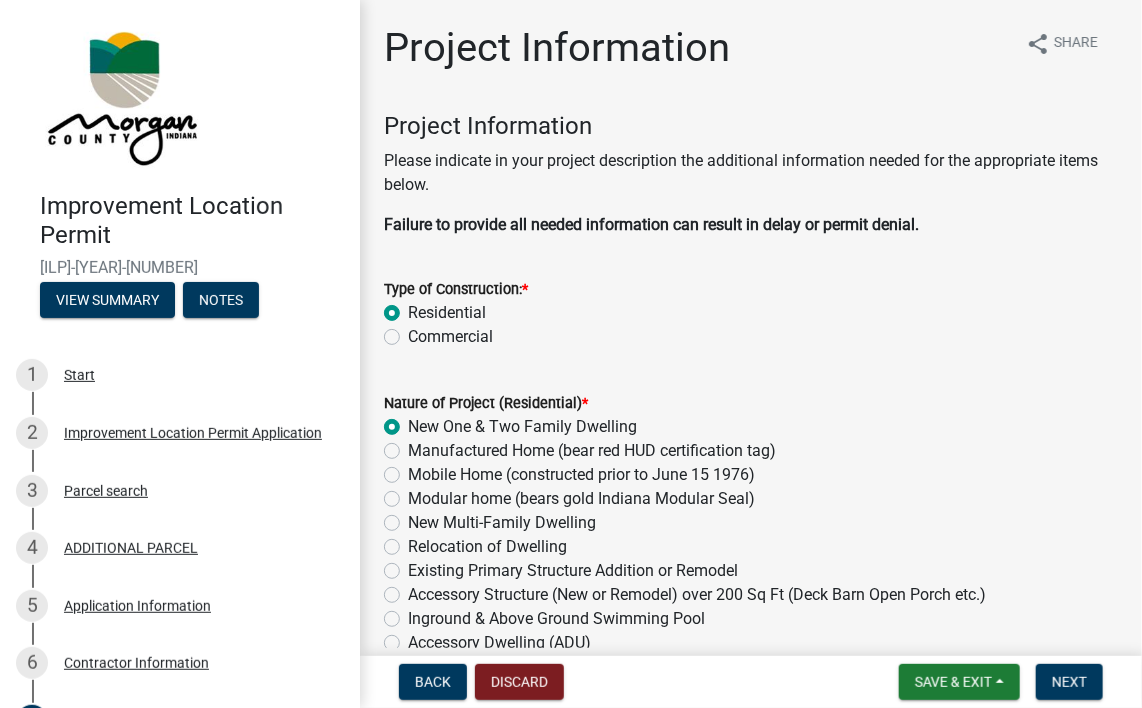 radio on "true" 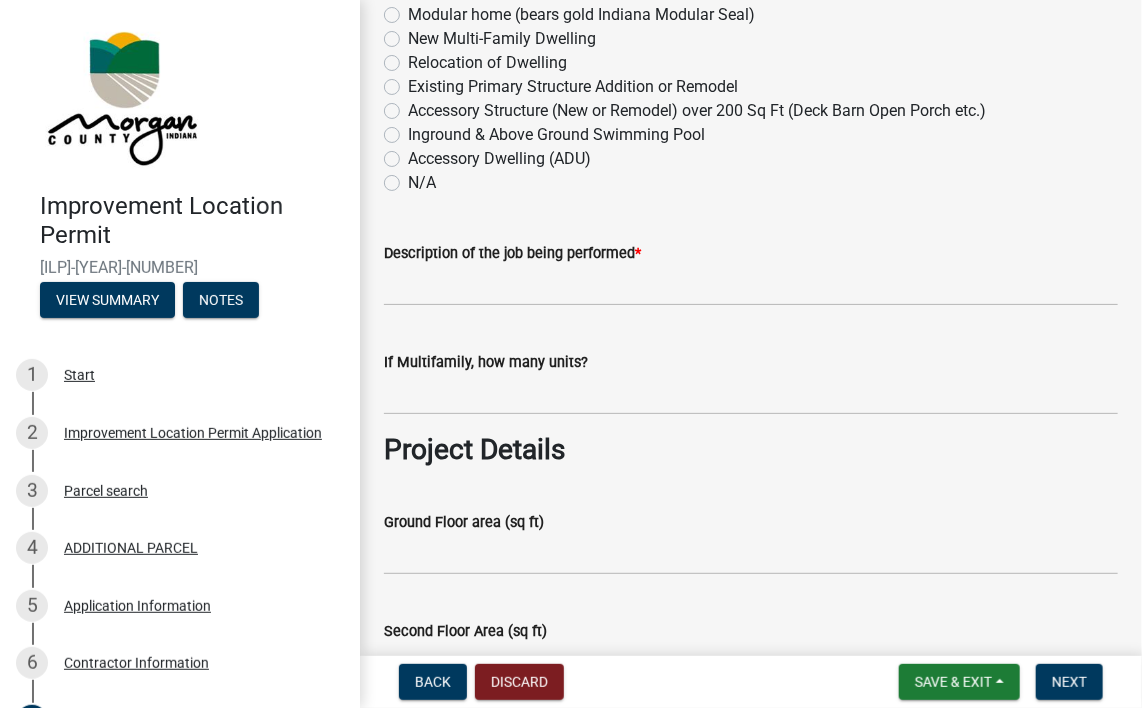 scroll, scrollTop: 493, scrollLeft: 0, axis: vertical 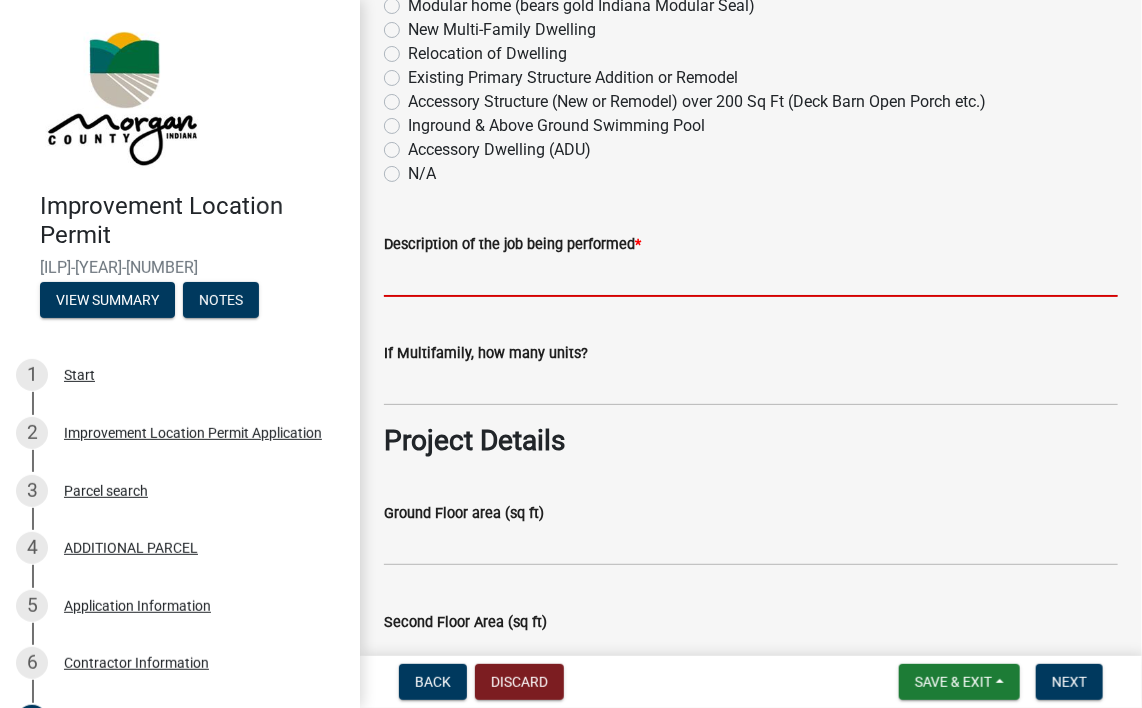 click on "Description of the job being performed  *" at bounding box center (751, 276) 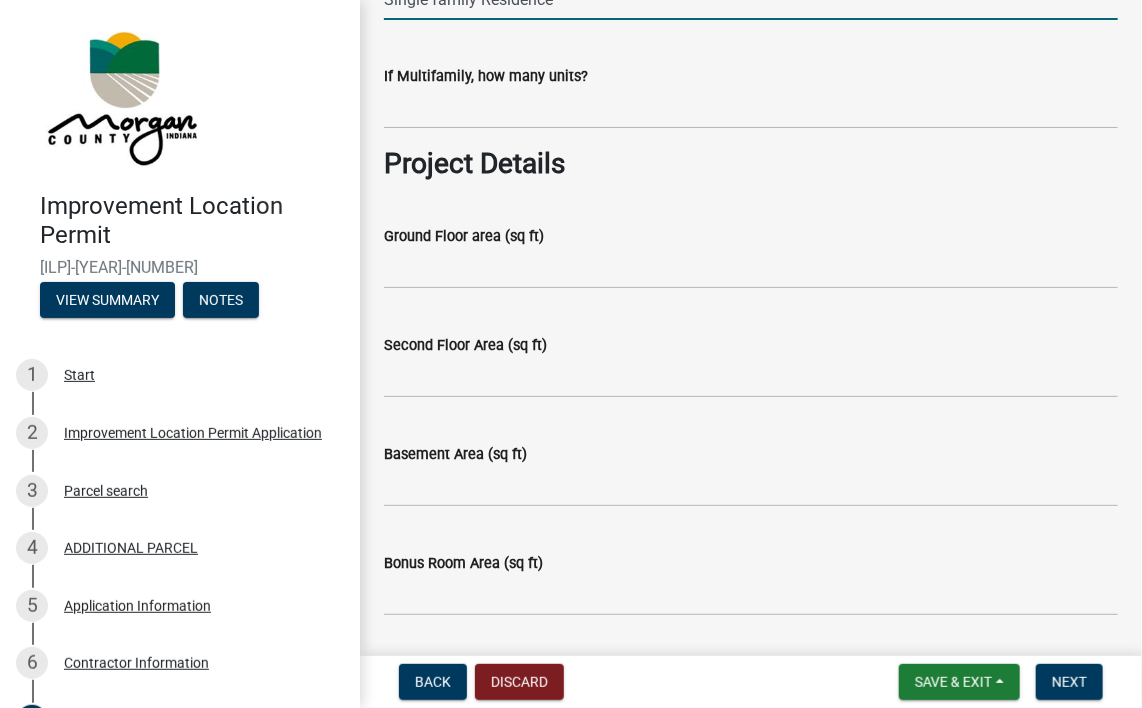 scroll, scrollTop: 778, scrollLeft: 0, axis: vertical 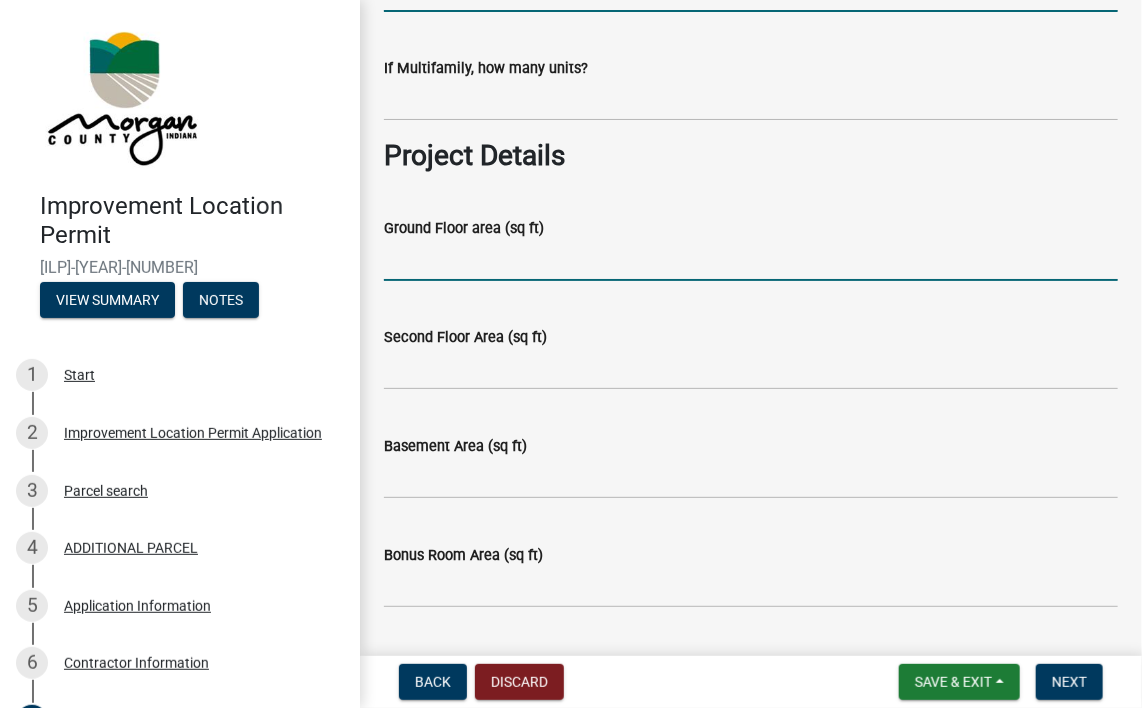 click on "Ground Floor area (sq ft)" at bounding box center (751, 260) 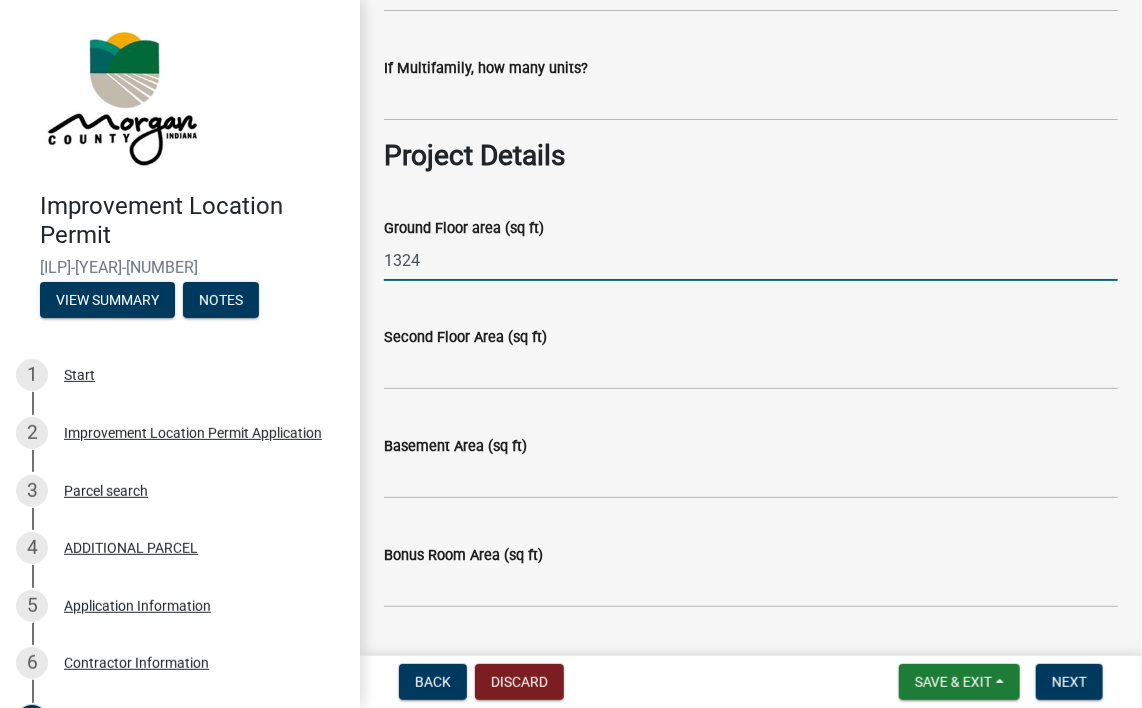 type on "1324" 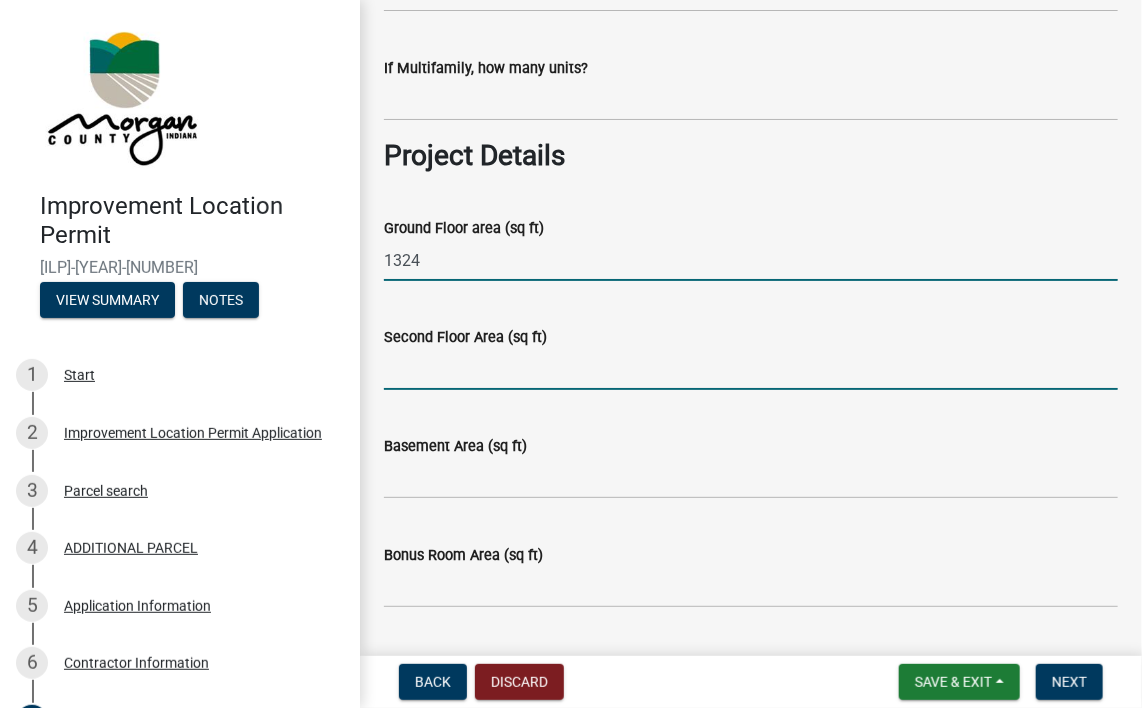 click on "Second Floor Area (sq ft)" at bounding box center (751, 369) 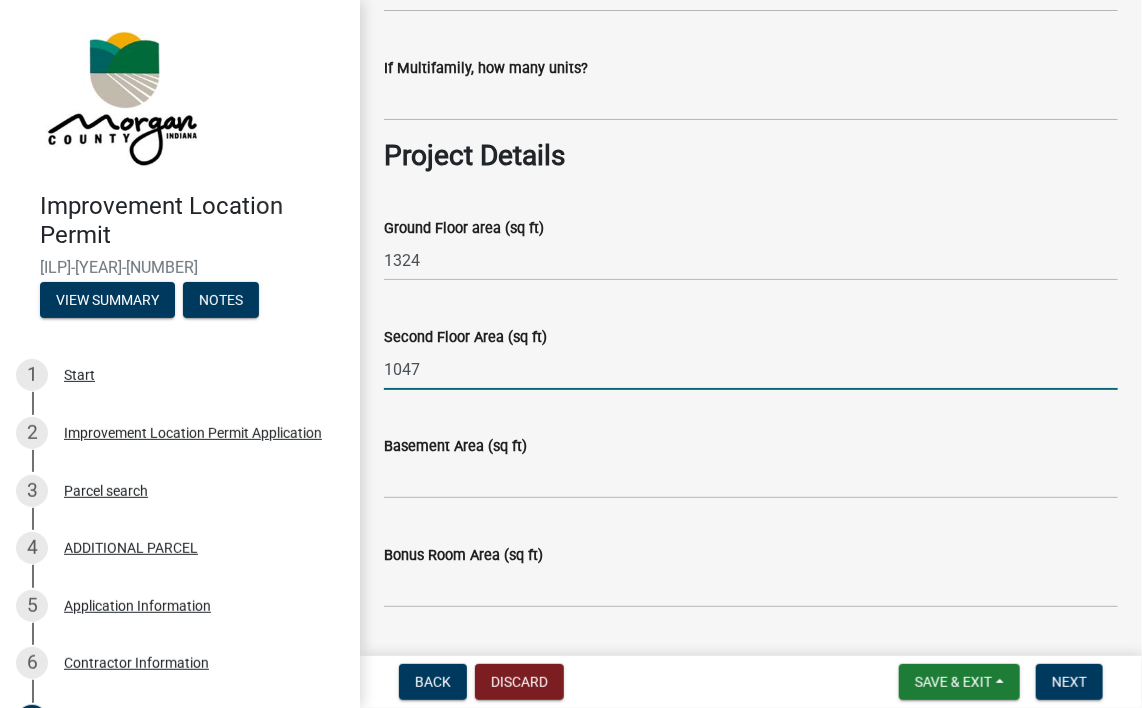 type on "1047" 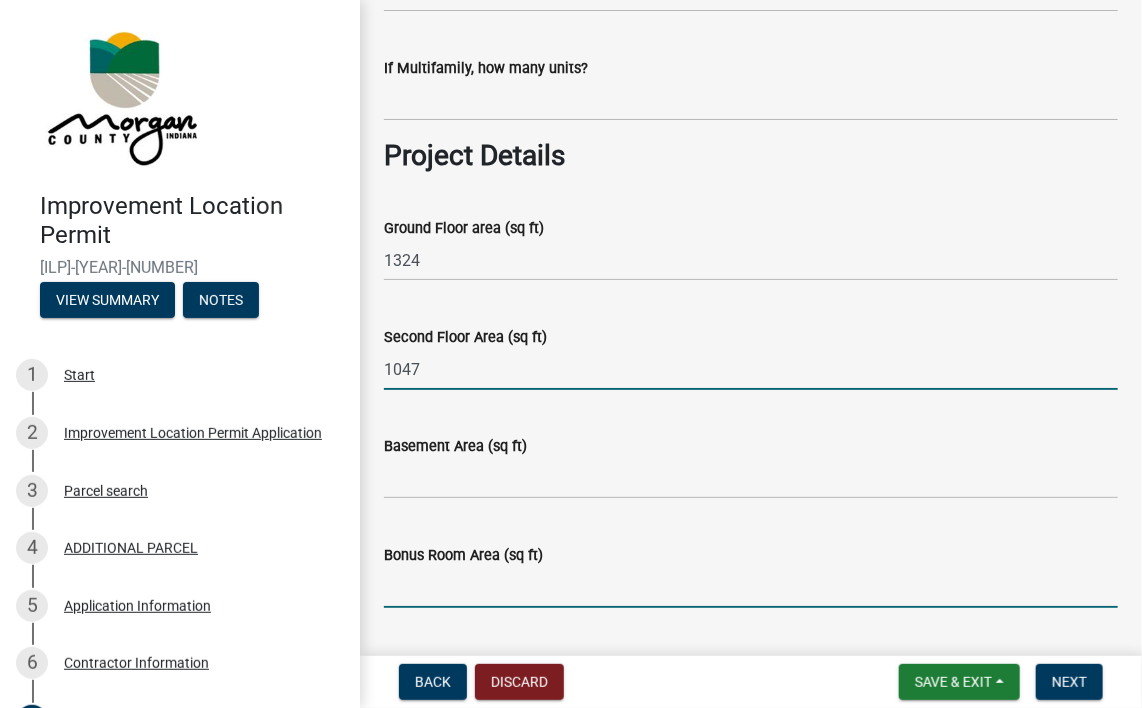 click on "Bonus Room Area (sq ft)" at bounding box center [751, 587] 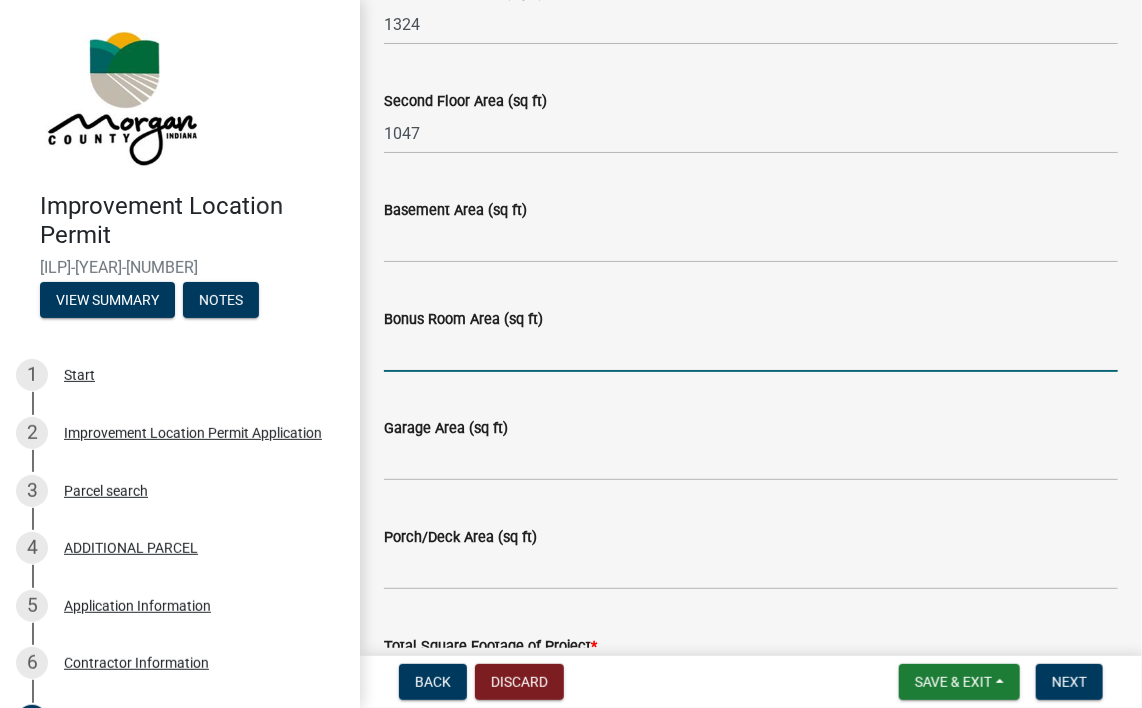 scroll, scrollTop: 1025, scrollLeft: 0, axis: vertical 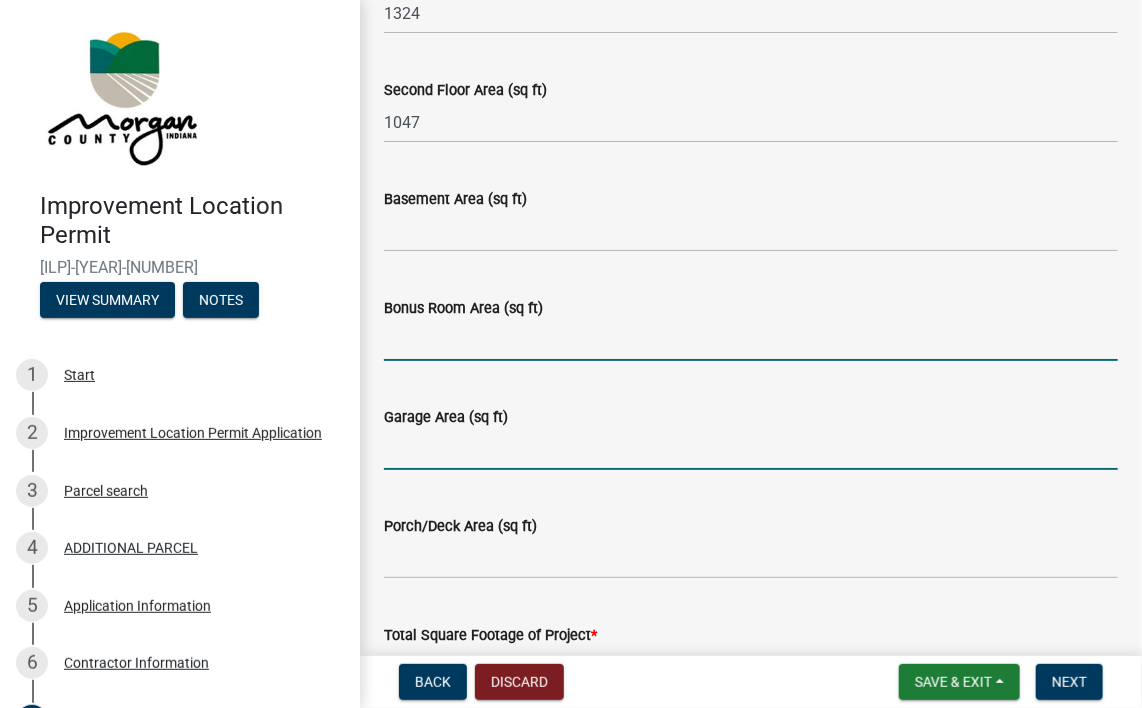 click on "Garage Area (sq ft)" at bounding box center (751, 449) 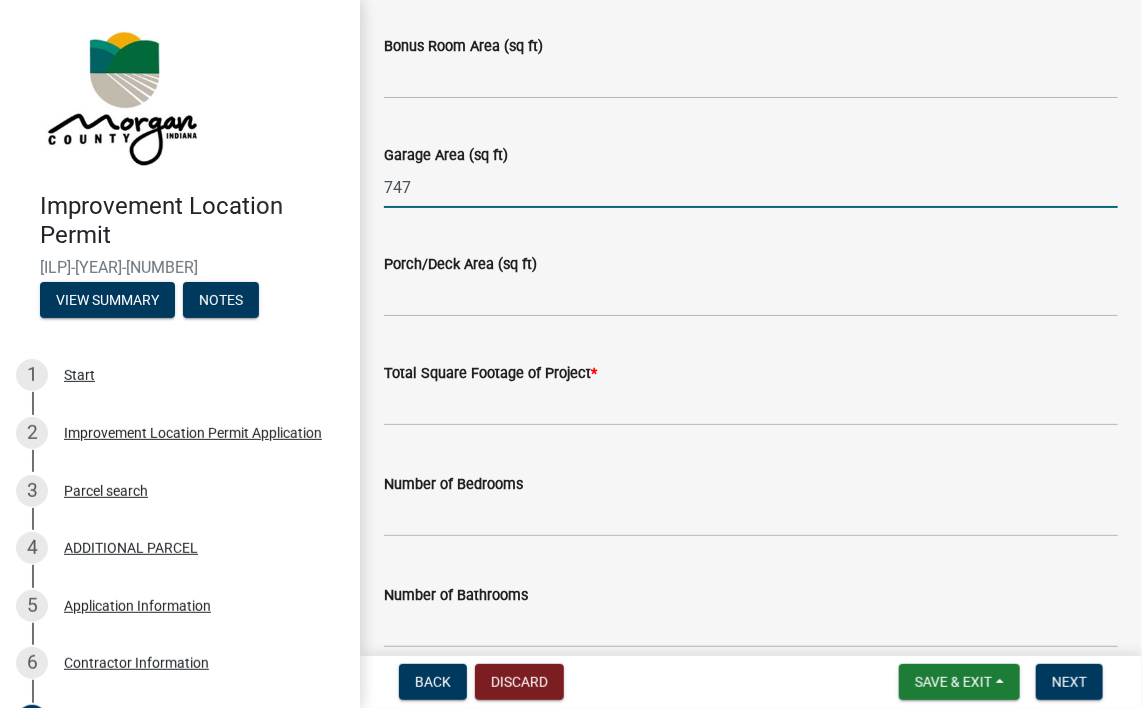 scroll, scrollTop: 1309, scrollLeft: 0, axis: vertical 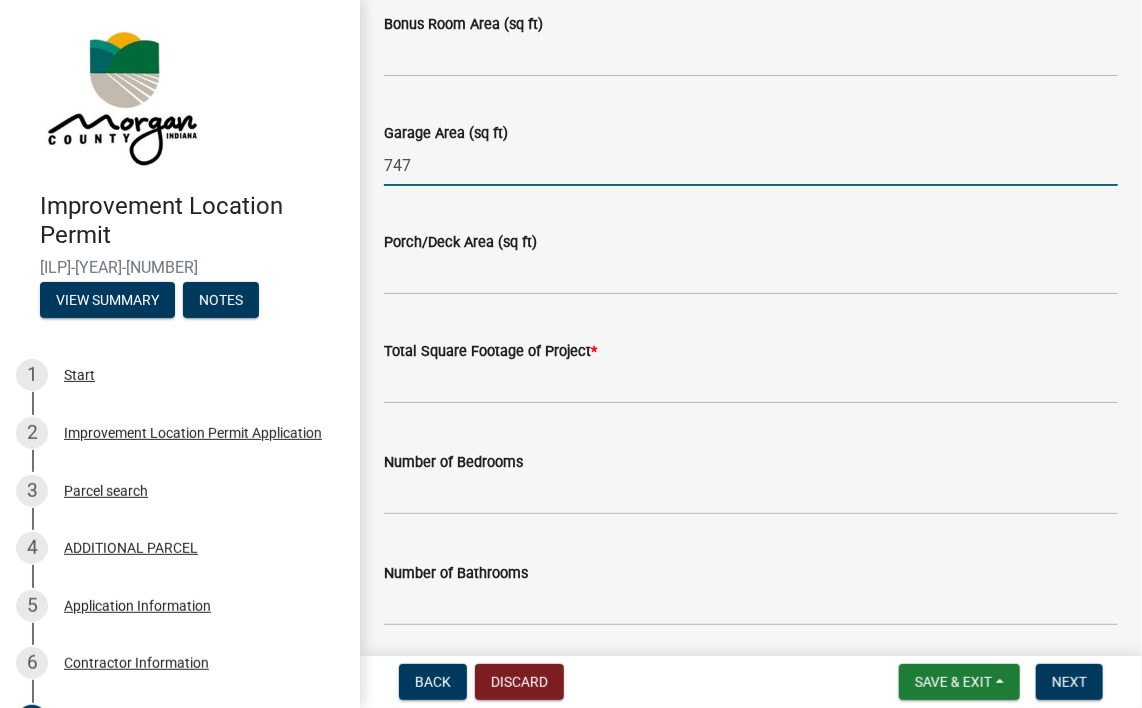 type on "747" 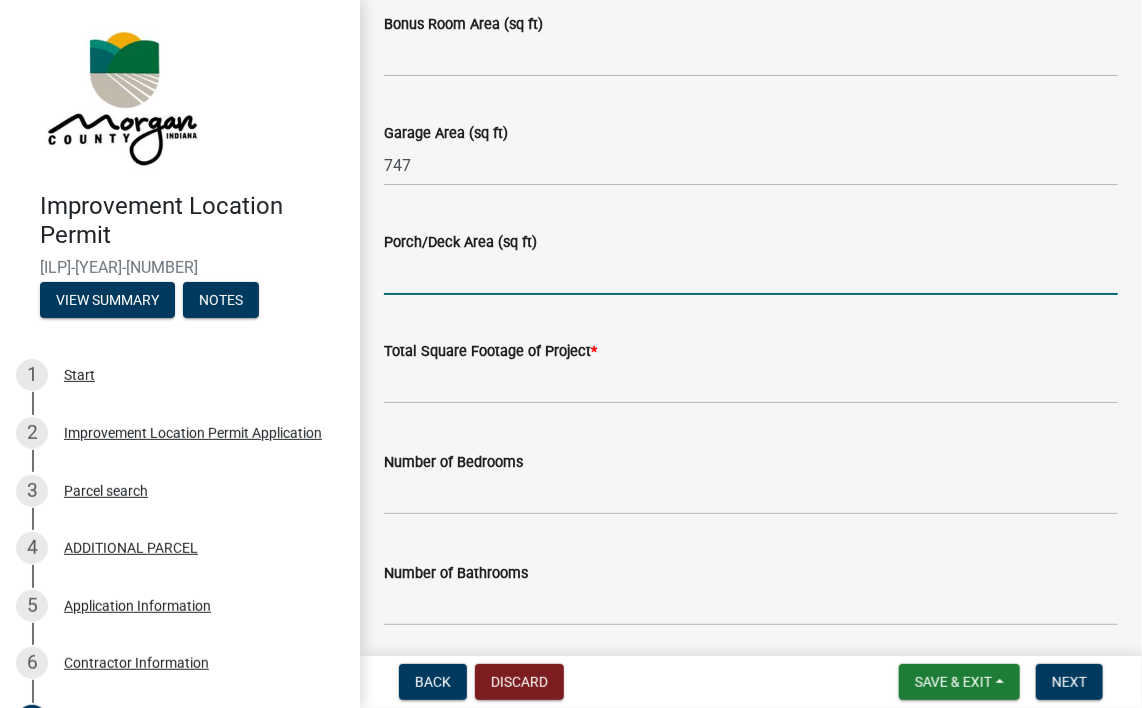 click on "Porch/Deck Area (sq ft)" at bounding box center (751, 274) 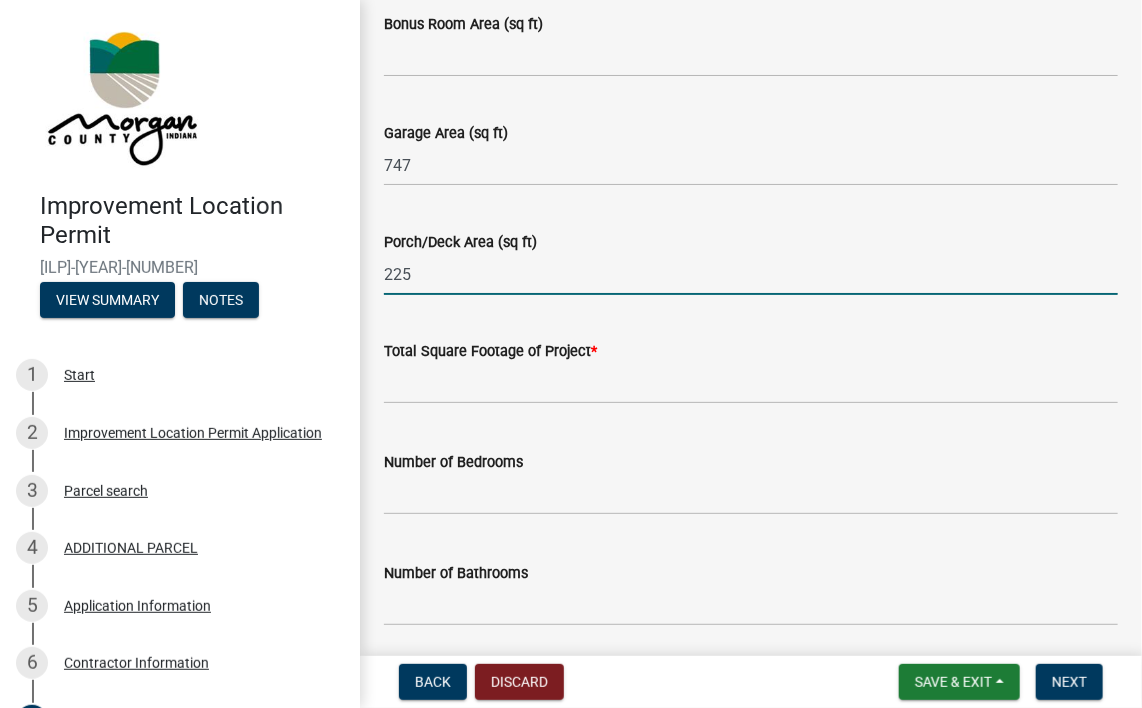 type on "225" 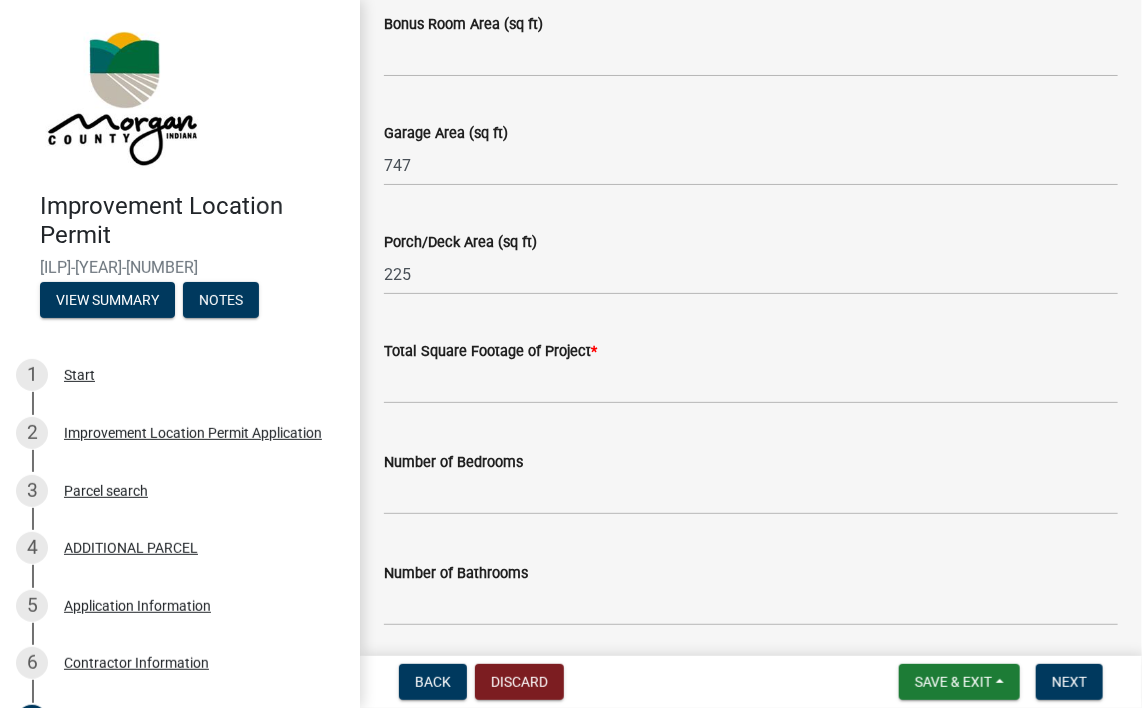 click on "Total Square Footage of Project  *" 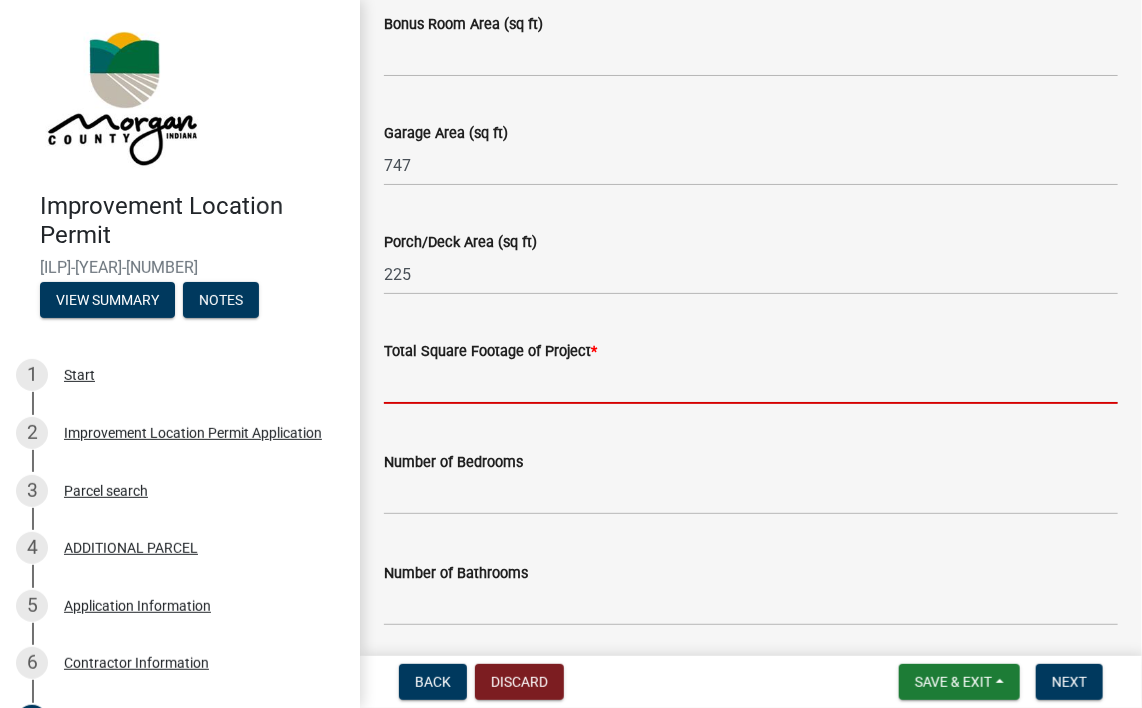 click 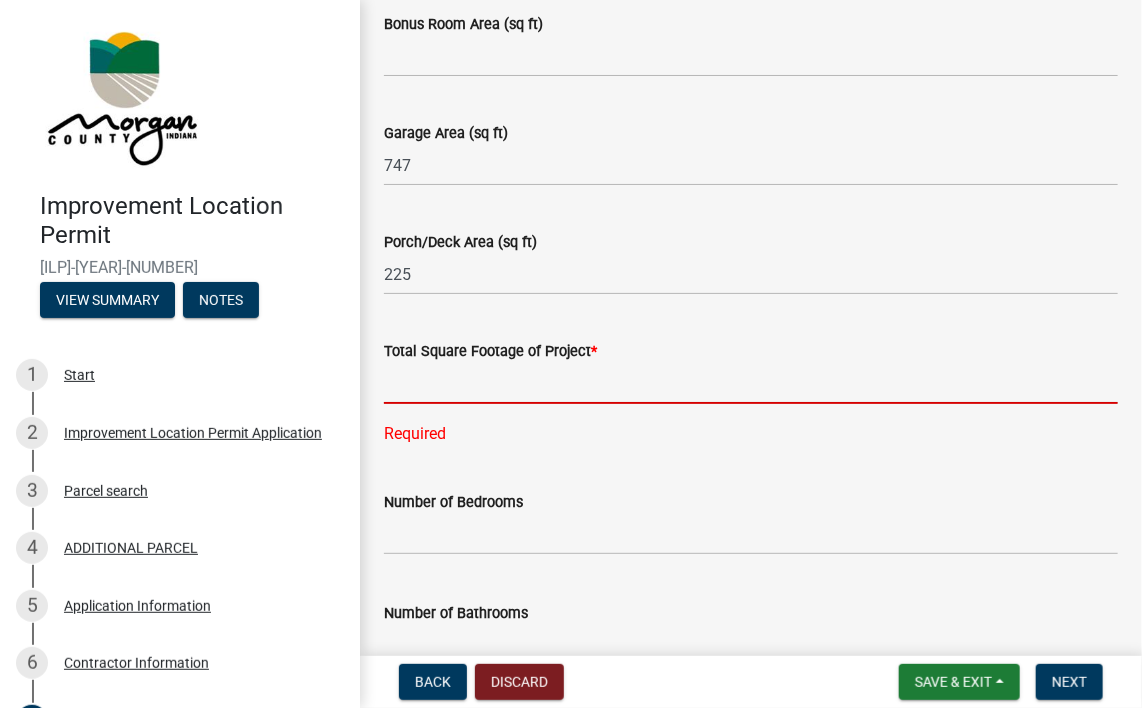 click 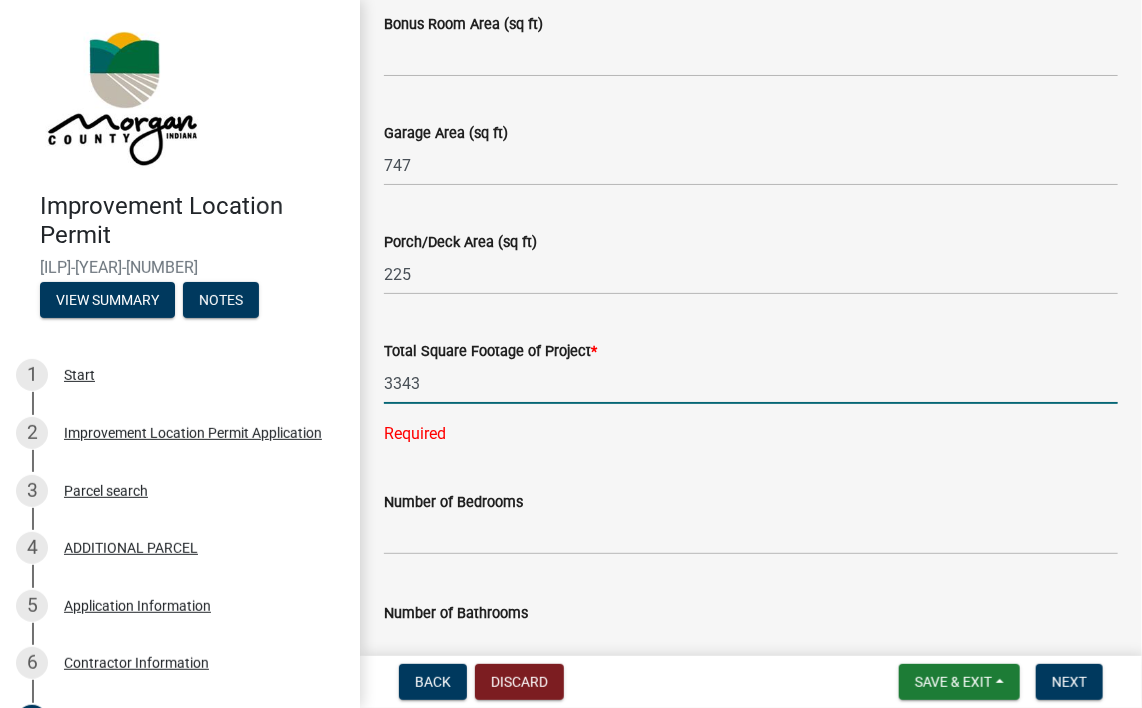 type on "3343" 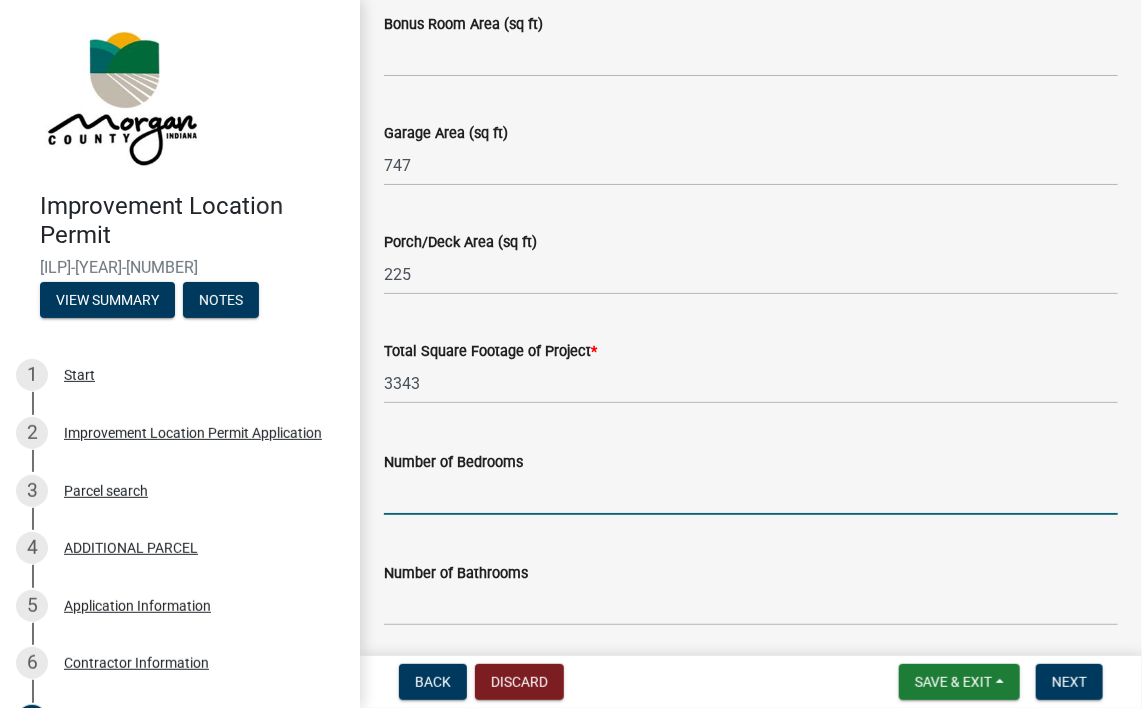 click on "Project Information Please indicate in your project description the additional information needed for the appropriate items below.  Failure to provide all needed information can result in delay or permit denial.   Type of Construction:  *  Residential   Commercial   If Commercial, please enter State Design Release No. (CDR):  *  Select files  Valid Document Types: pdf,jpeg  Nature of Project (Residential)  *  New One & Two Family Dwelling   Manufactured Home (bear red HUD certification tag)   Mobile Home (constructed prior to June 15 1976)   Modular home (bears gold Indiana Modular Seal)   New Multi-Family Dwelling   Relocation of Dwelling   Existing Primary Structure Addition or Remodel   Accessory Structure (New or Remodel) over 200 Sq Ft (Deck Barn Open Porch etc.)   Inground & Above Ground Swimming Pool   Accessory Dwelling (ADU)   N/A  Pool : Please indicate how you will be securing the pool to  Indiana State Swimming Pool Code Requirements Above-Ground Can Utilize Fence Locking Ladder Fence *  N/A  *" 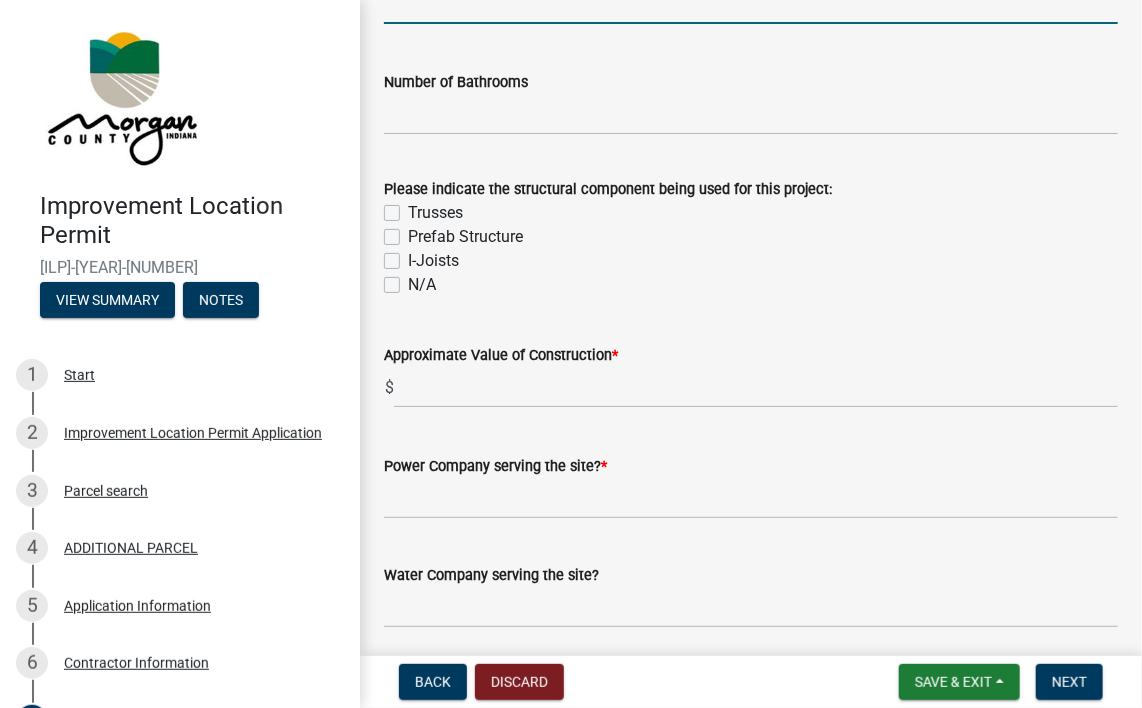 scroll, scrollTop: 1804, scrollLeft: 0, axis: vertical 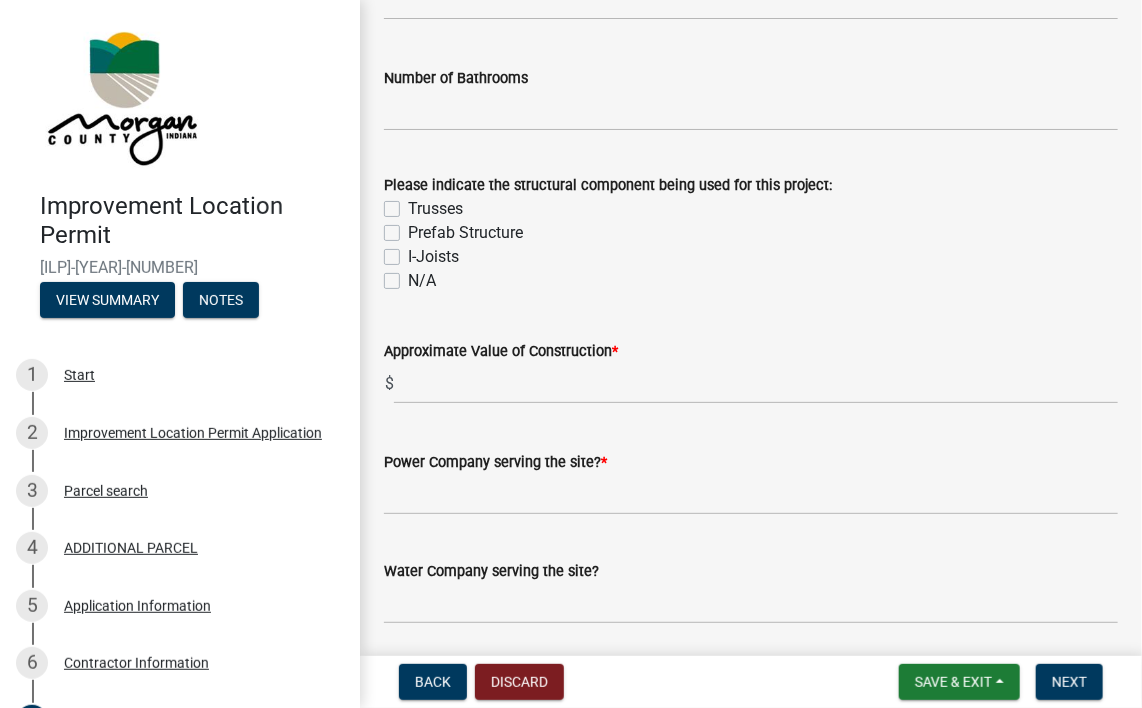 click on "Trusses" 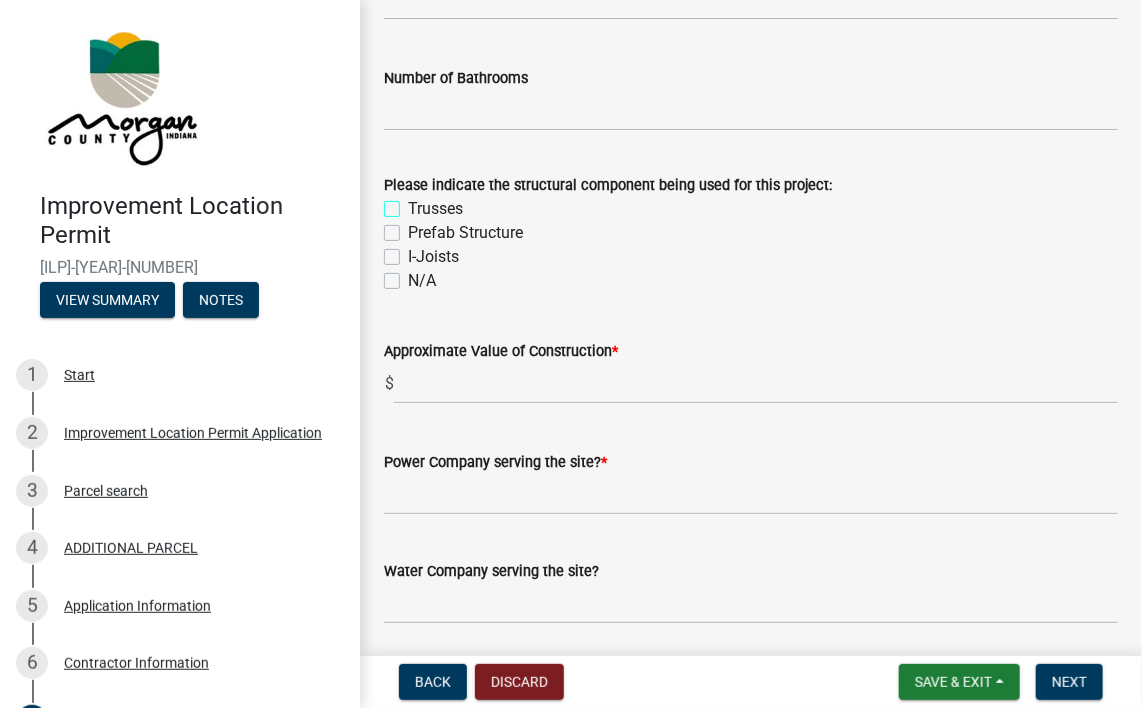 click on "Trusses" at bounding box center (414, 203) 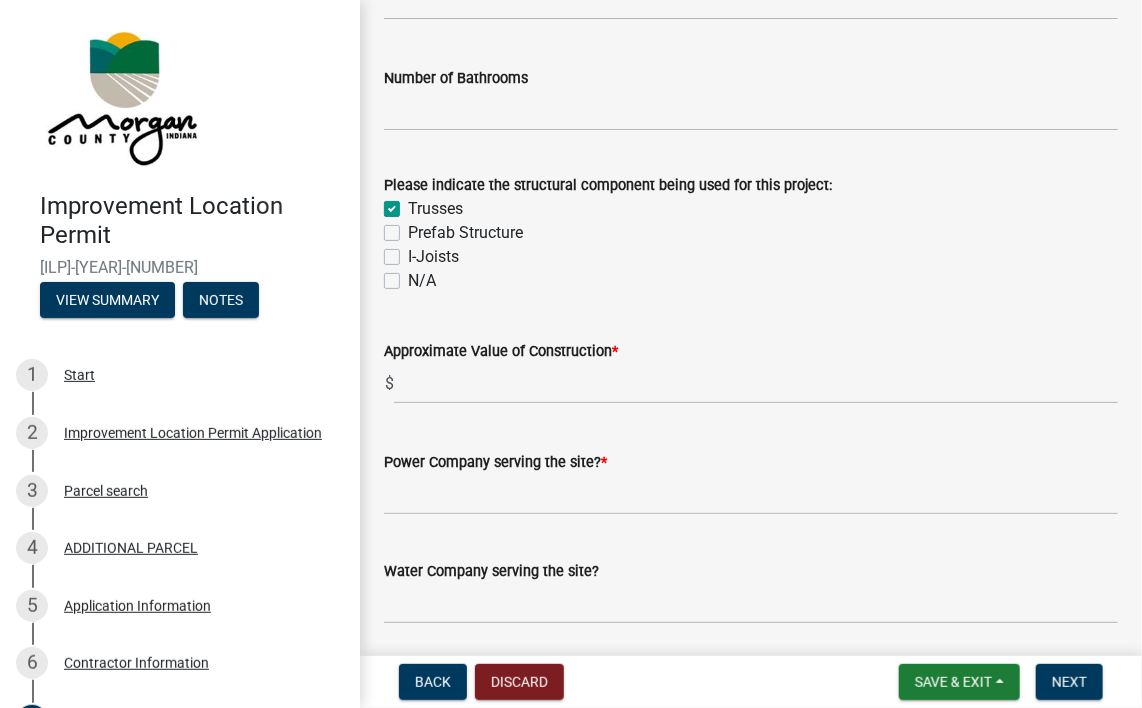 checkbox on "true" 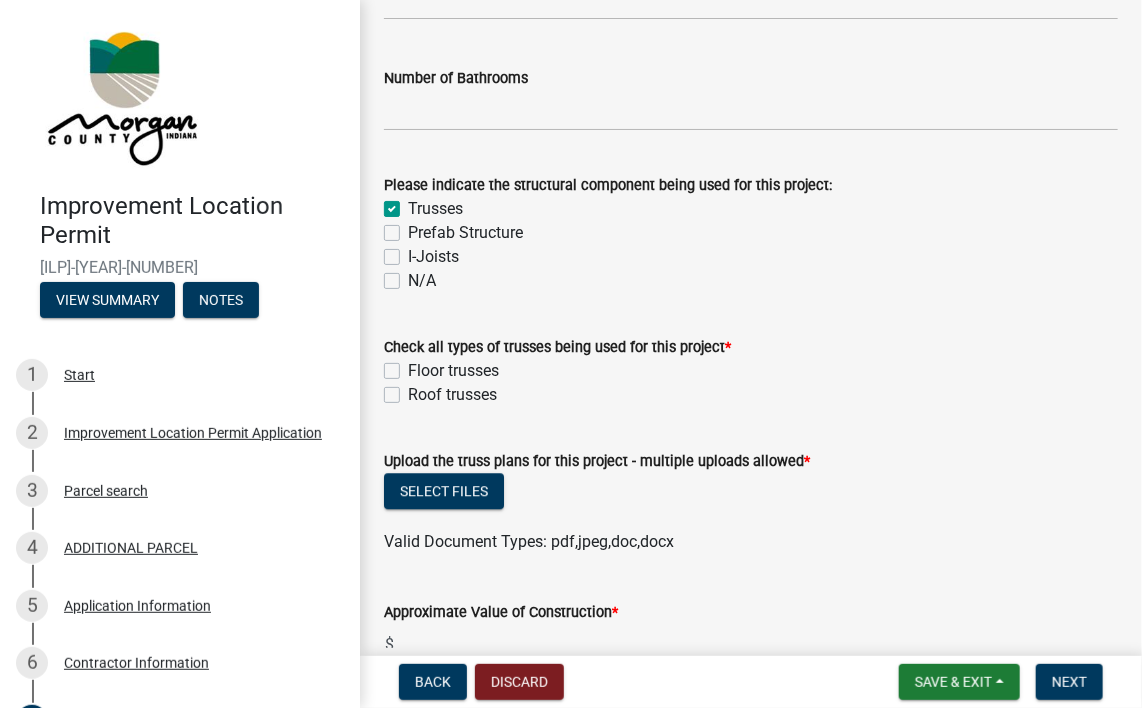 click on "Roof trusses" 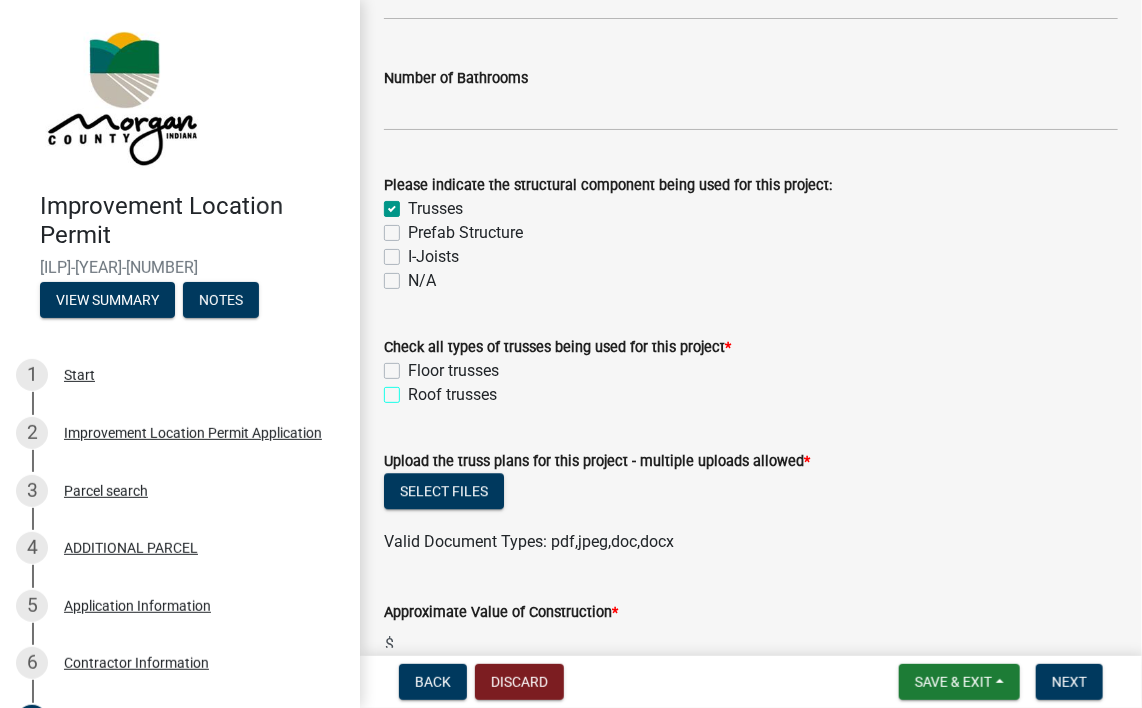 click on "Roof trusses" at bounding box center [414, 389] 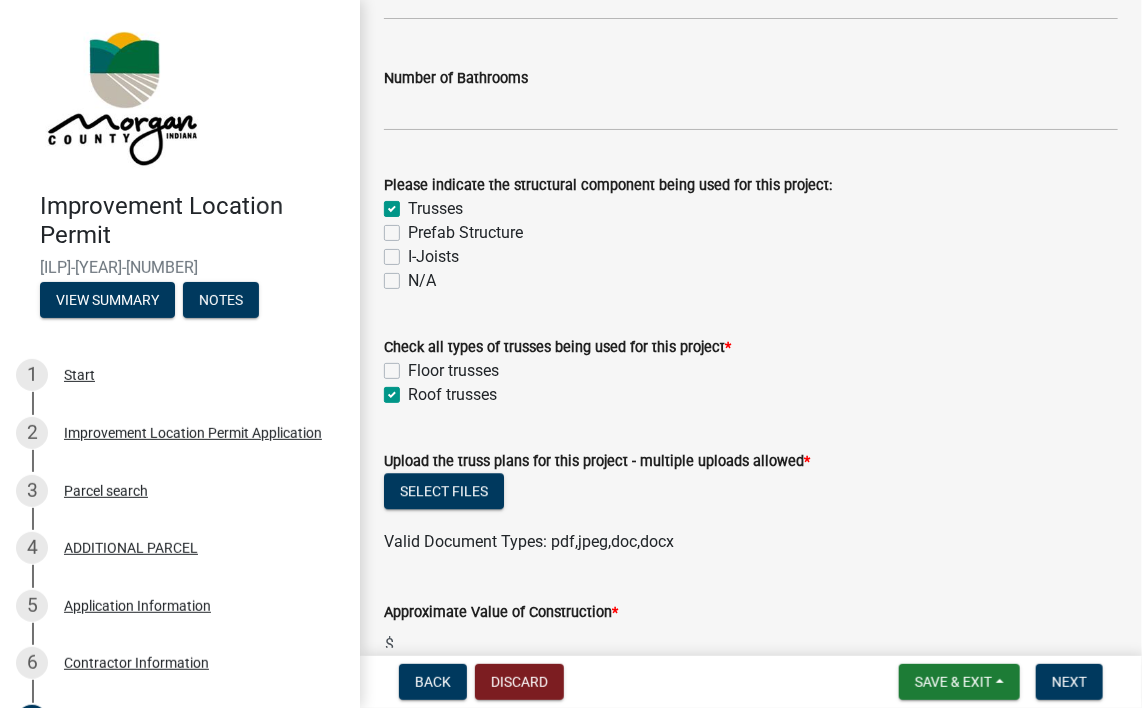 checkbox on "false" 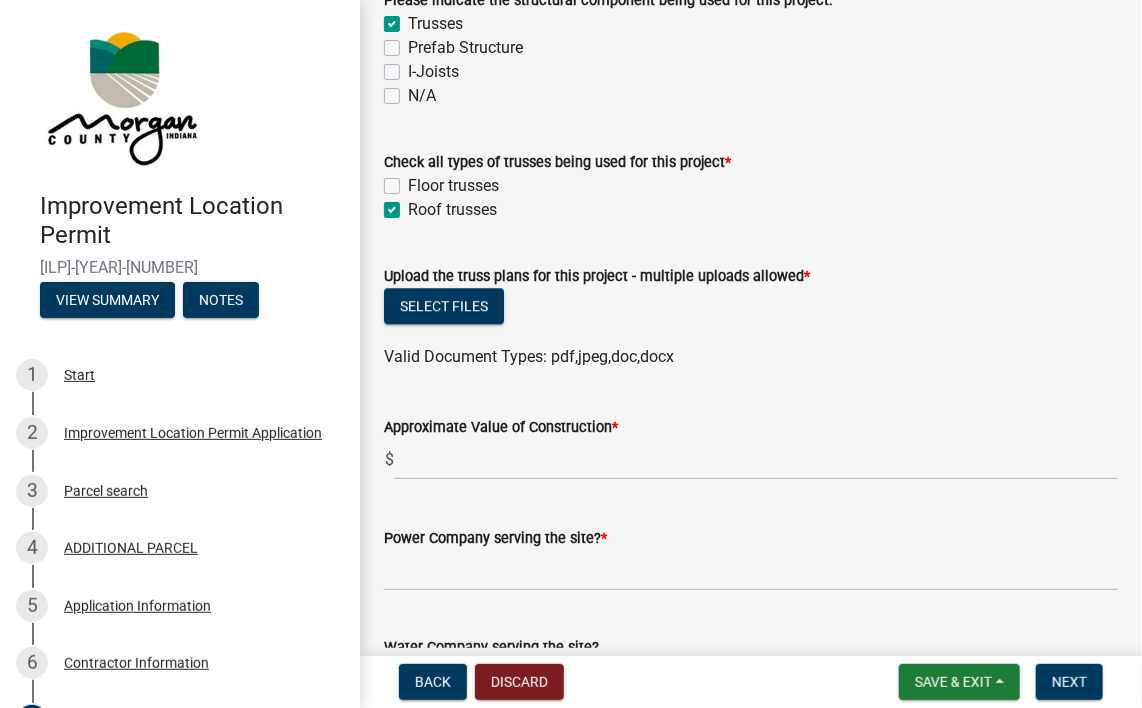scroll, scrollTop: 2002, scrollLeft: 0, axis: vertical 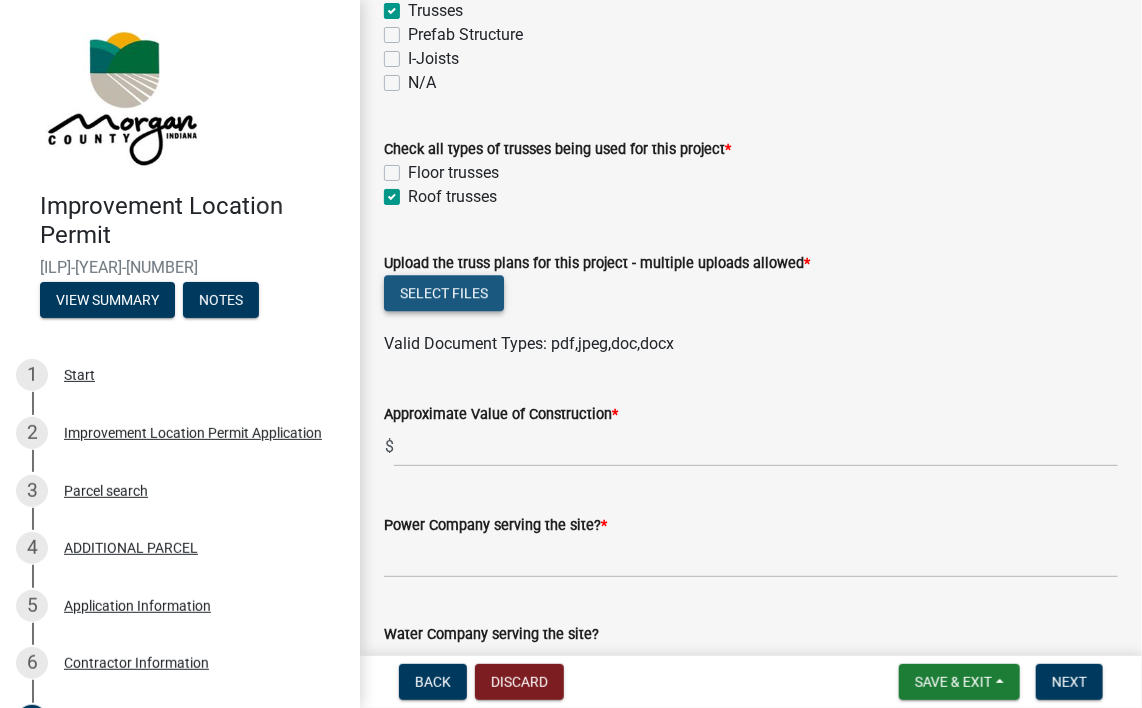 click on "Select files" 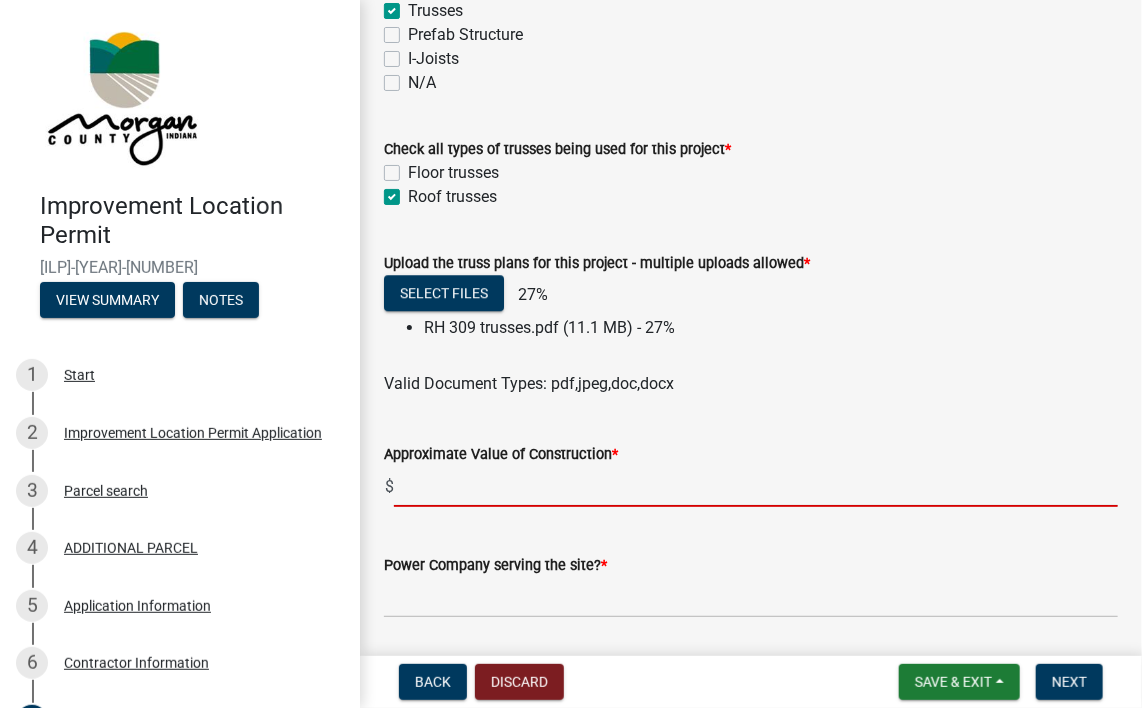 click 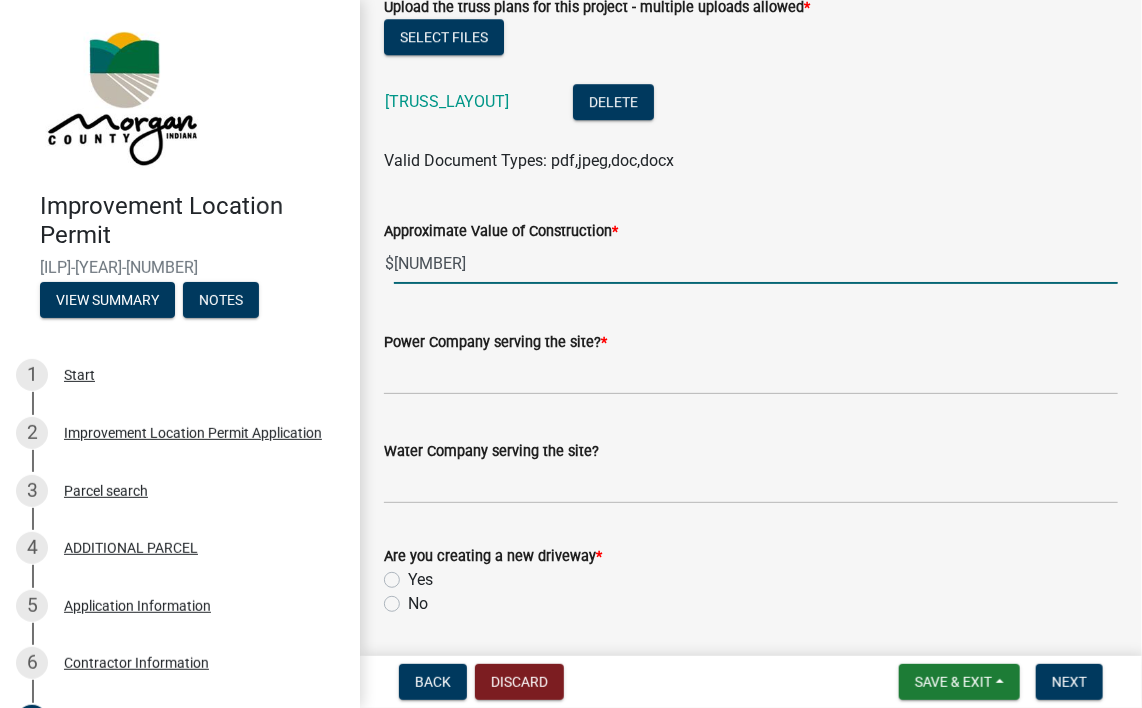 scroll, scrollTop: 2264, scrollLeft: 0, axis: vertical 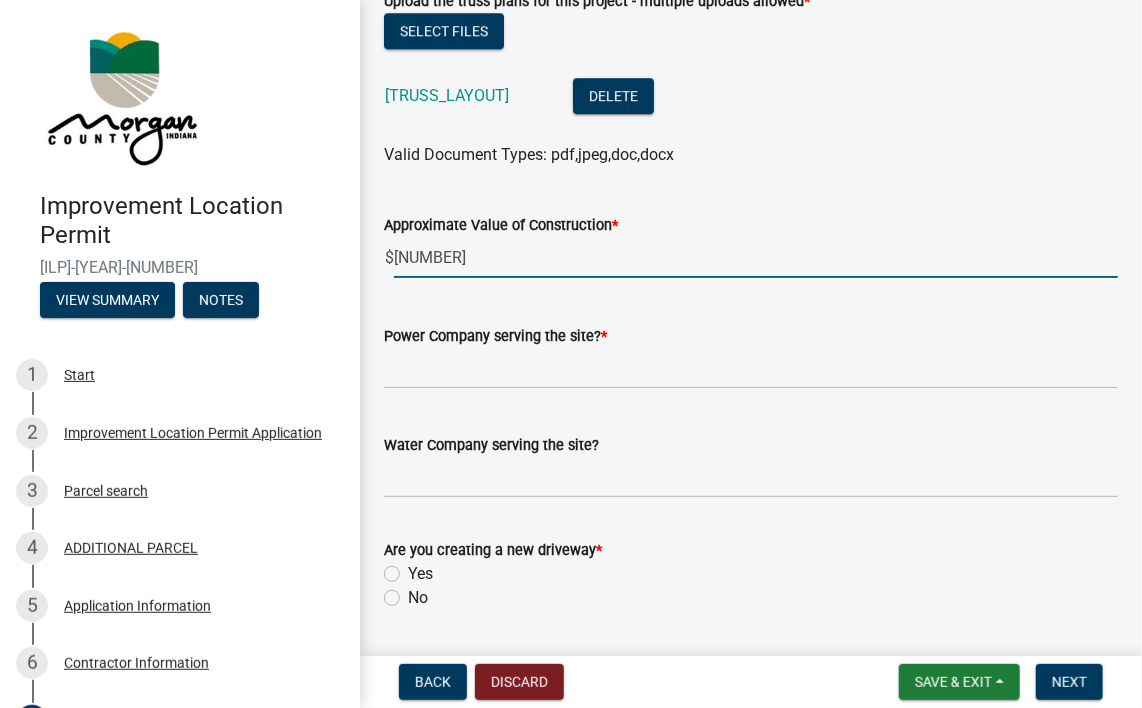 type on "[NUMBER]" 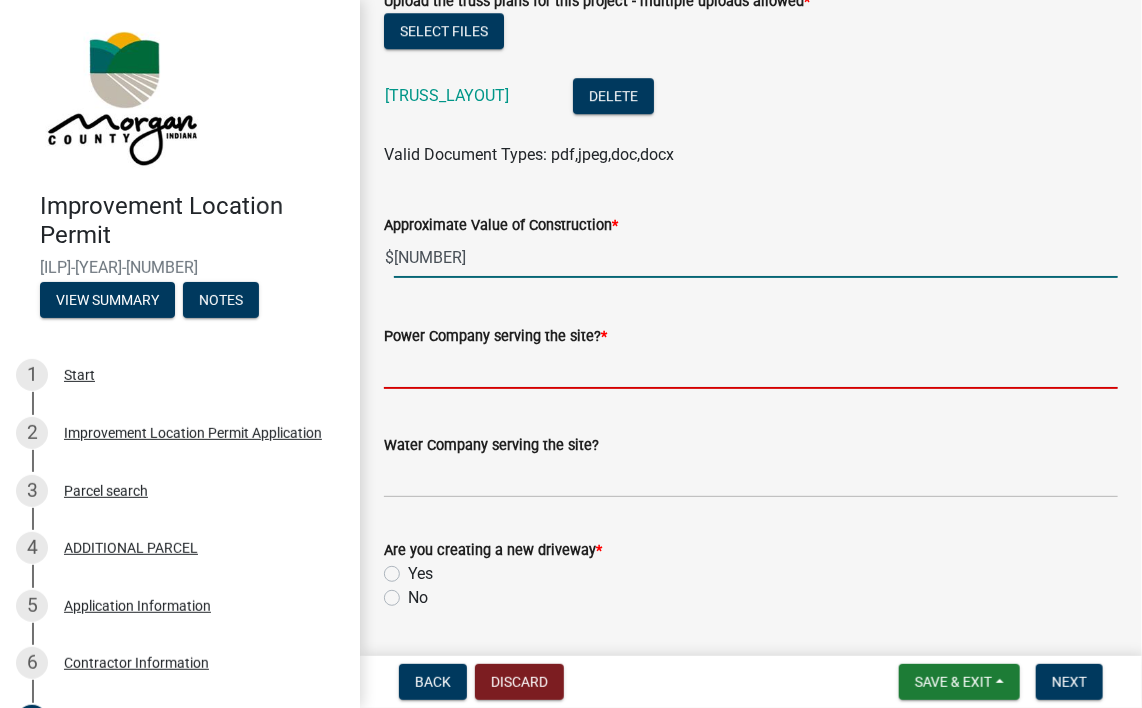 click on "Power Company serving the site?  *" at bounding box center [751, 368] 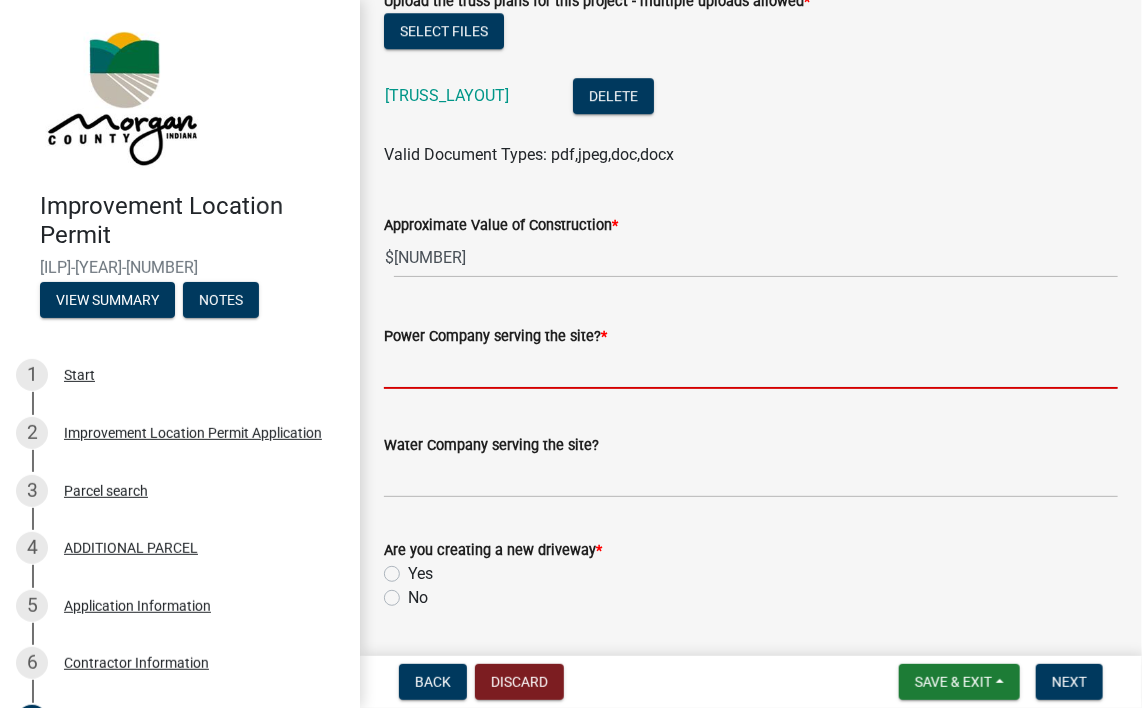 type on "SCI REMC" 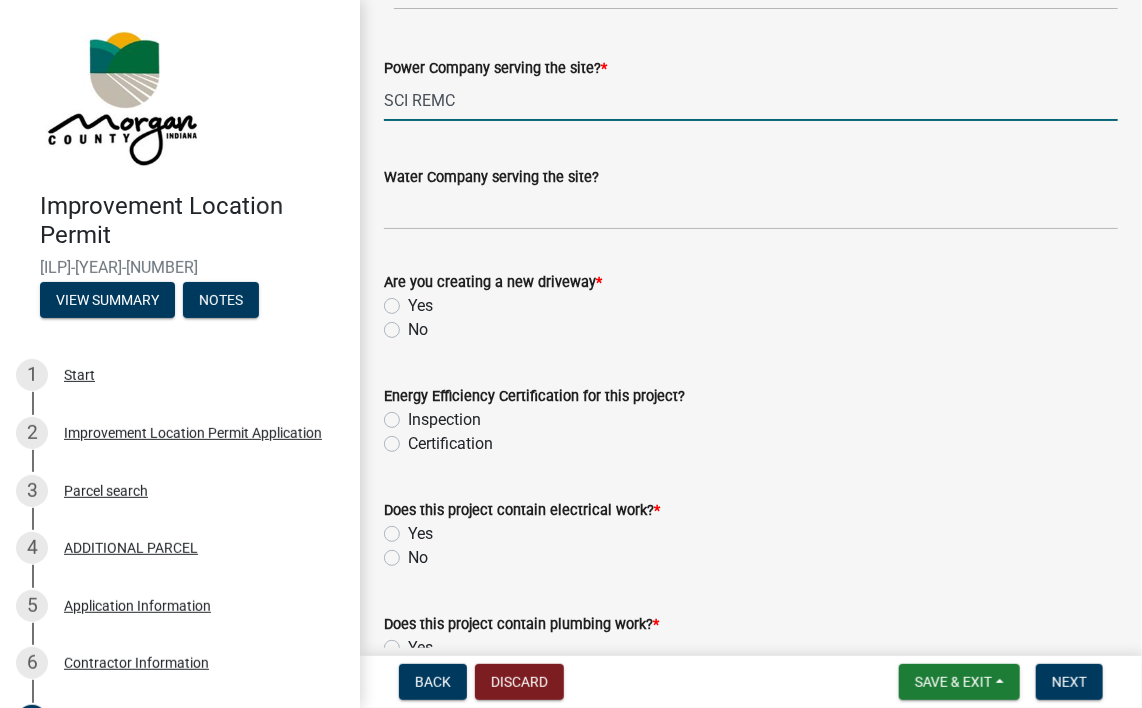 scroll, scrollTop: 2540, scrollLeft: 0, axis: vertical 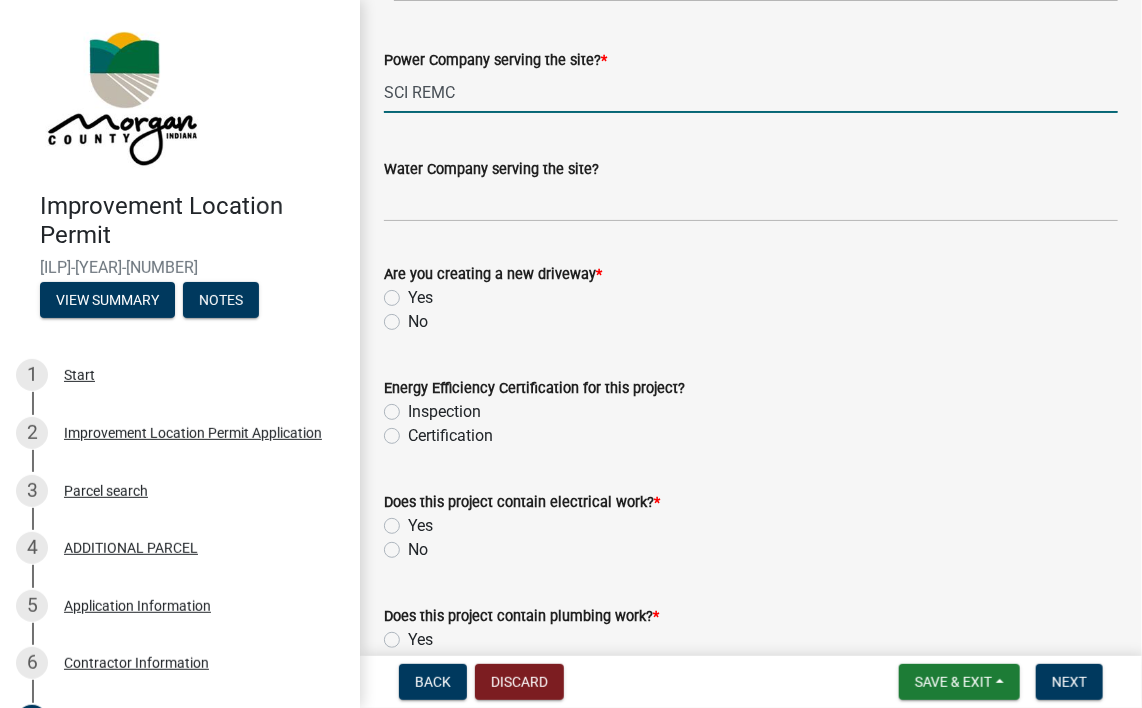 click on "Yes" 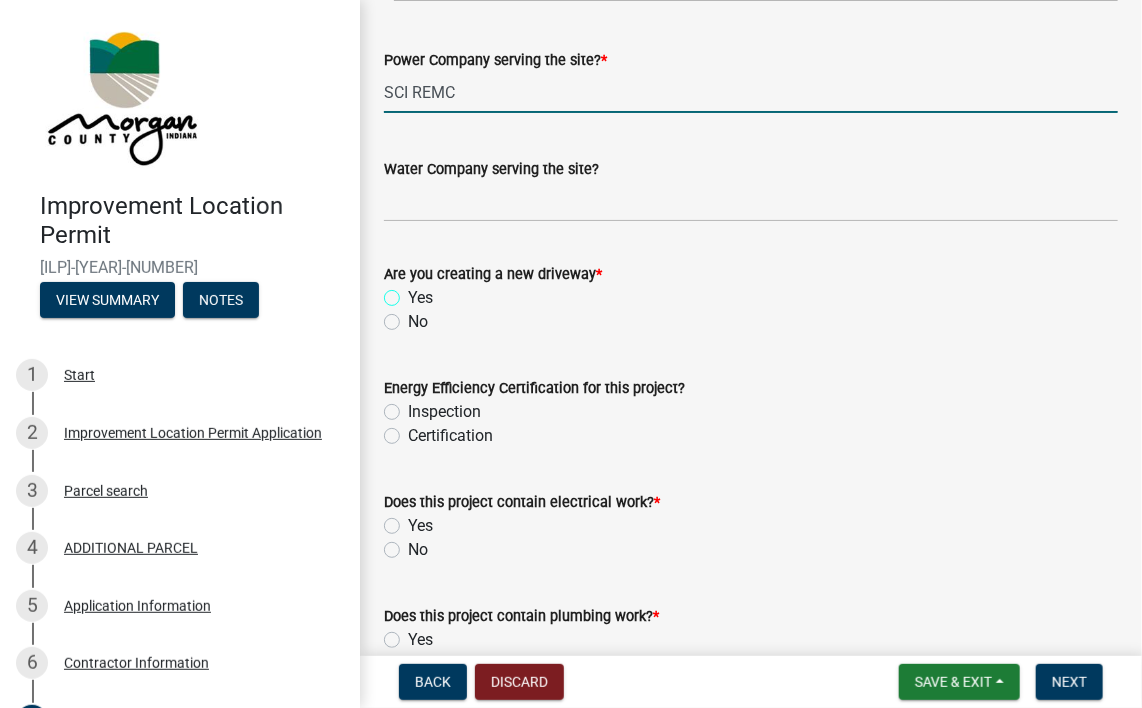 click on "Yes" at bounding box center (414, 292) 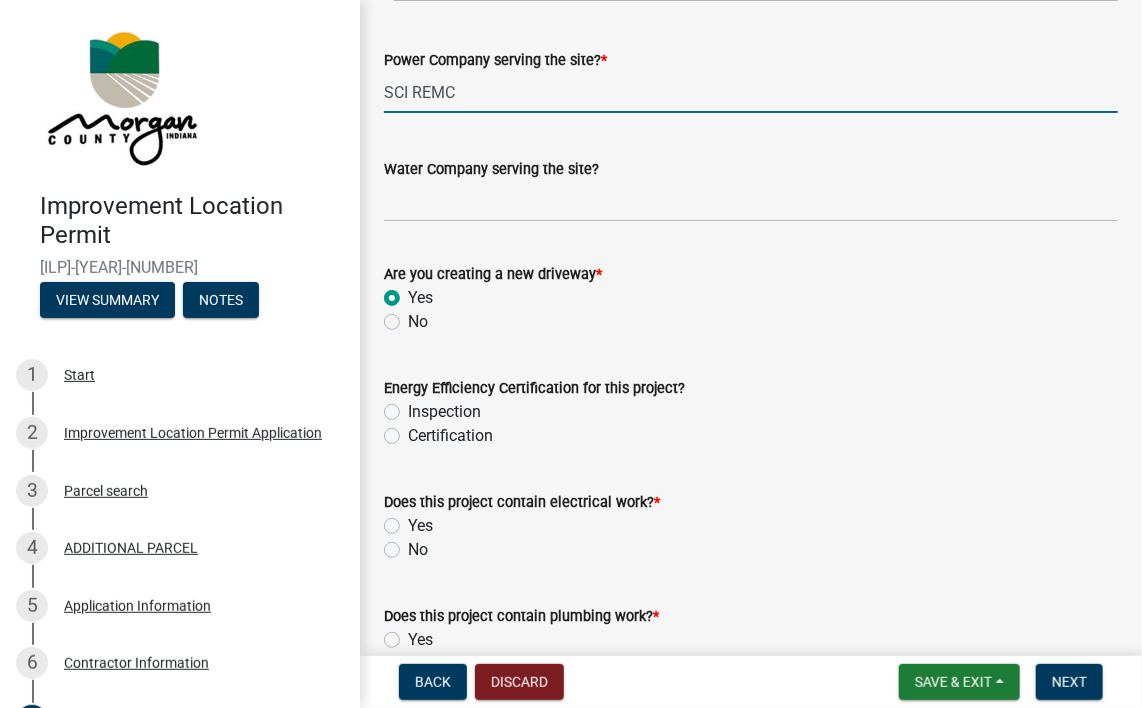 radio on "true" 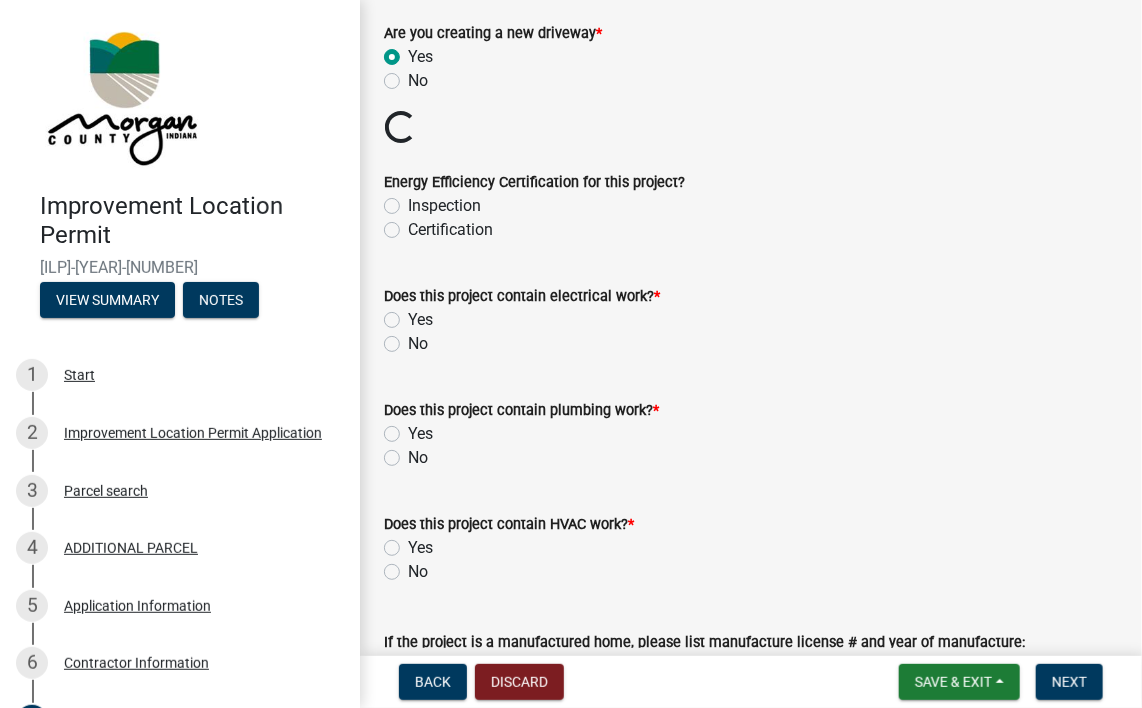 scroll, scrollTop: 2786, scrollLeft: 0, axis: vertical 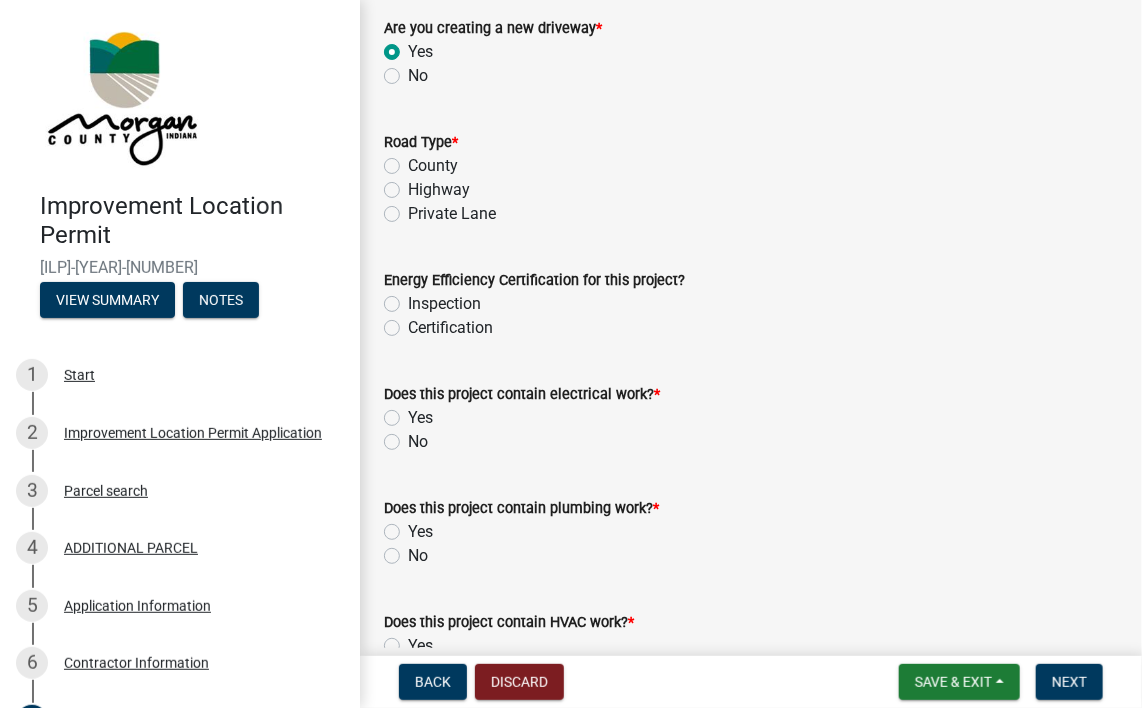 click on "County" 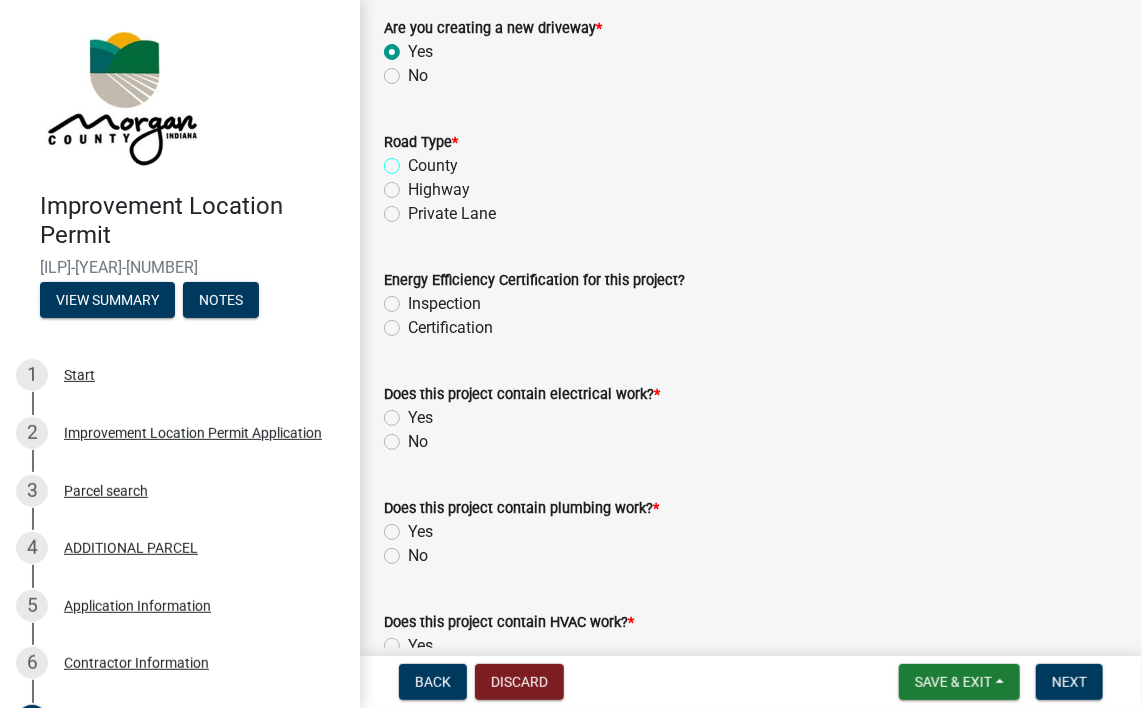 click on "County" at bounding box center [414, 160] 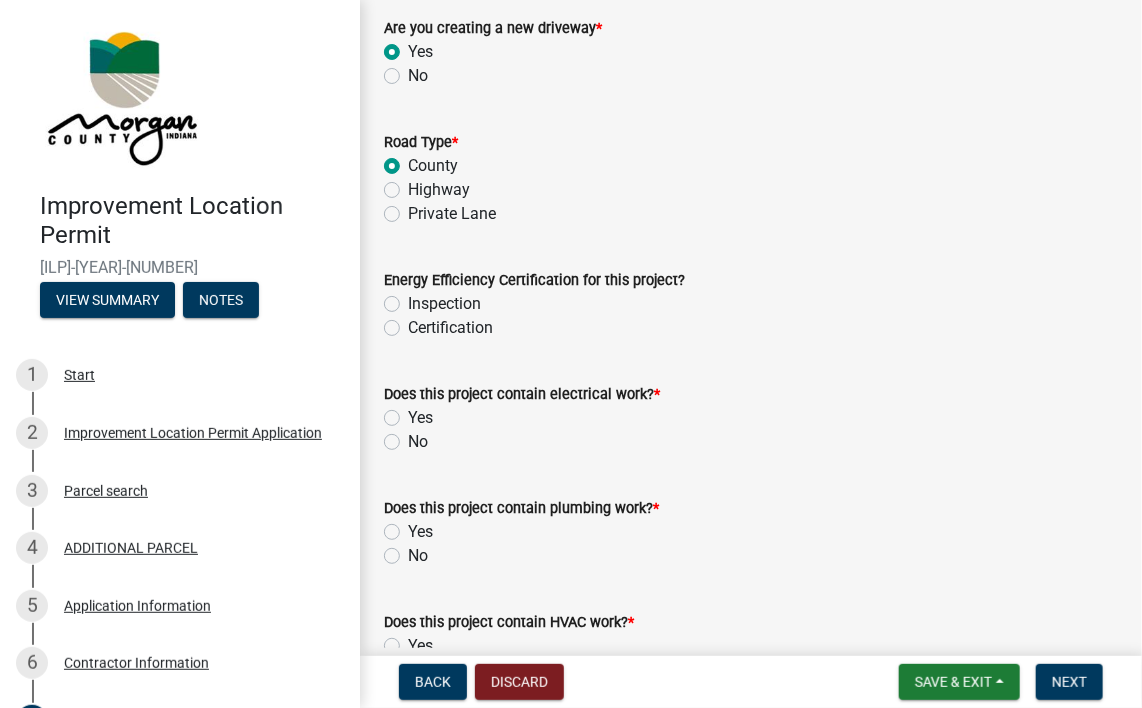 radio on "true" 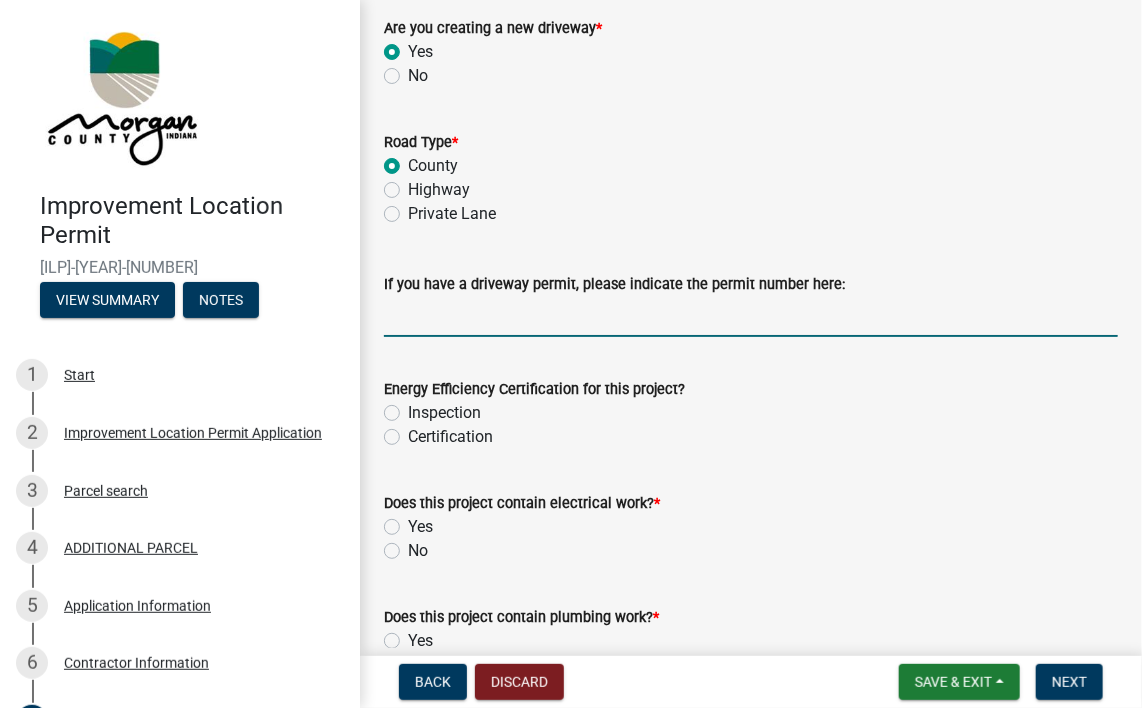click on "If you have a driveway permit, please indicate the permit number here:" at bounding box center (751, 316) 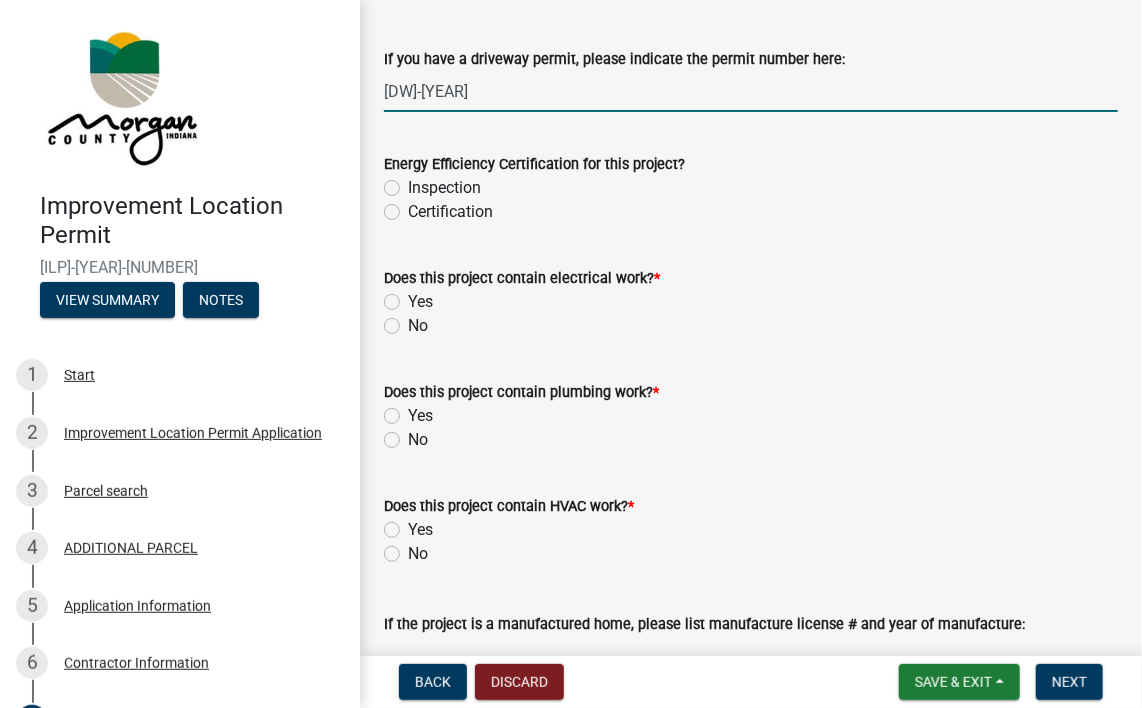scroll, scrollTop: 3012, scrollLeft: 0, axis: vertical 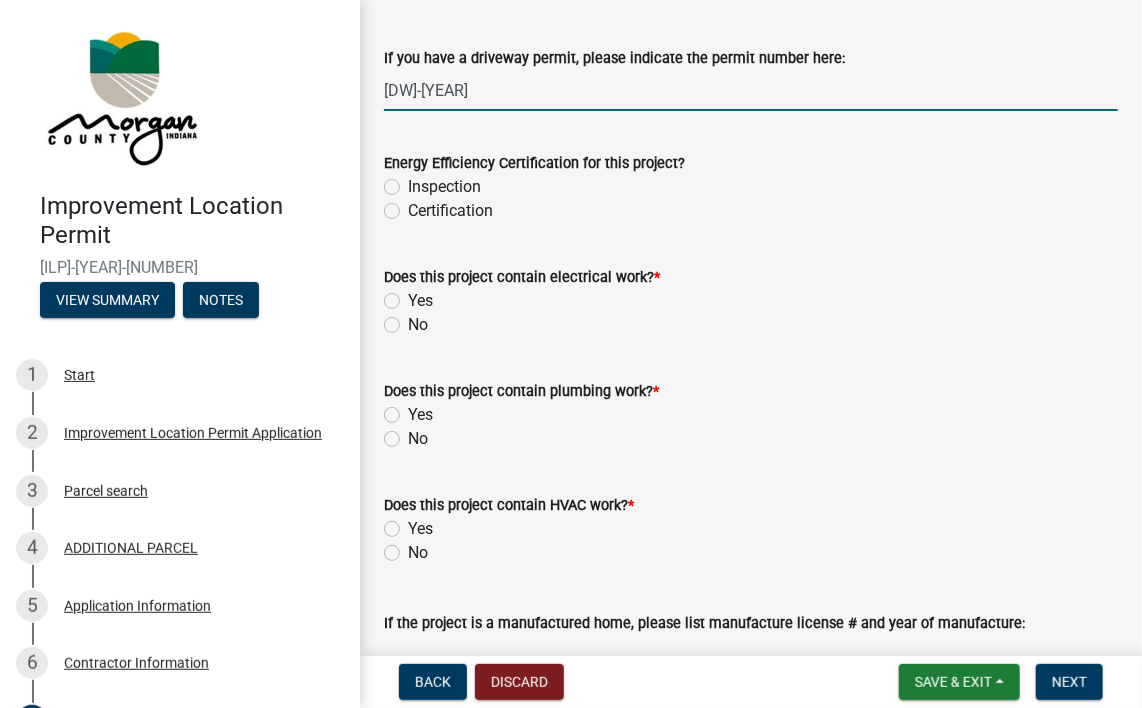 type on "[DW]-[YEAR]" 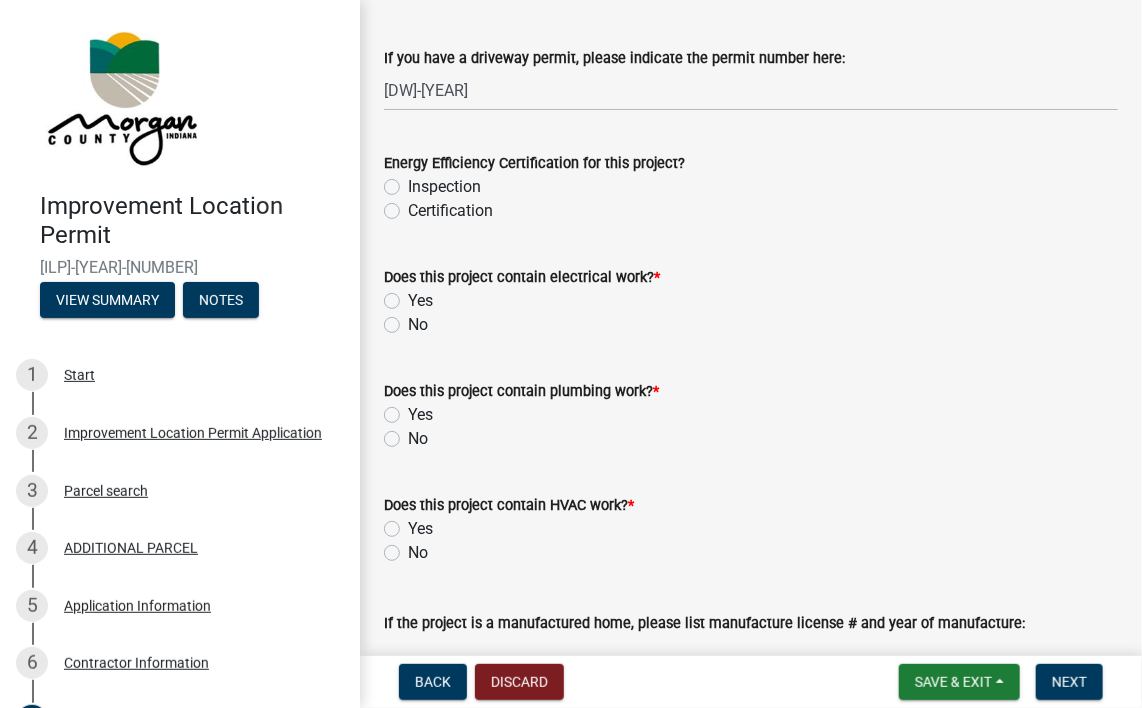 click on "Certification" 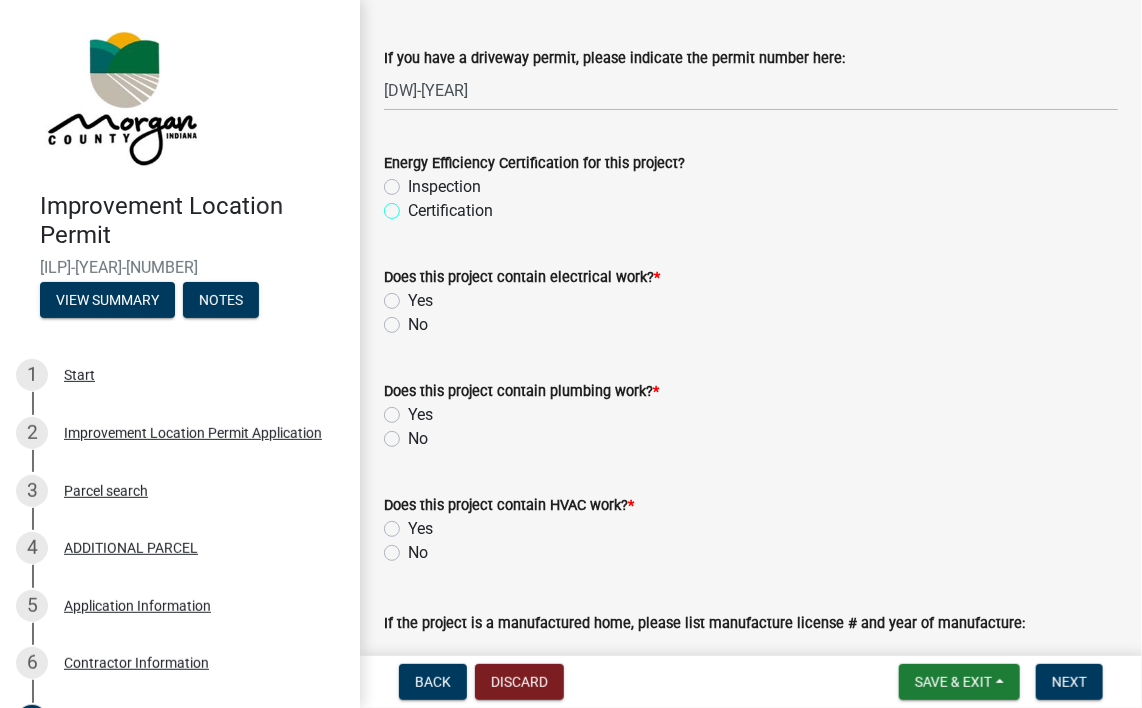 click on "Certification" at bounding box center [414, 205] 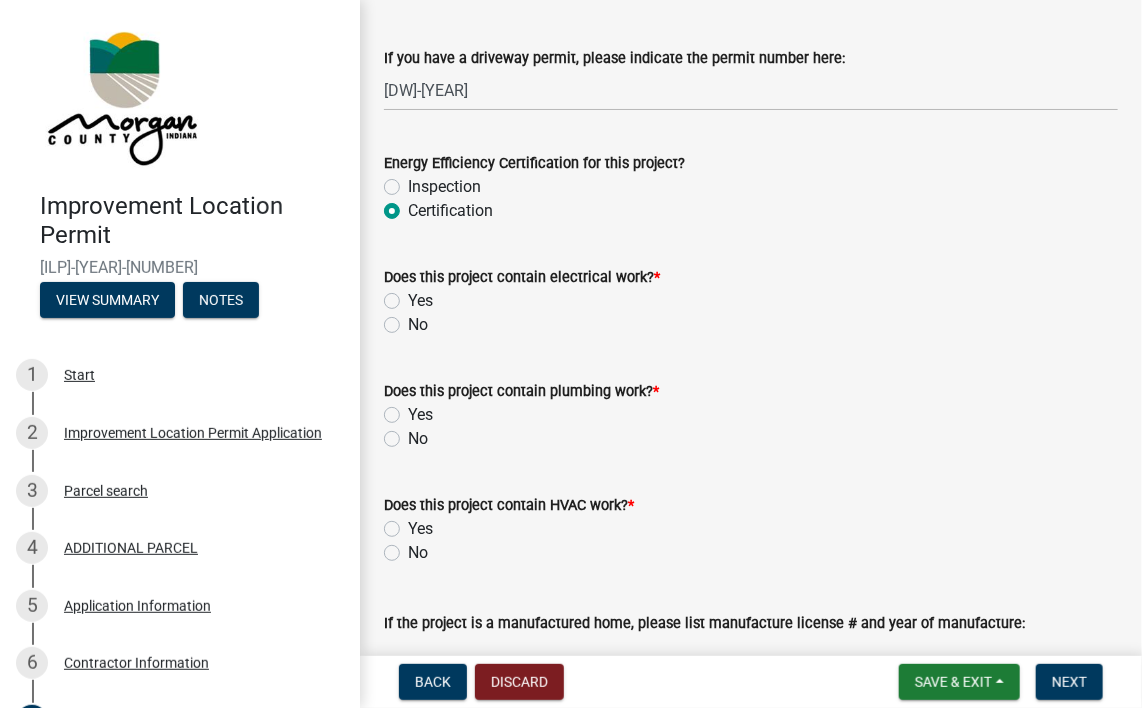 radio on "true" 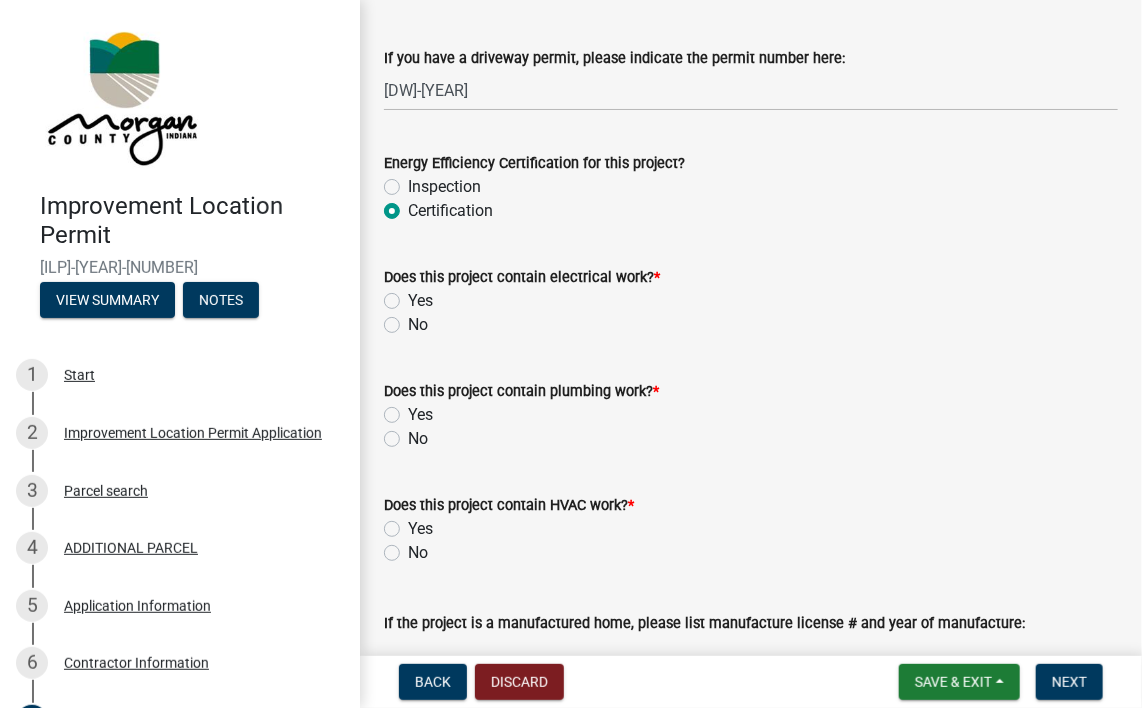 click on "Yes" 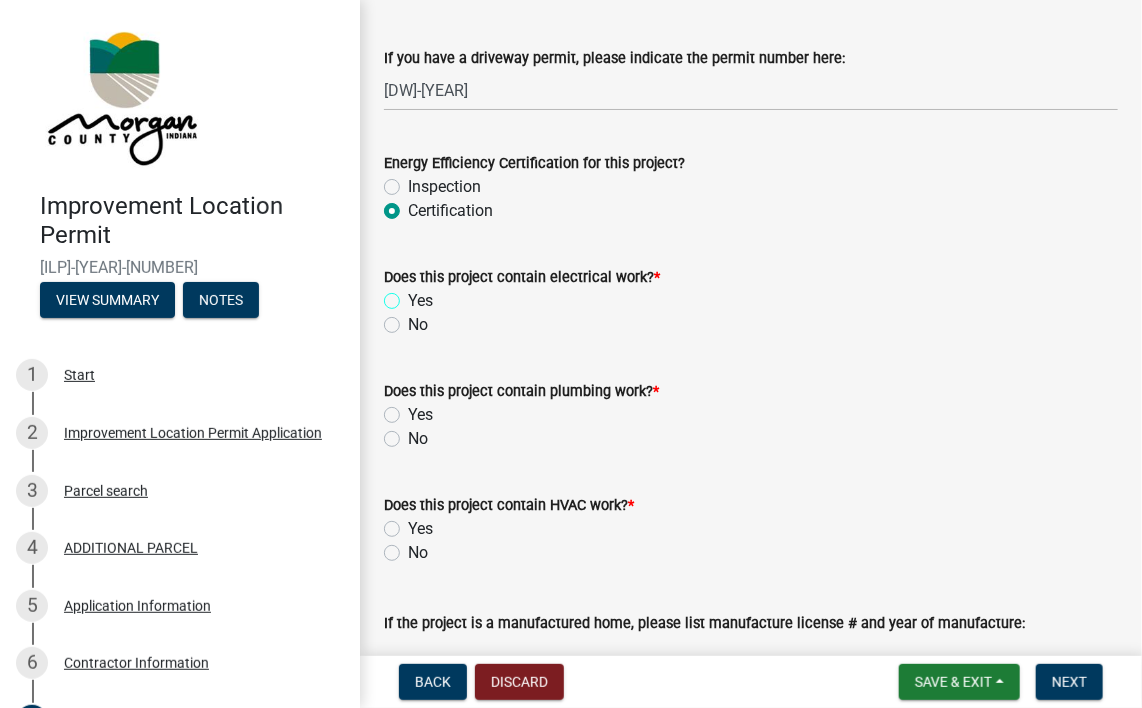 click on "Yes" at bounding box center (414, 295) 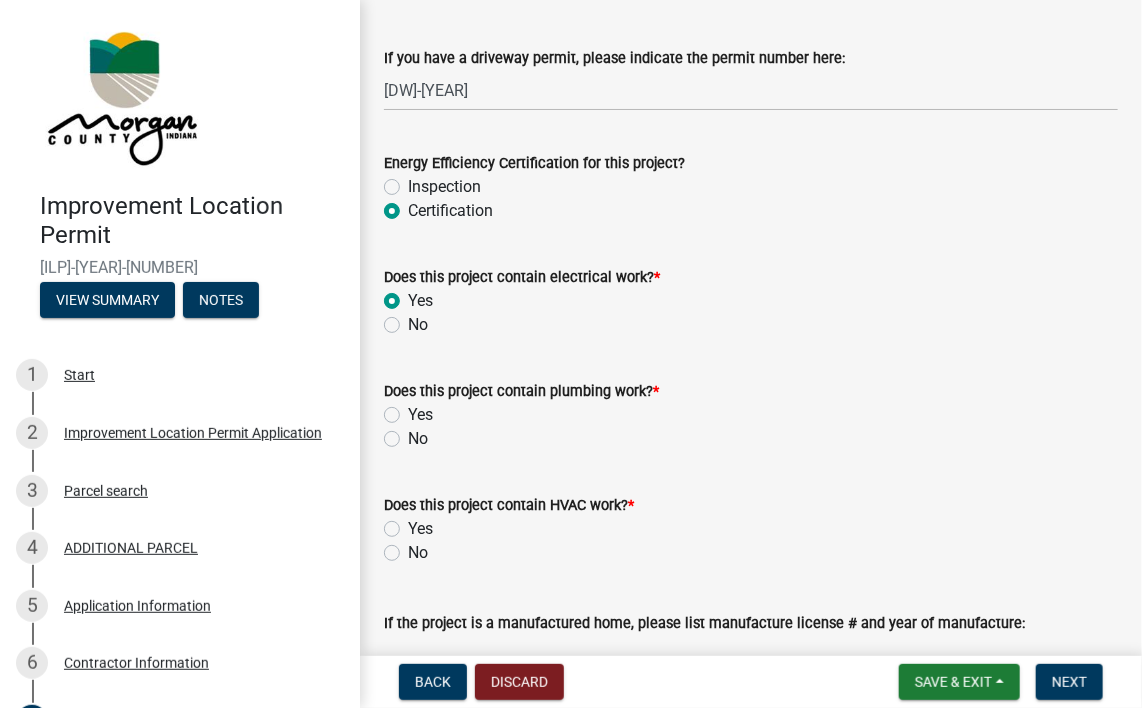 radio on "true" 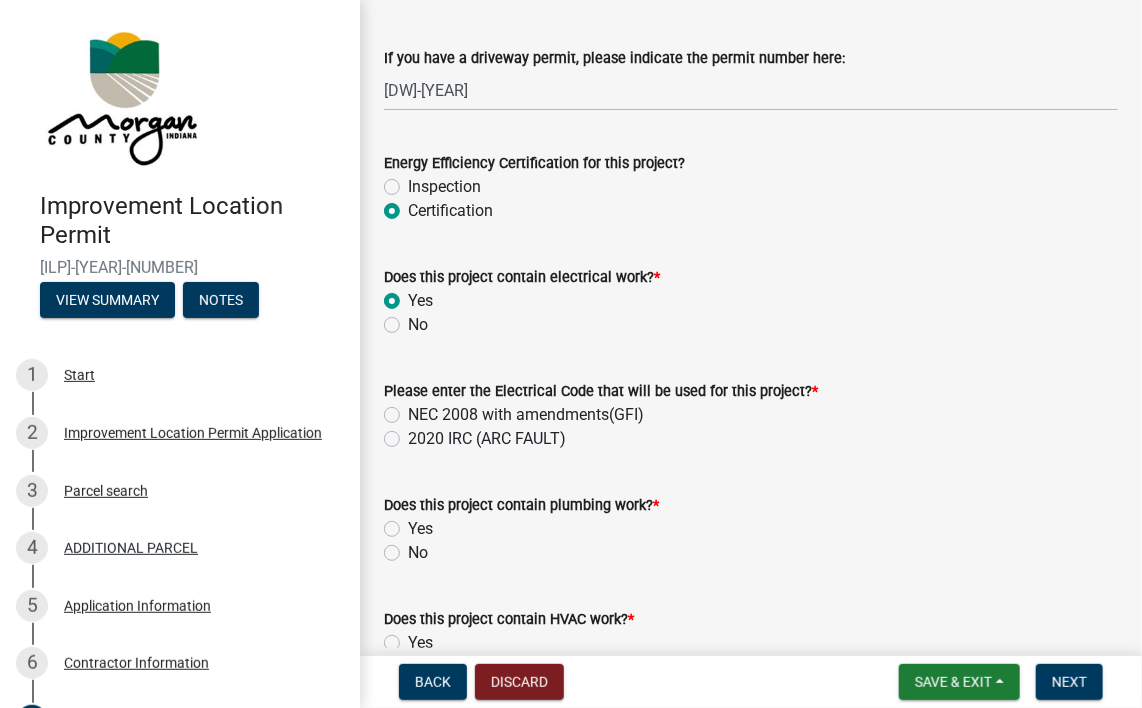 click on "NEC 2008 with amendments(GFI)" 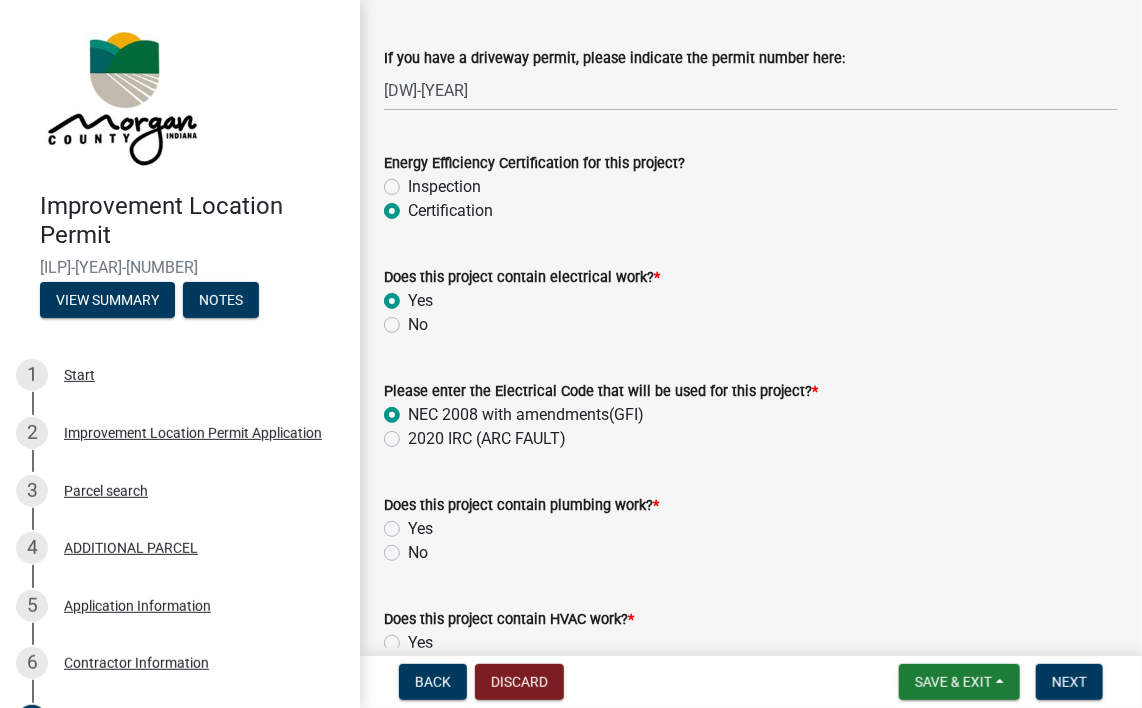 radio on "true" 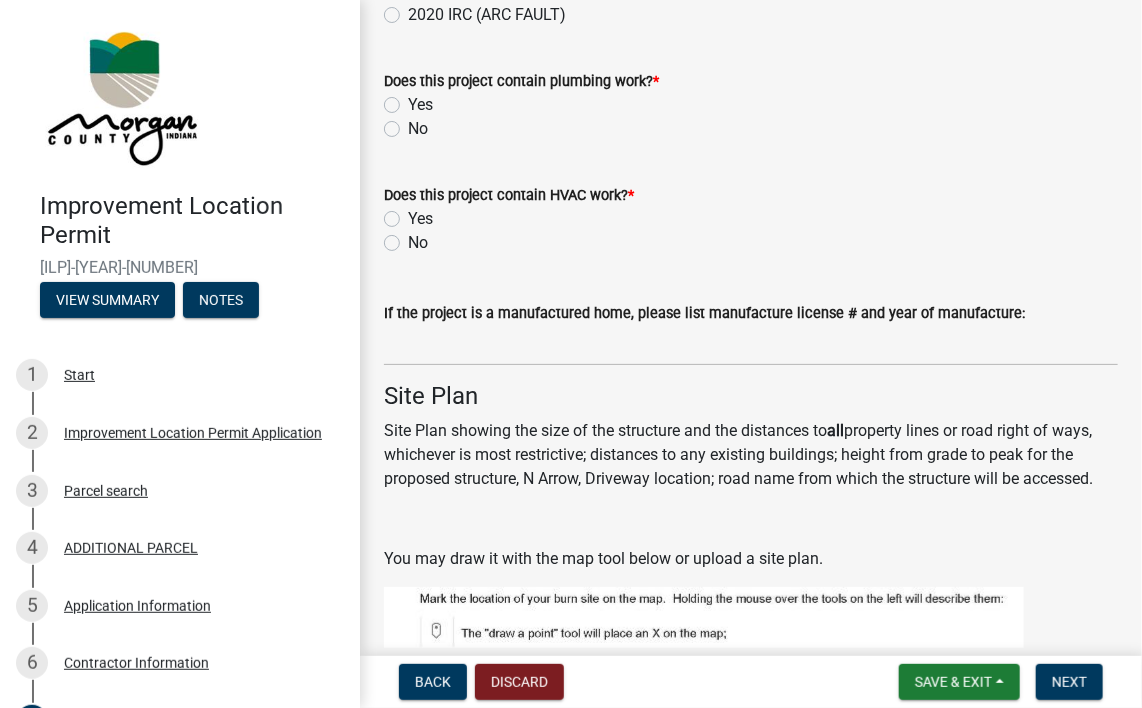 scroll, scrollTop: 3439, scrollLeft: 0, axis: vertical 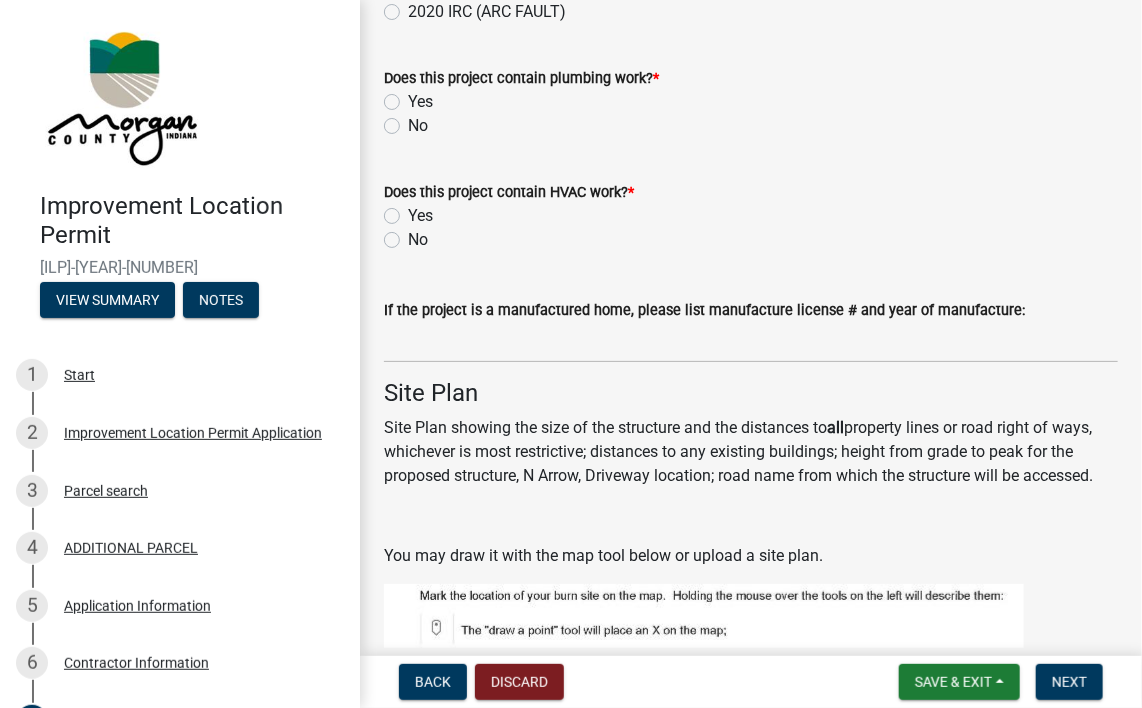 click on "Yes" 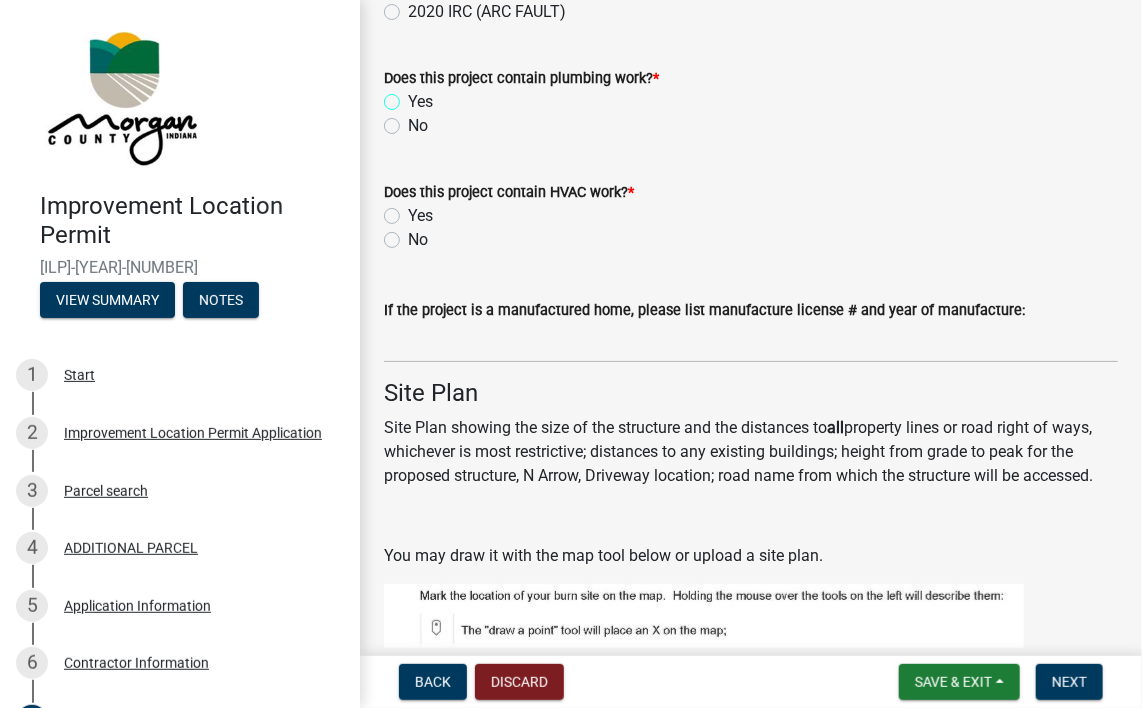 click on "Yes" at bounding box center [414, 96] 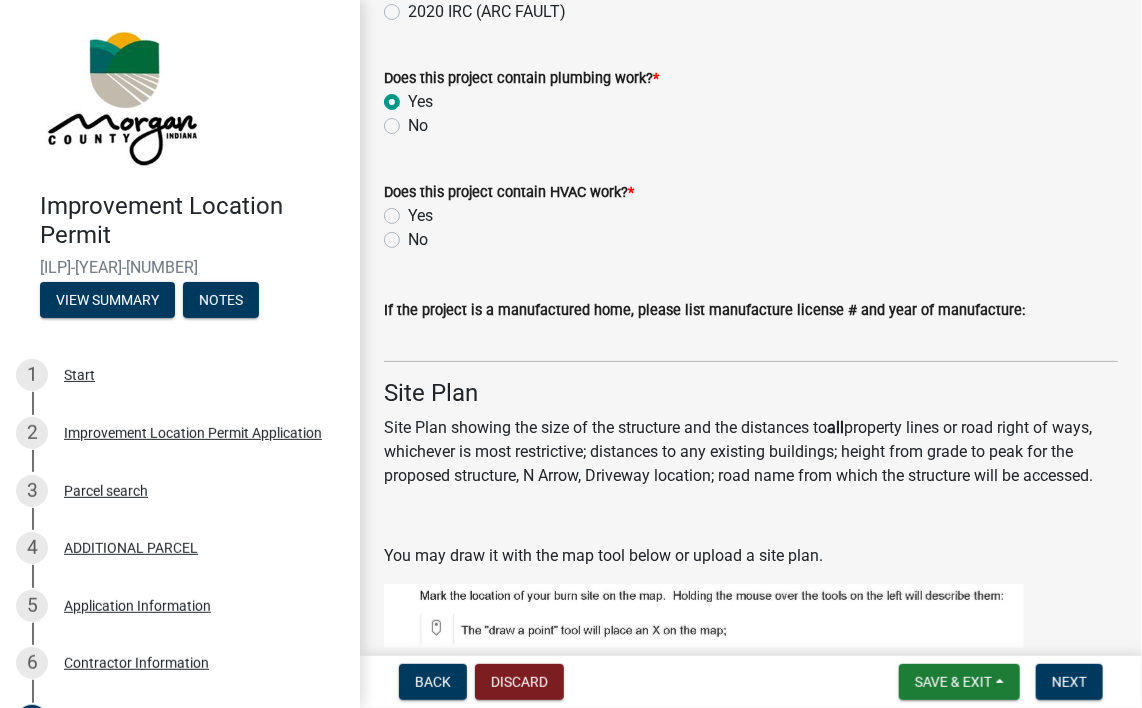 radio on "true" 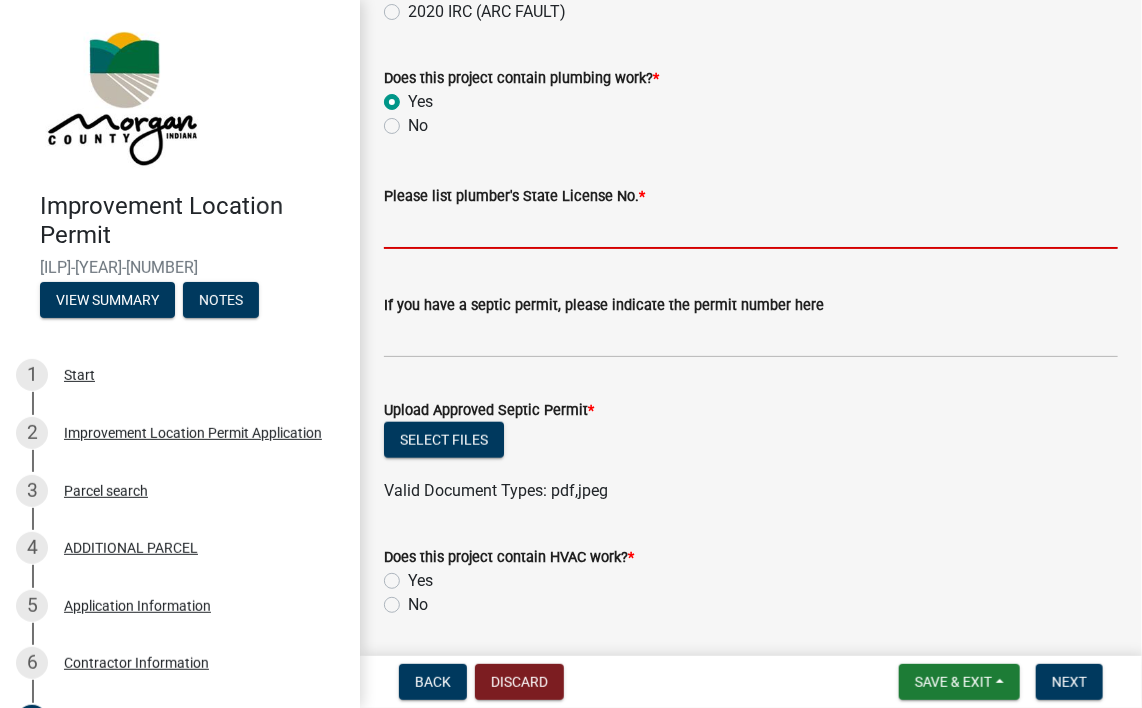 click on "Please list plumber's State License No.  *" at bounding box center (751, 228) 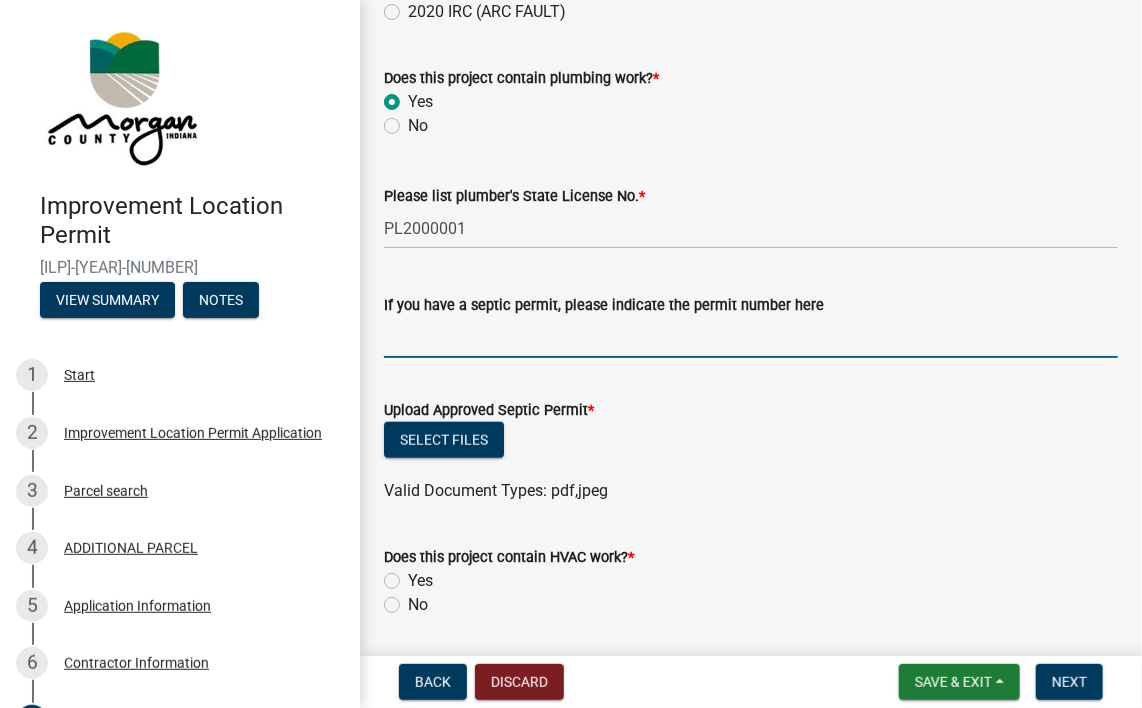 click on "If you have a septic permit, please indicate the permit number here" at bounding box center (751, 337) 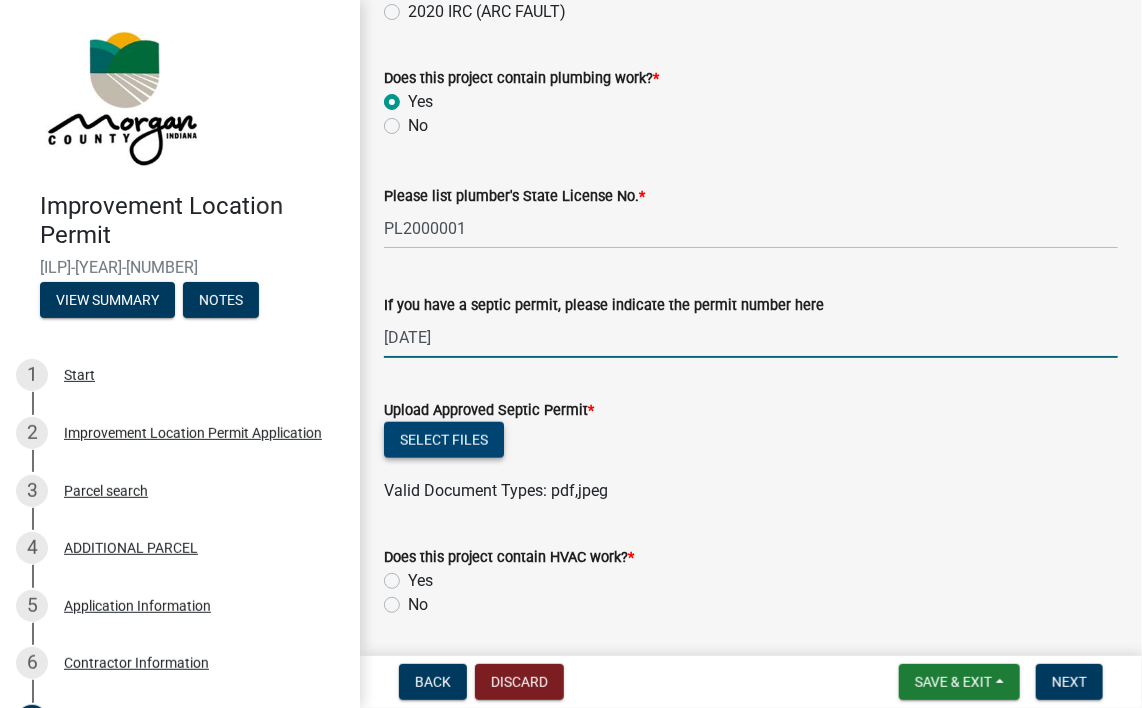 type on "[DATE]" 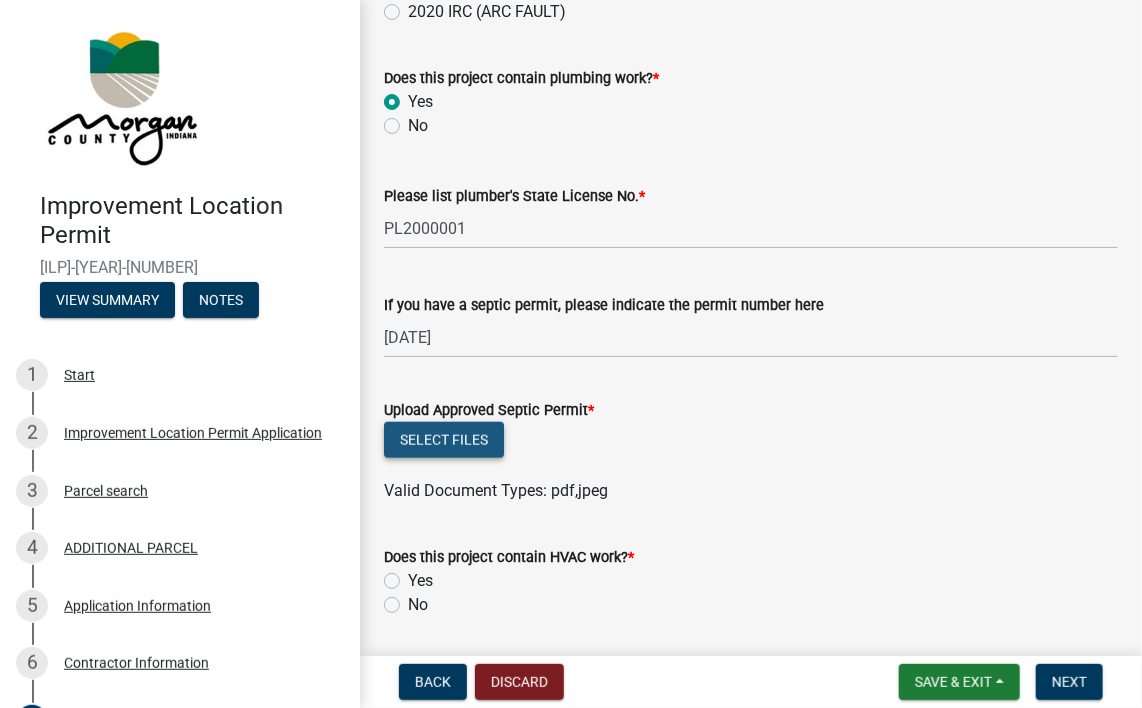 click on "Select files" 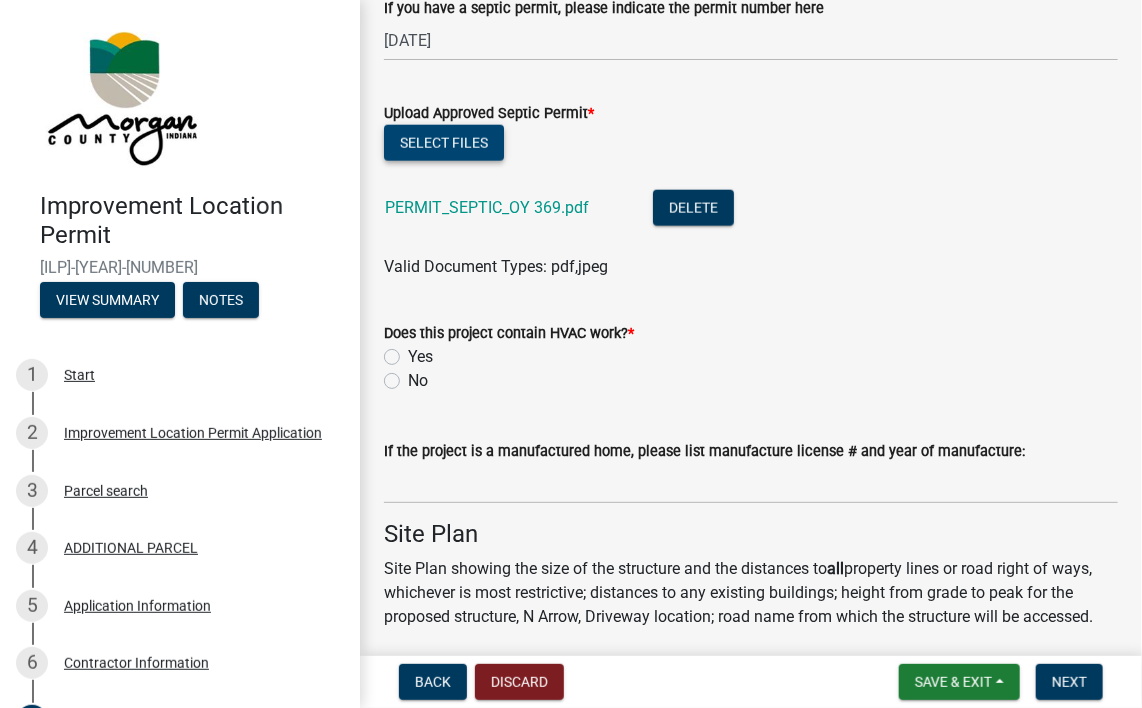 scroll, scrollTop: 3737, scrollLeft: 0, axis: vertical 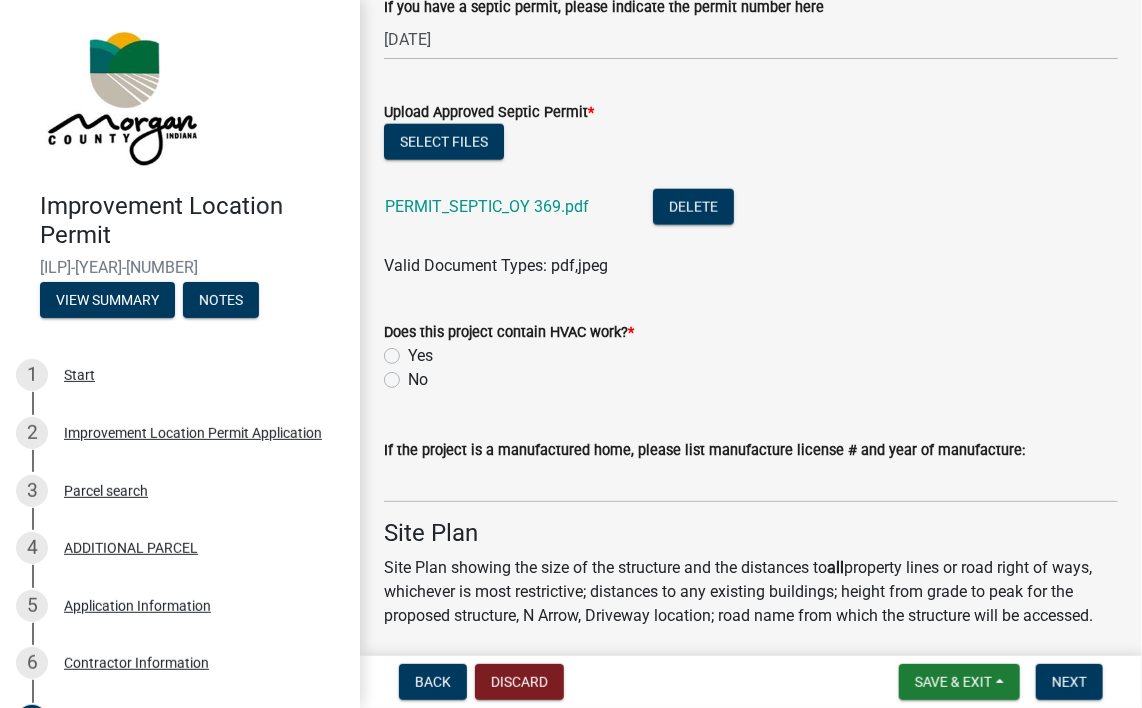 click on "Yes" 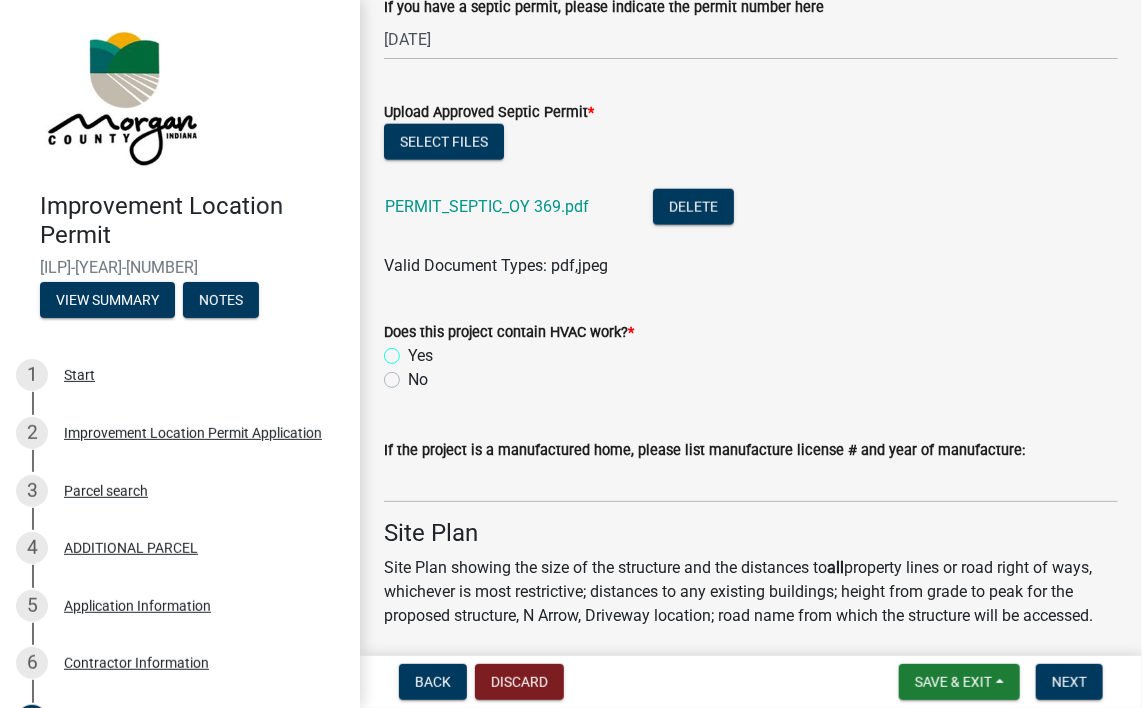 click on "Yes" at bounding box center [414, 350] 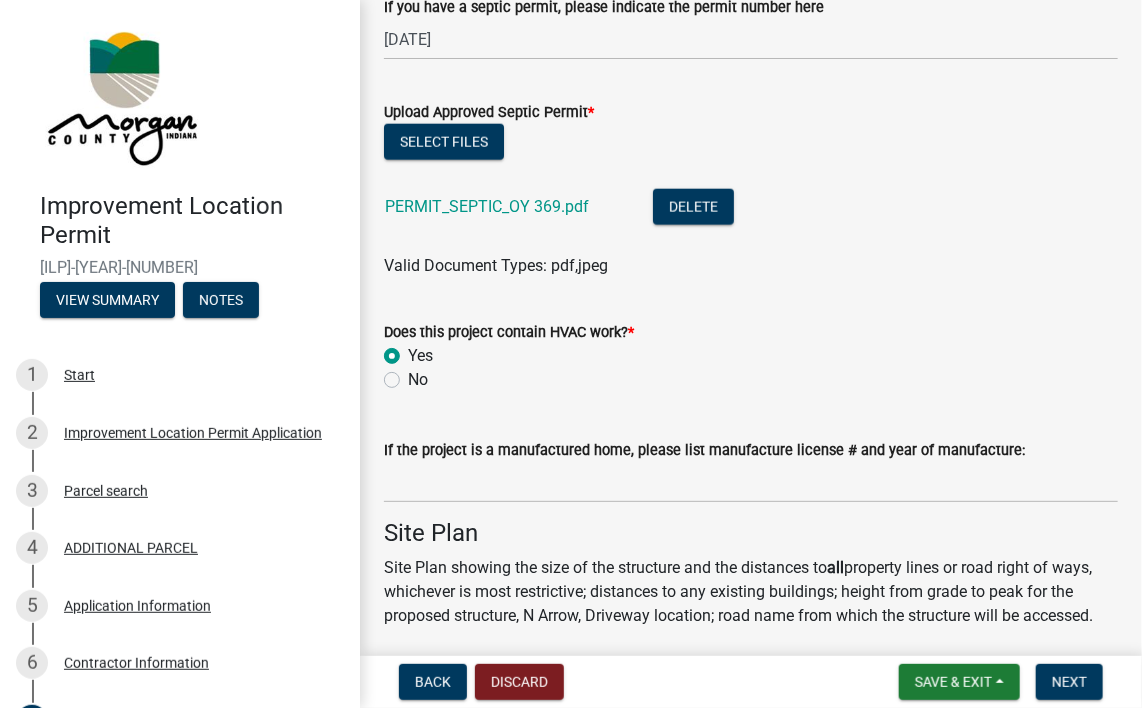 radio on "true" 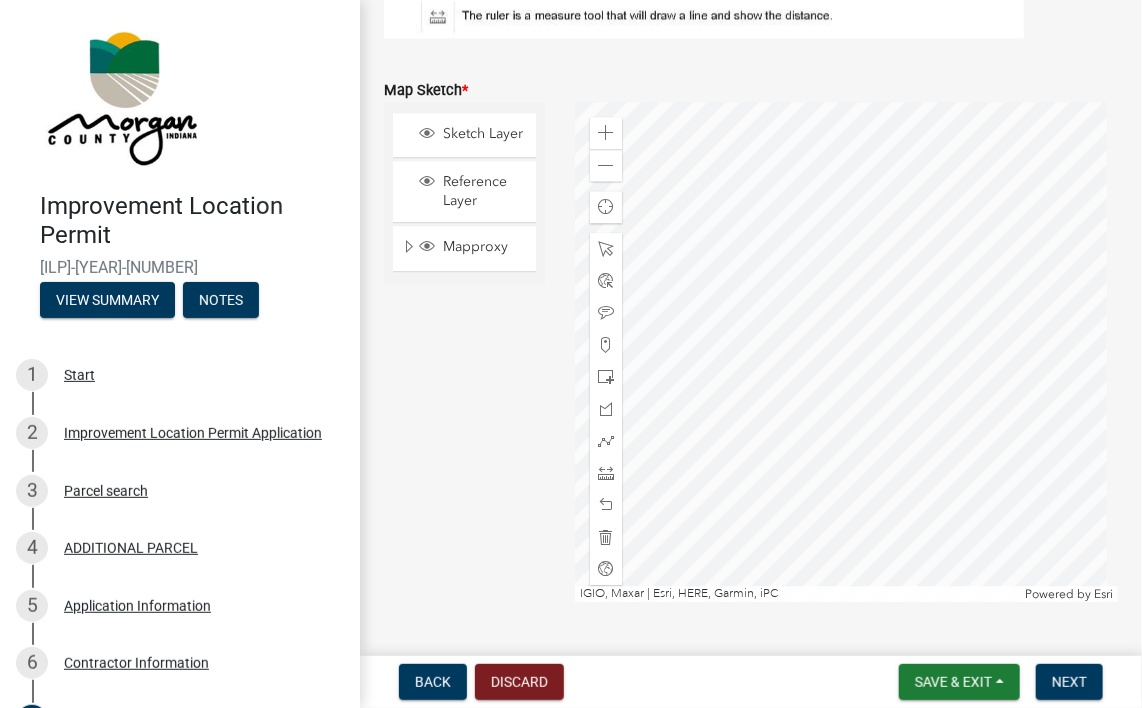 click on "Sketch Layer Reference Layer Mapproxy Roads Interstate labels Major Roads labels Road labels Interstates (Large scale) Major Roads (Large scale) Roads (Medium Scale) Interstate (Small Scale) Major Roads (Small Scale) Roads (Small Scale) Commissioner_Districts Incorporated Areas Townships County Boundary Parcels 2021 Aerial" 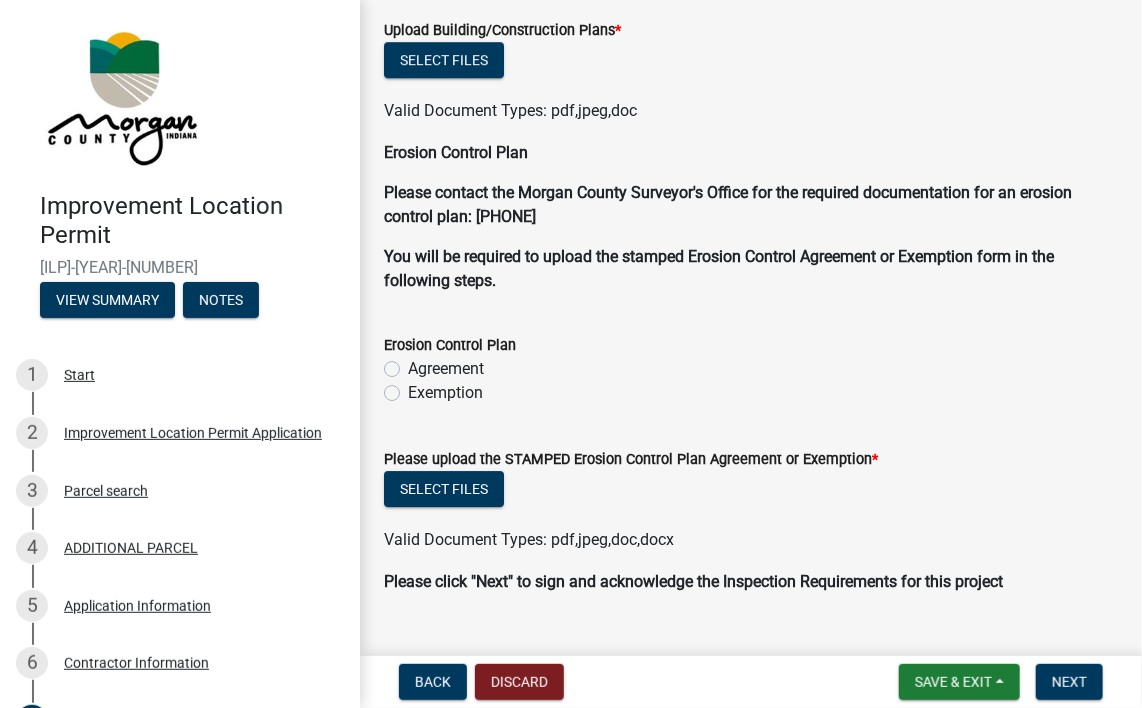 scroll, scrollTop: 5216, scrollLeft: 0, axis: vertical 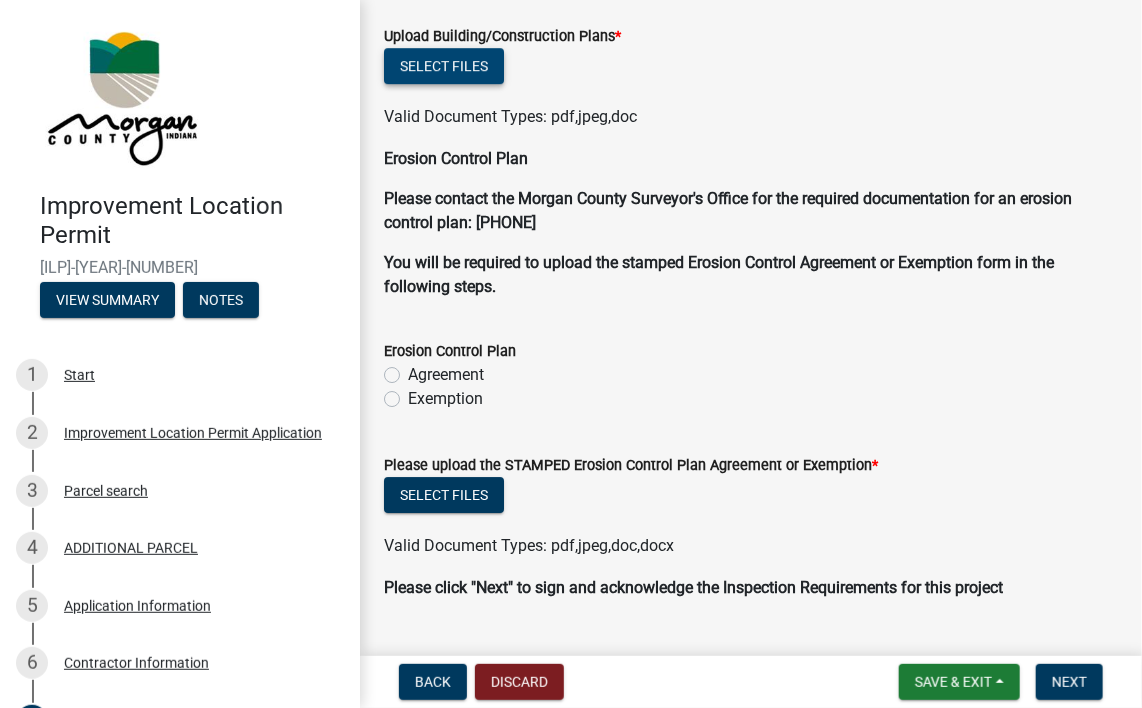 click on "Select files" 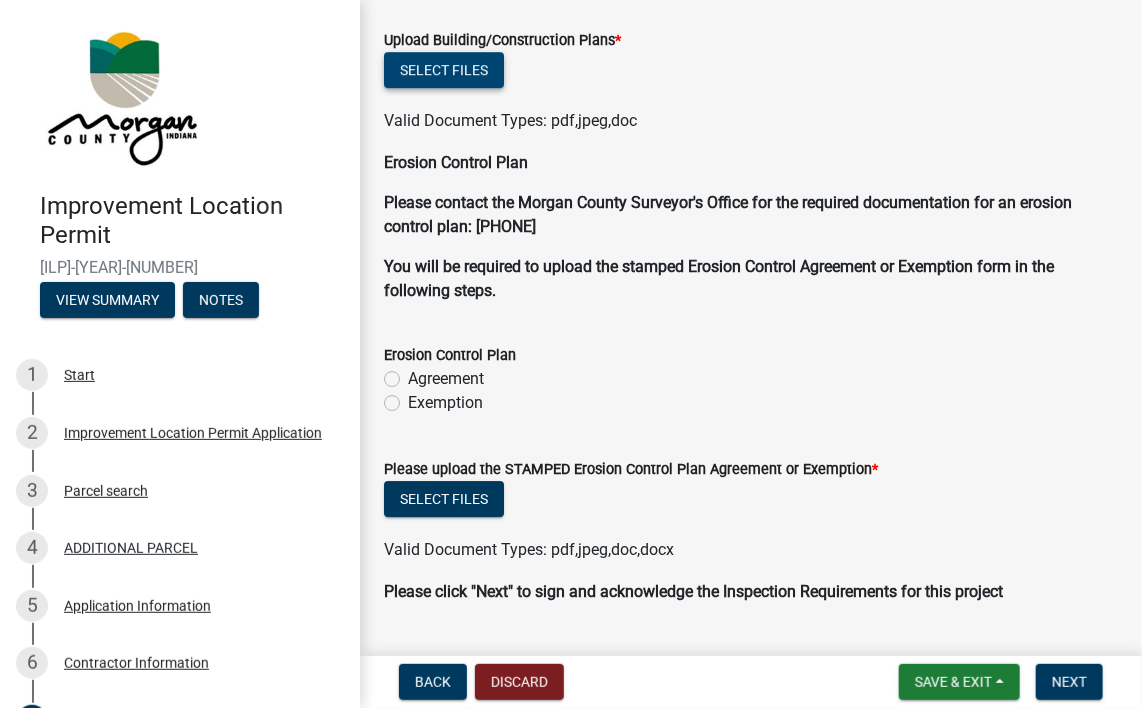 scroll, scrollTop: 5210, scrollLeft: 0, axis: vertical 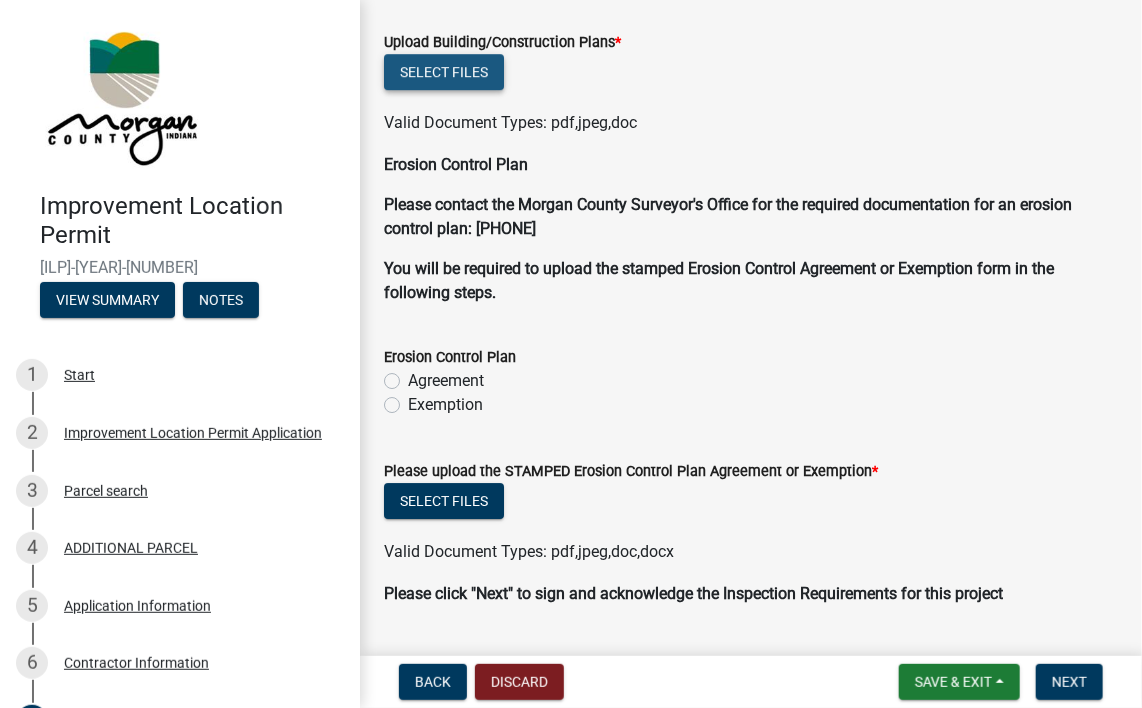 click on "Select files" 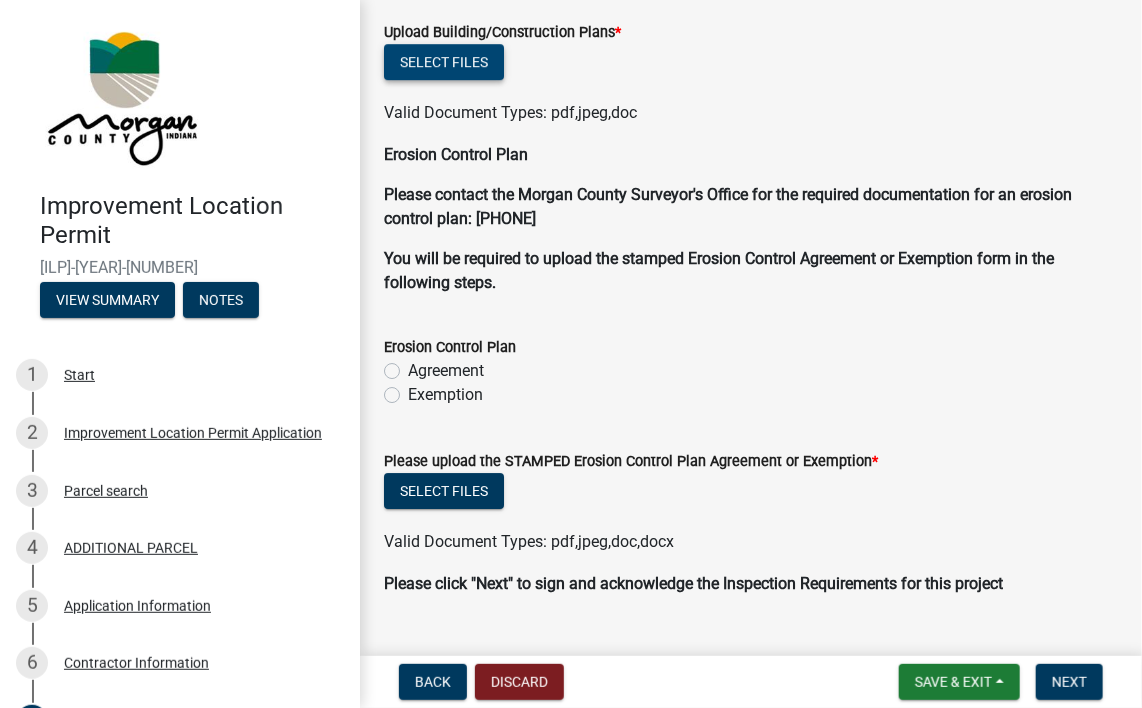 scroll, scrollTop: 5144, scrollLeft: 0, axis: vertical 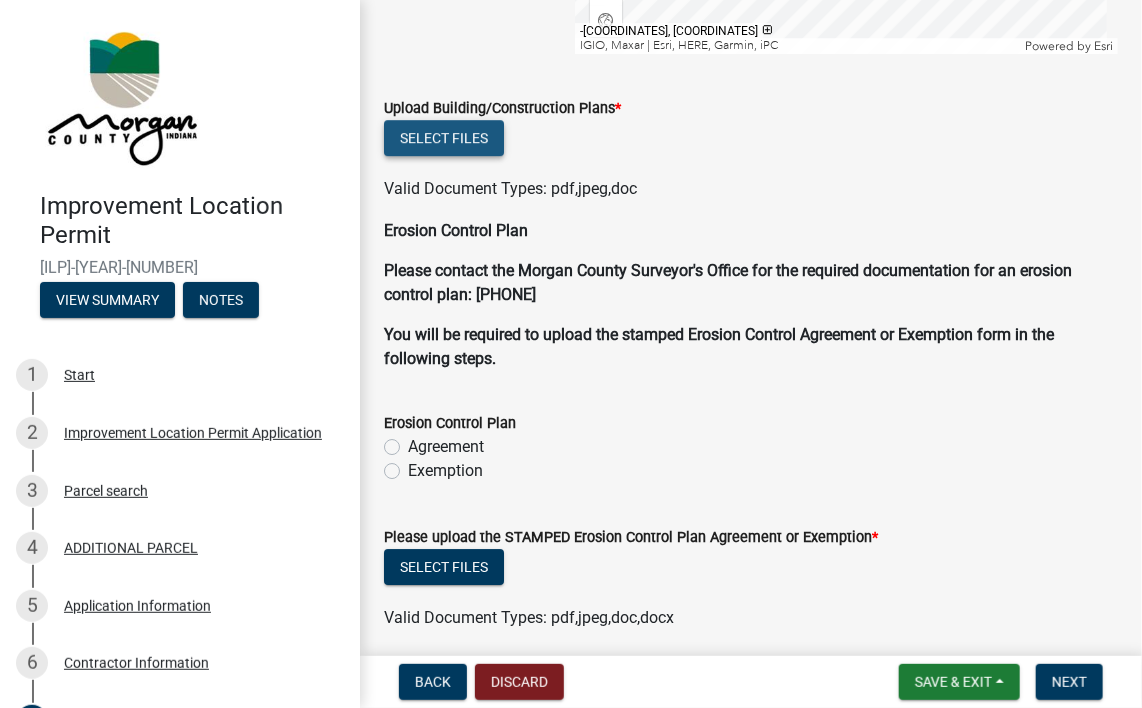 click on "Select files" 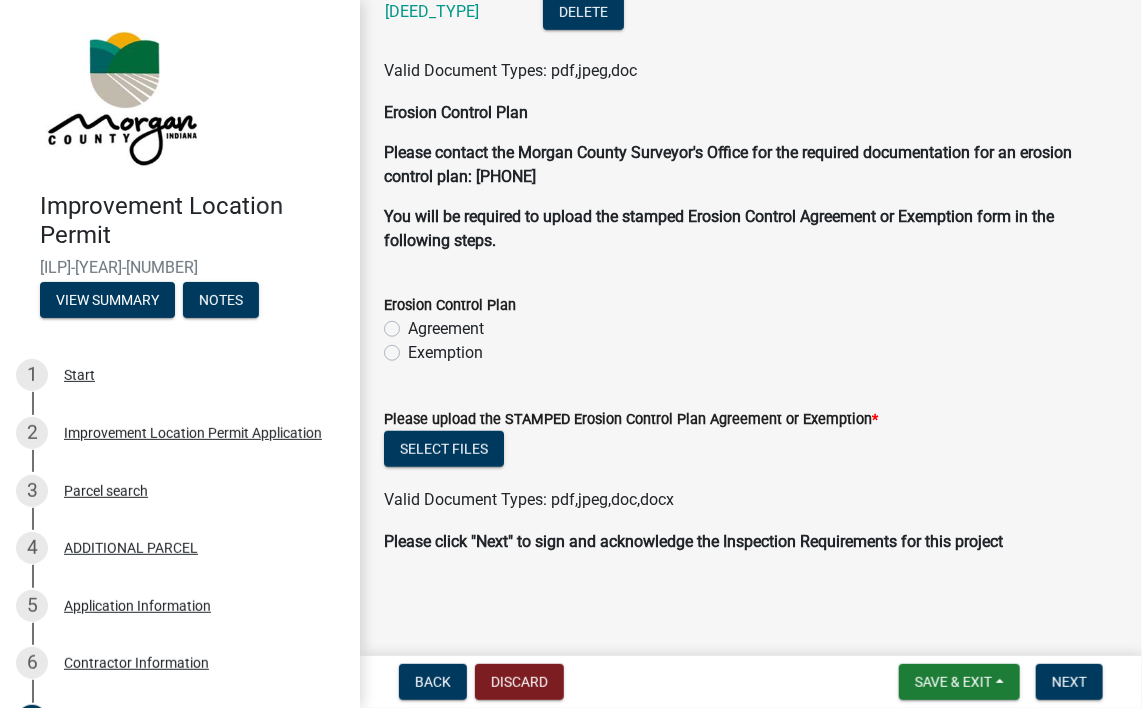 scroll, scrollTop: 5943, scrollLeft: 0, axis: vertical 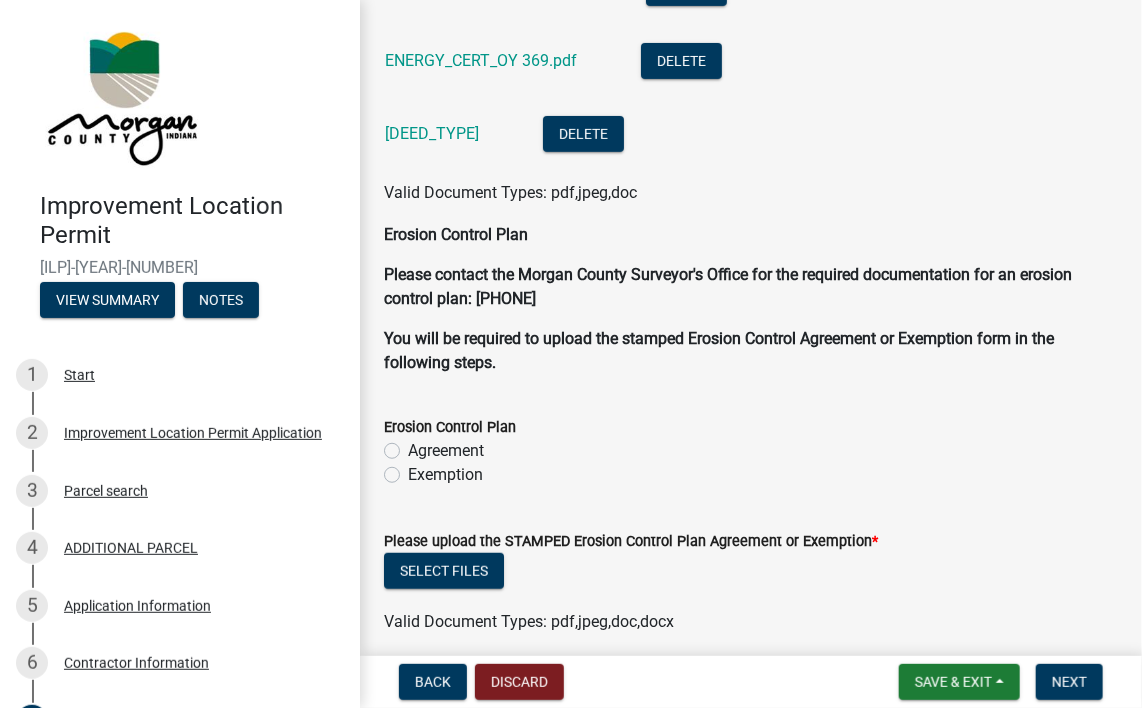 click on "Agreement" 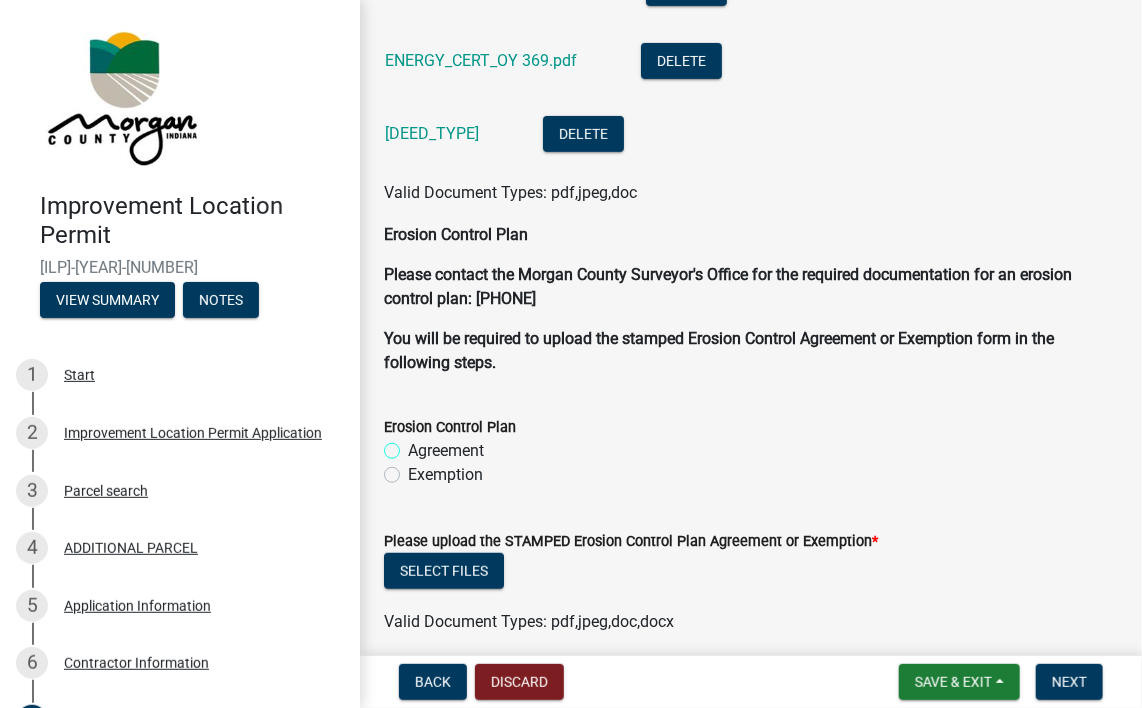 click on "Agreement" at bounding box center [414, 445] 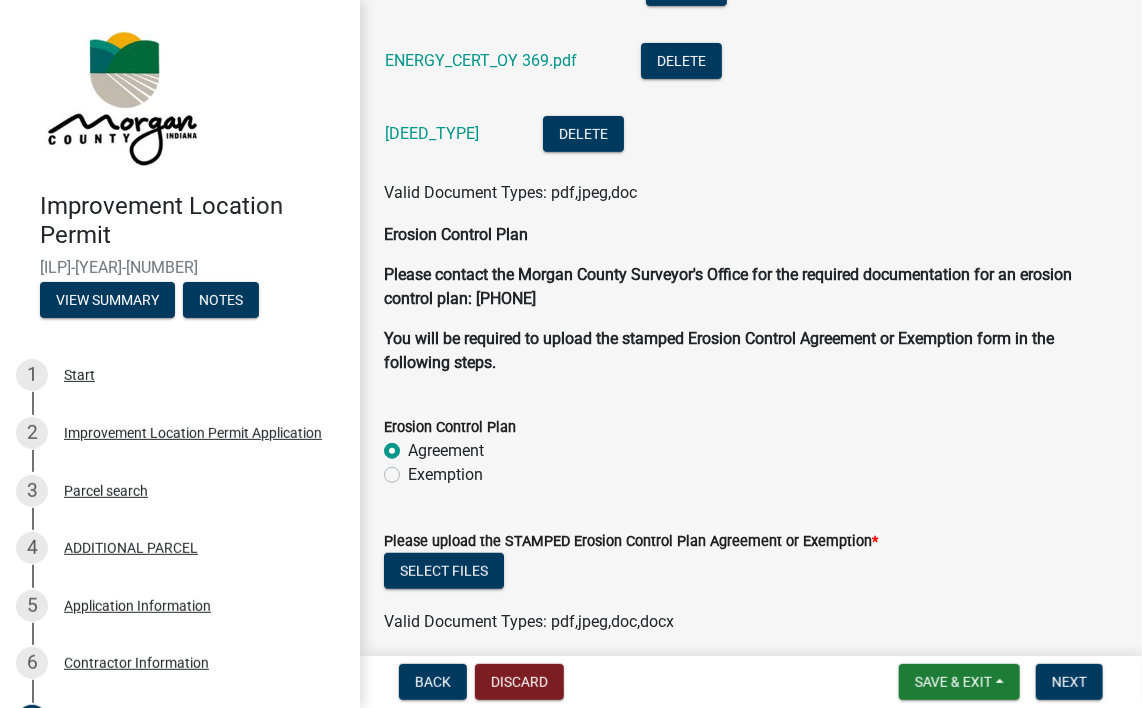 radio on "true" 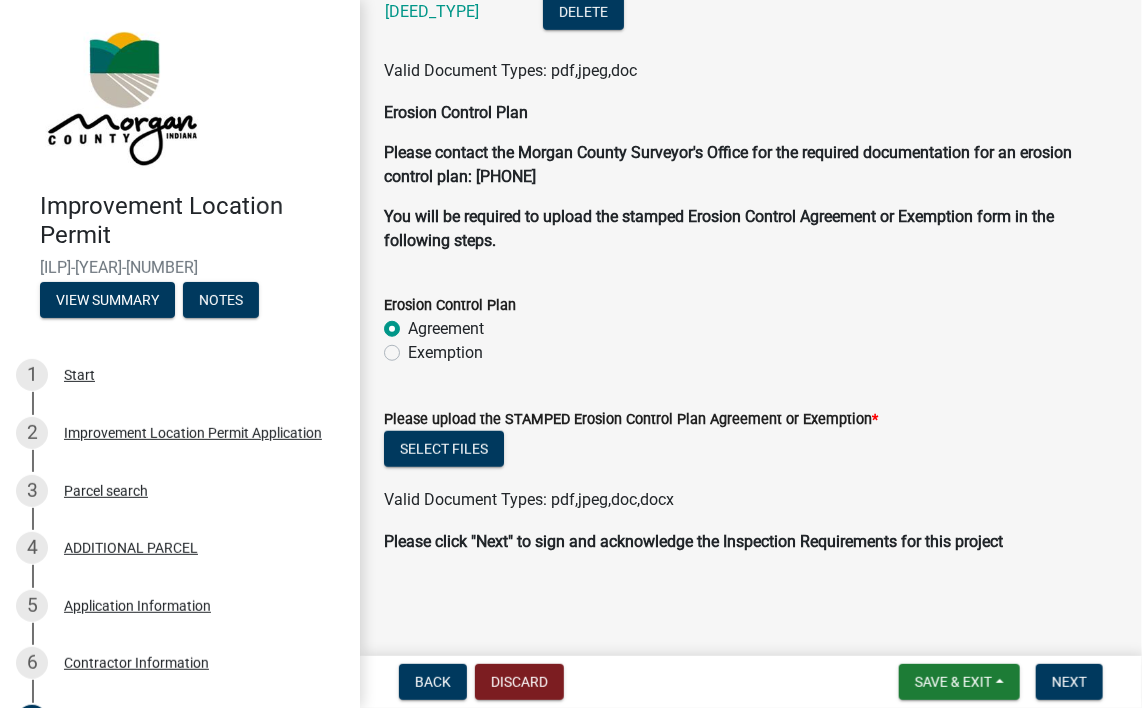 scroll, scrollTop: 6089, scrollLeft: 0, axis: vertical 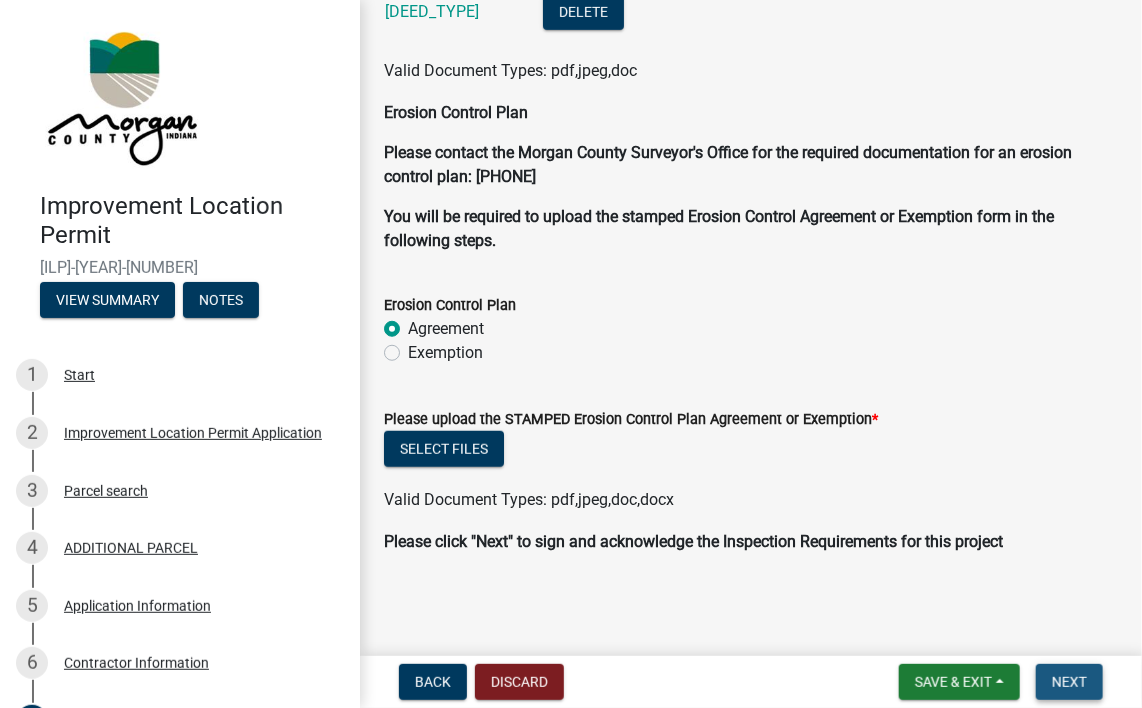 click on "Next" at bounding box center (1069, 682) 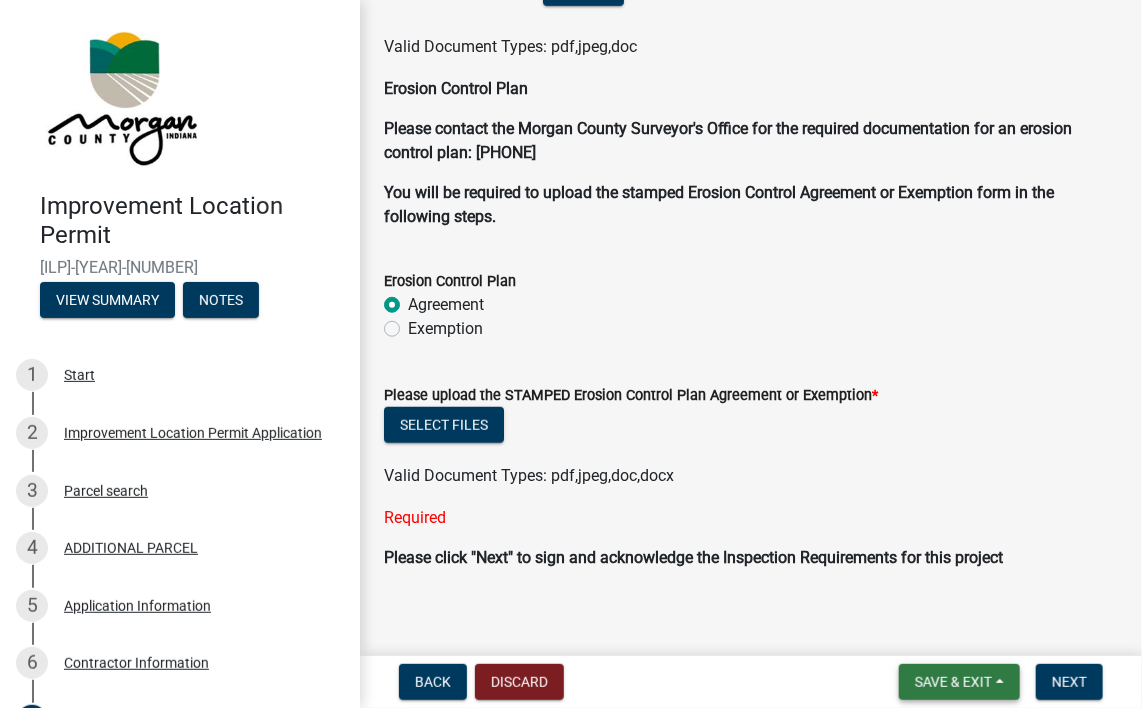 click on "Save & Exit" at bounding box center (953, 682) 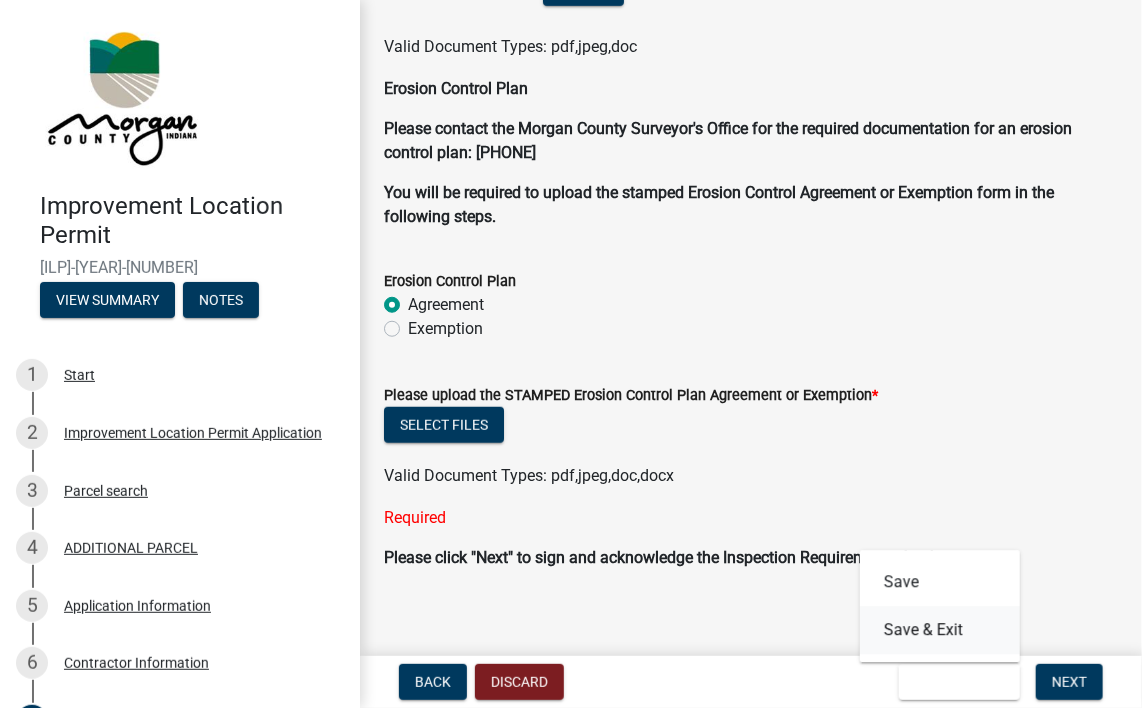 click on "Save & Exit" at bounding box center (940, 630) 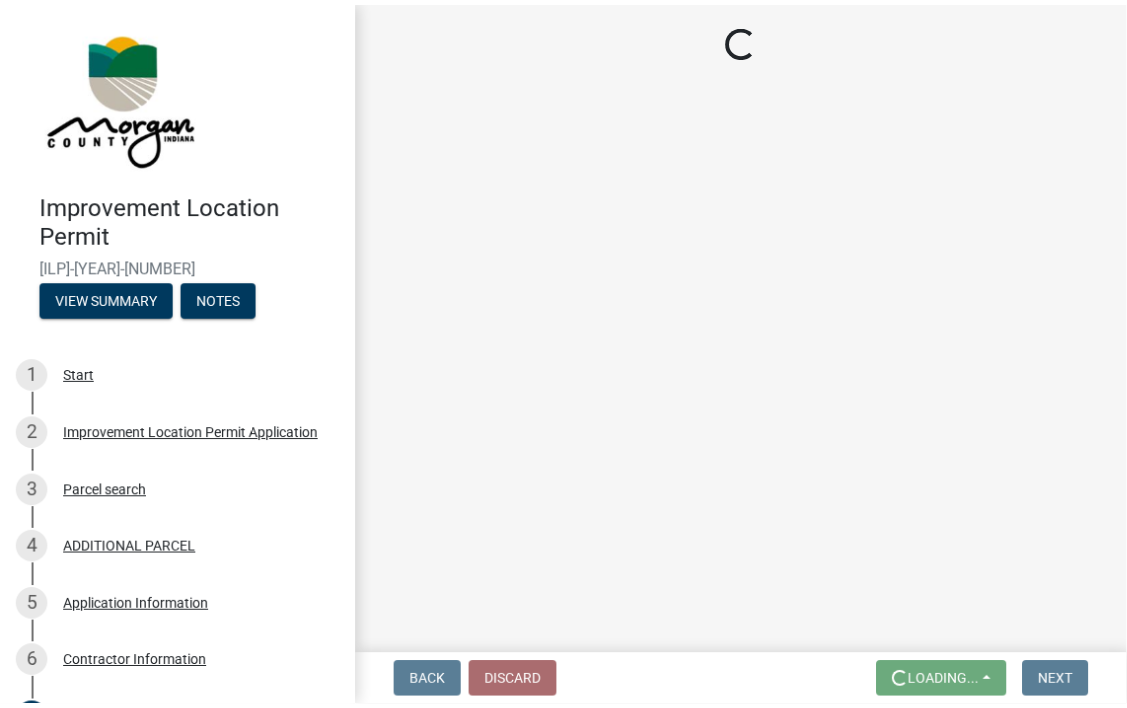 scroll, scrollTop: 0, scrollLeft: 0, axis: both 